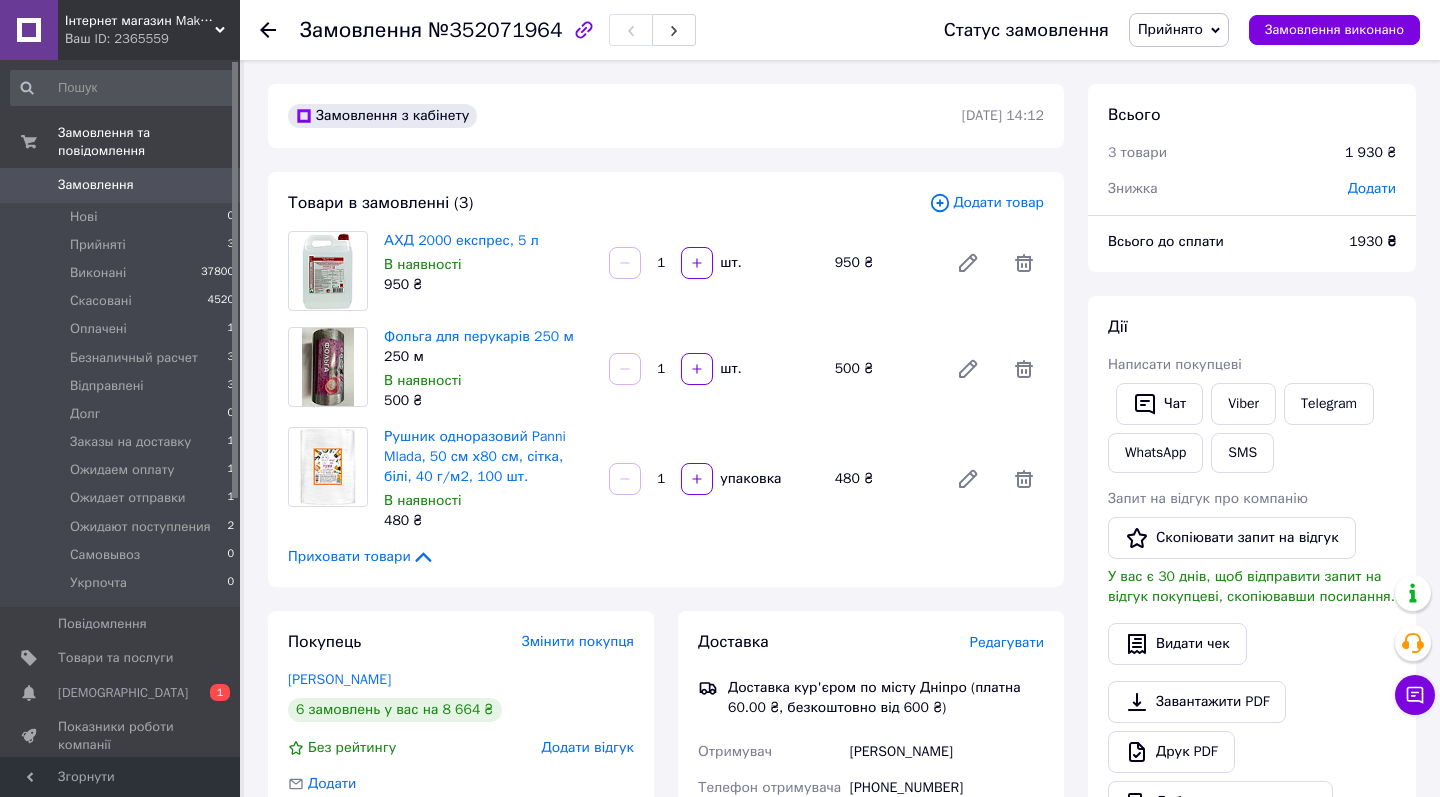 scroll, scrollTop: 0, scrollLeft: 0, axis: both 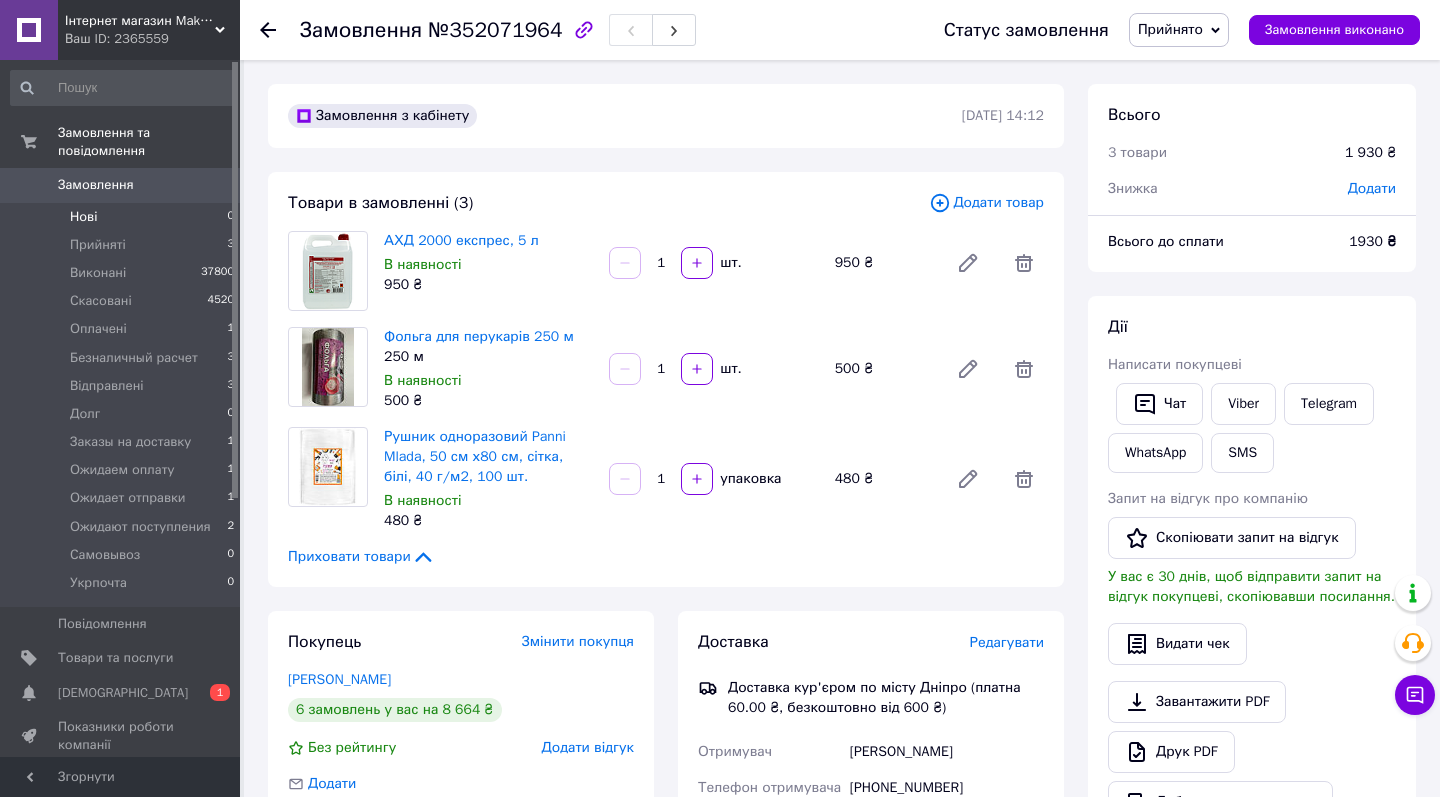 click on "Нові 0" at bounding box center [123, 217] 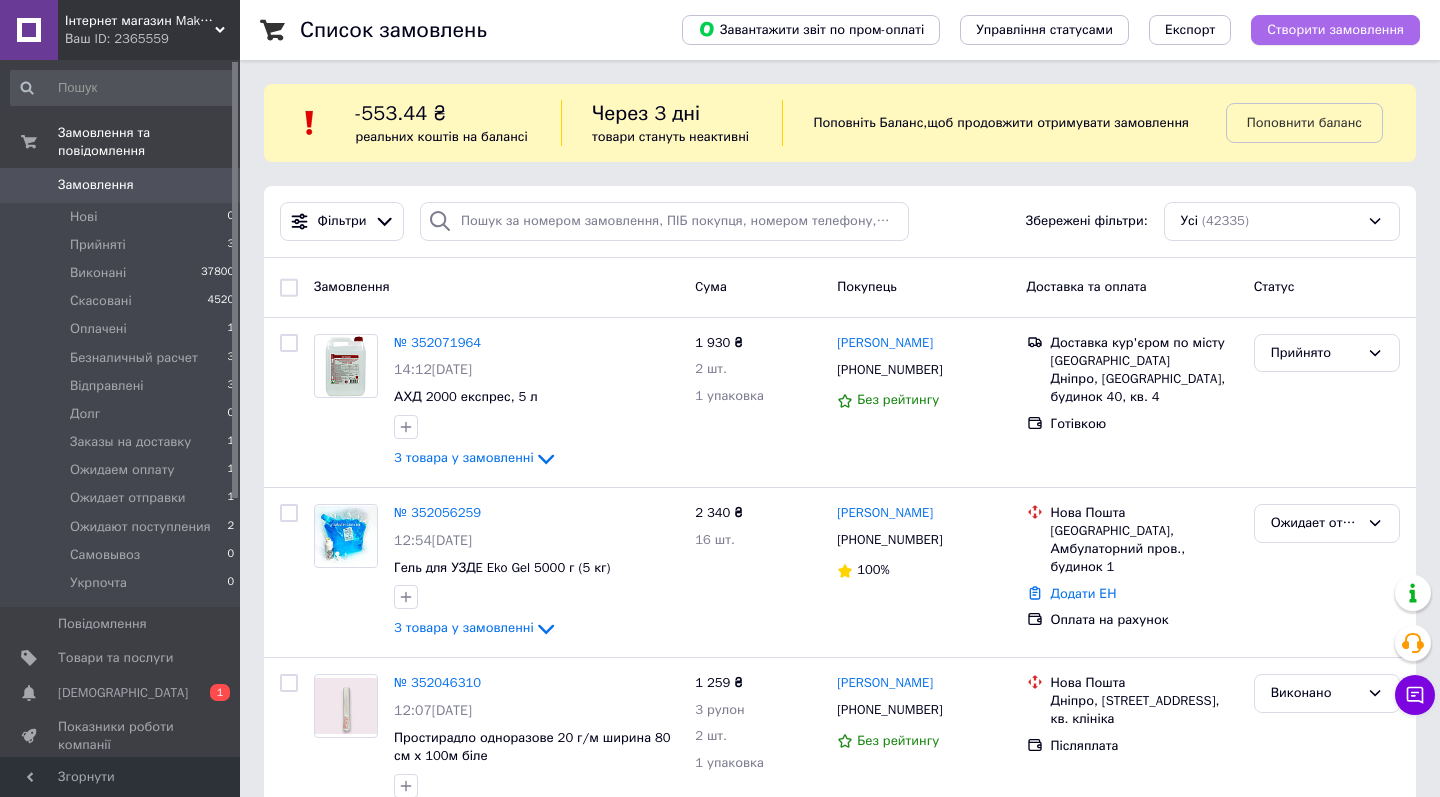 click on "Створити замовлення" at bounding box center [1335, 30] 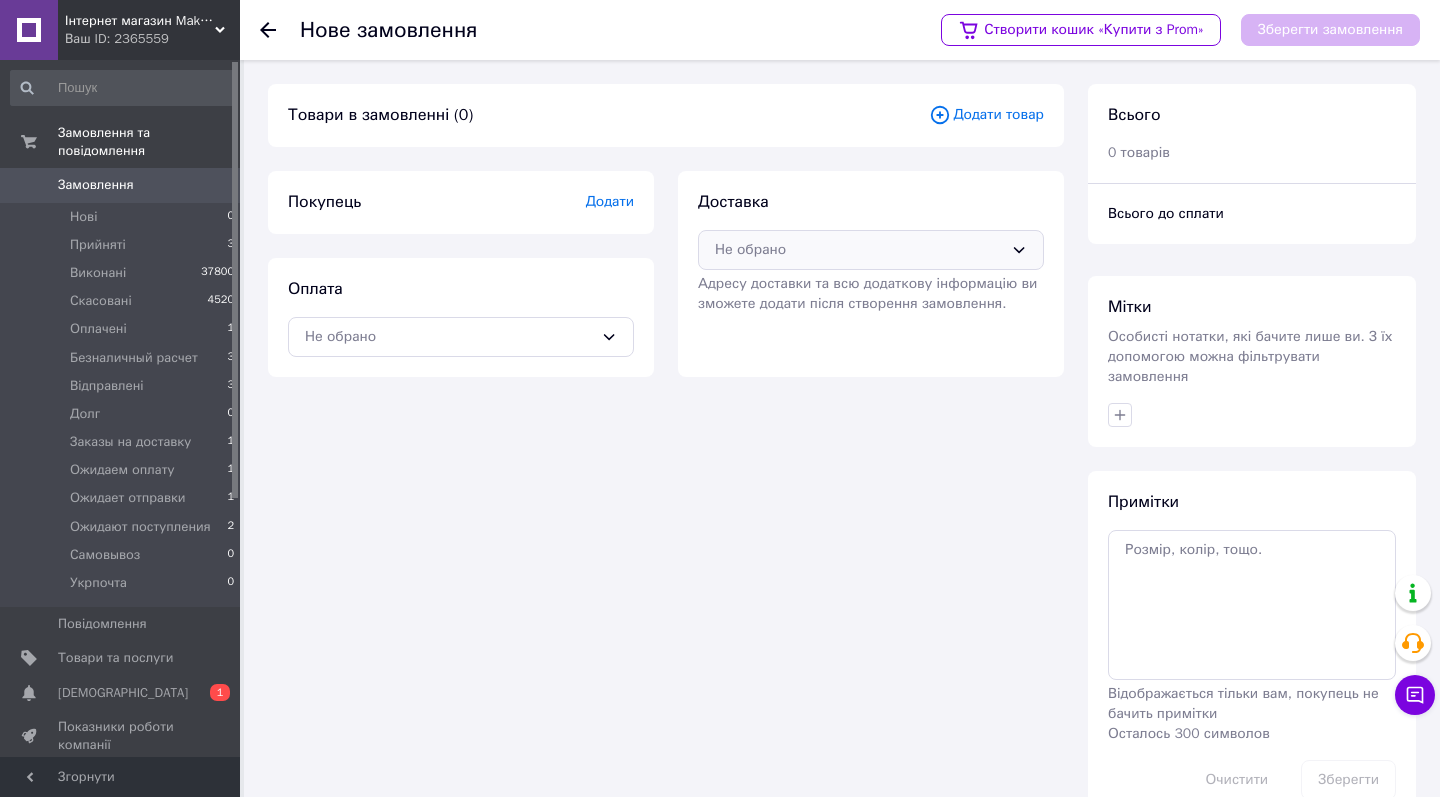 click on "Не обрано" at bounding box center [859, 250] 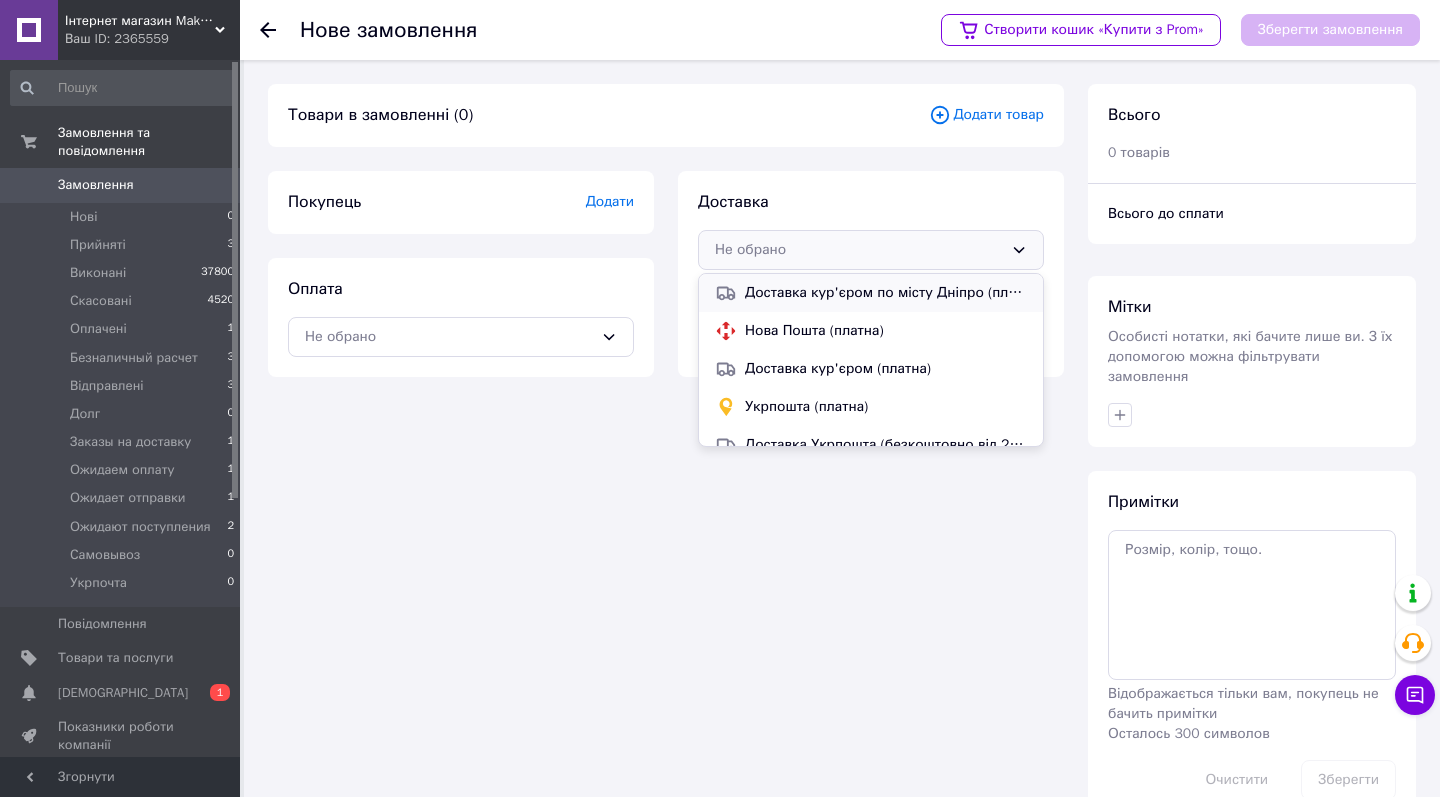 click on "Доставка кур'єром по місту Дніпро (платна 60.00 ₴, безкоштовно від 600 ₴)" at bounding box center (886, 293) 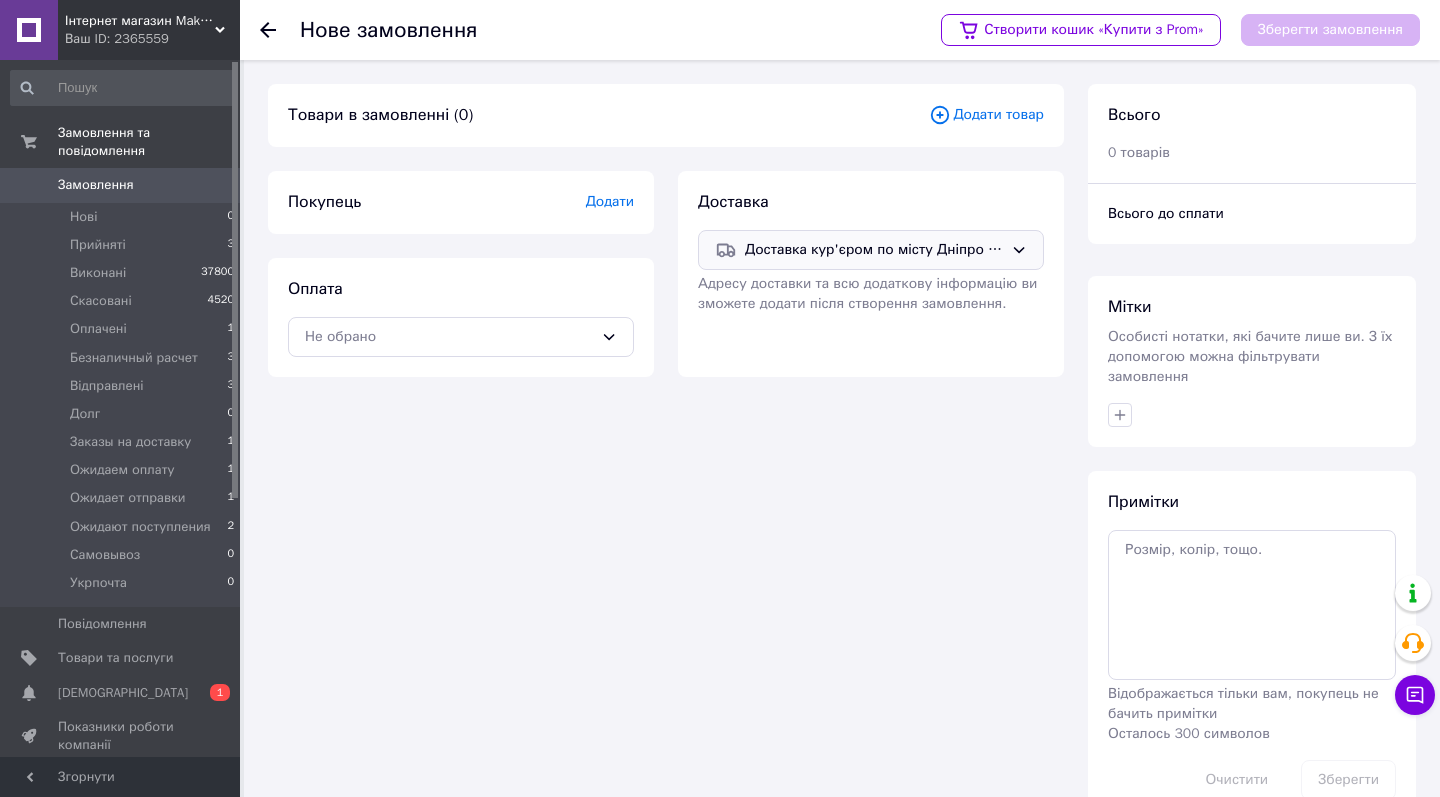 click on "Доставка кур'єром по місту Дніпро (платна 60.00 ₴, безкоштовно від 600 ₴)" at bounding box center [874, 250] 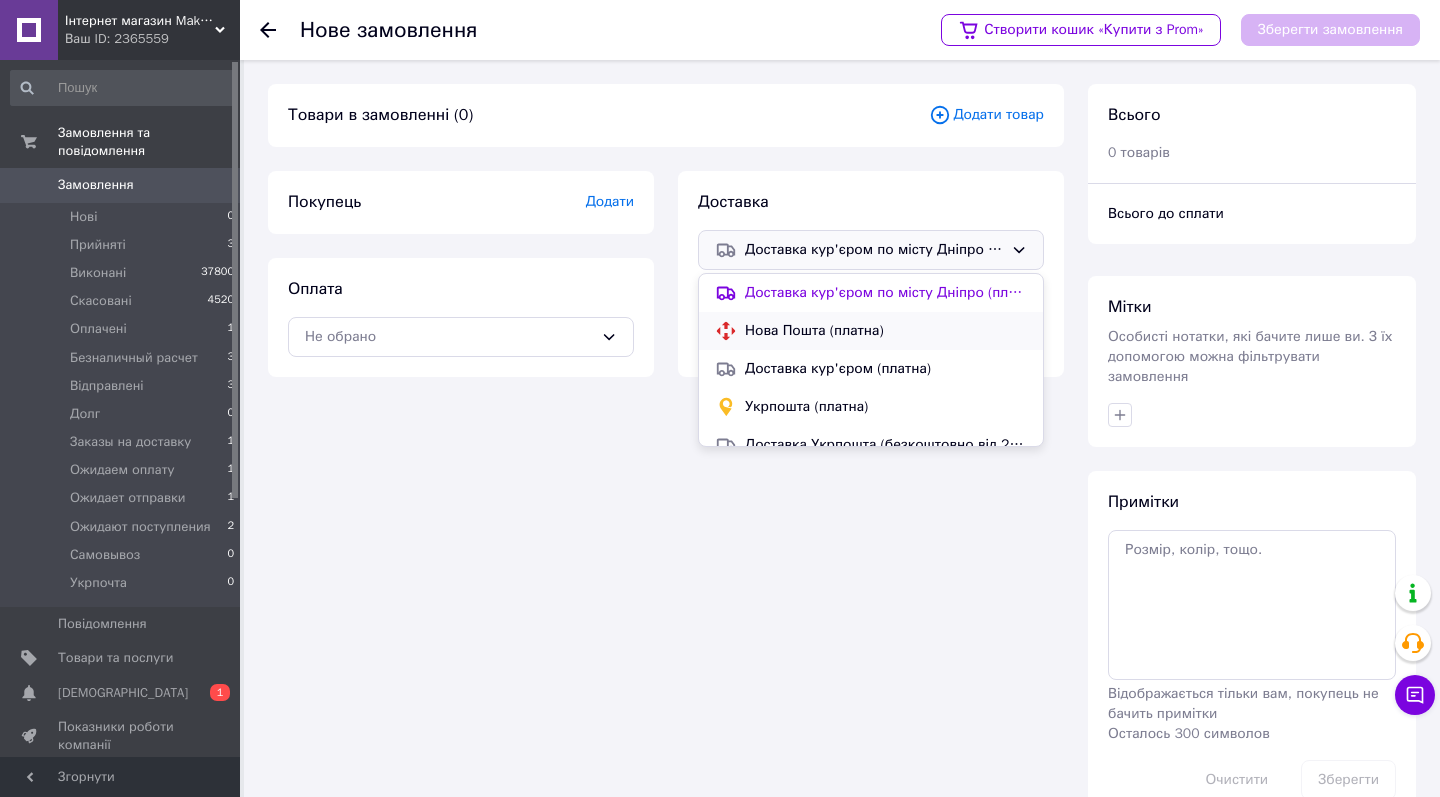 click on "Нова Пошта (платна)" at bounding box center [871, 331] 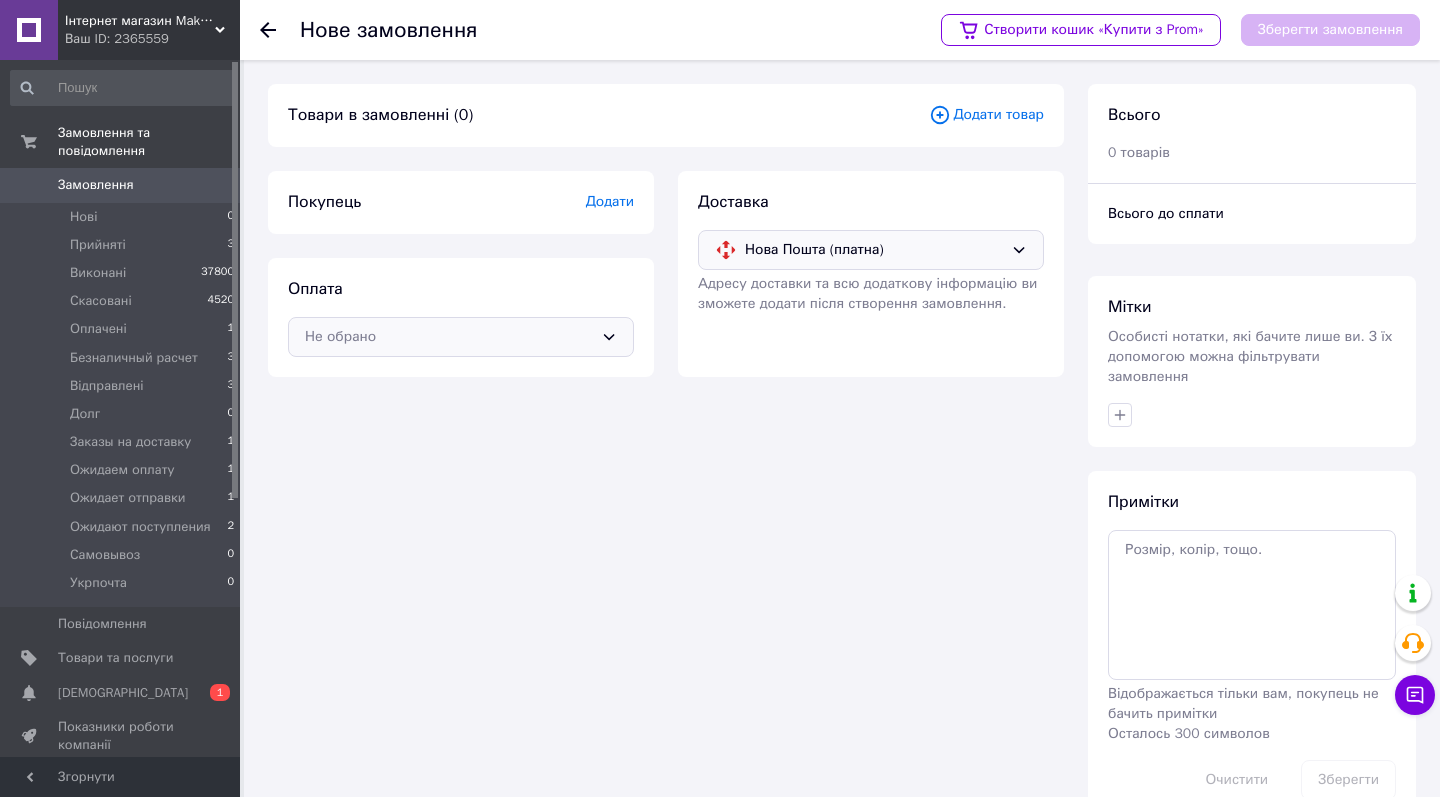 click 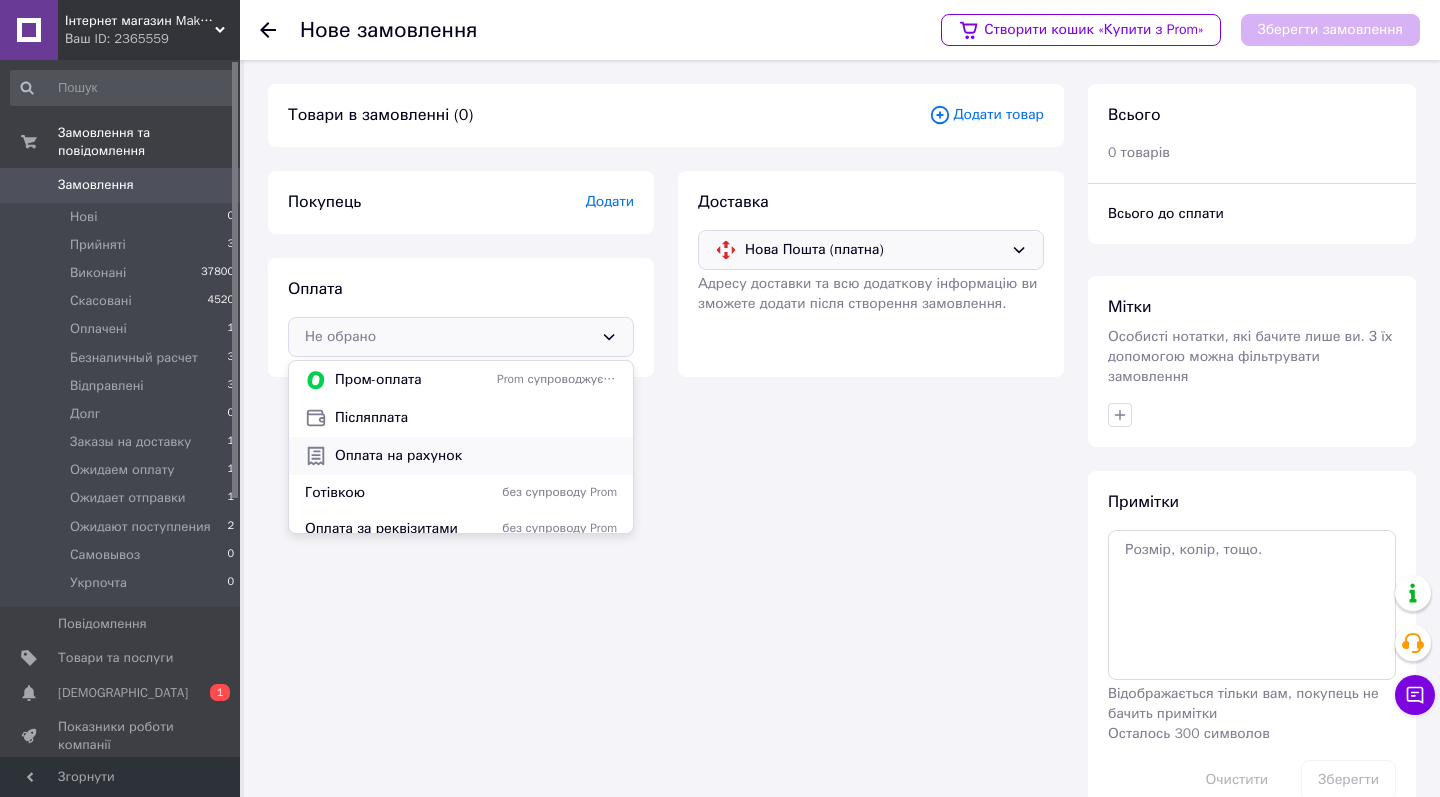 click on "Оплата на рахунок" at bounding box center [476, 456] 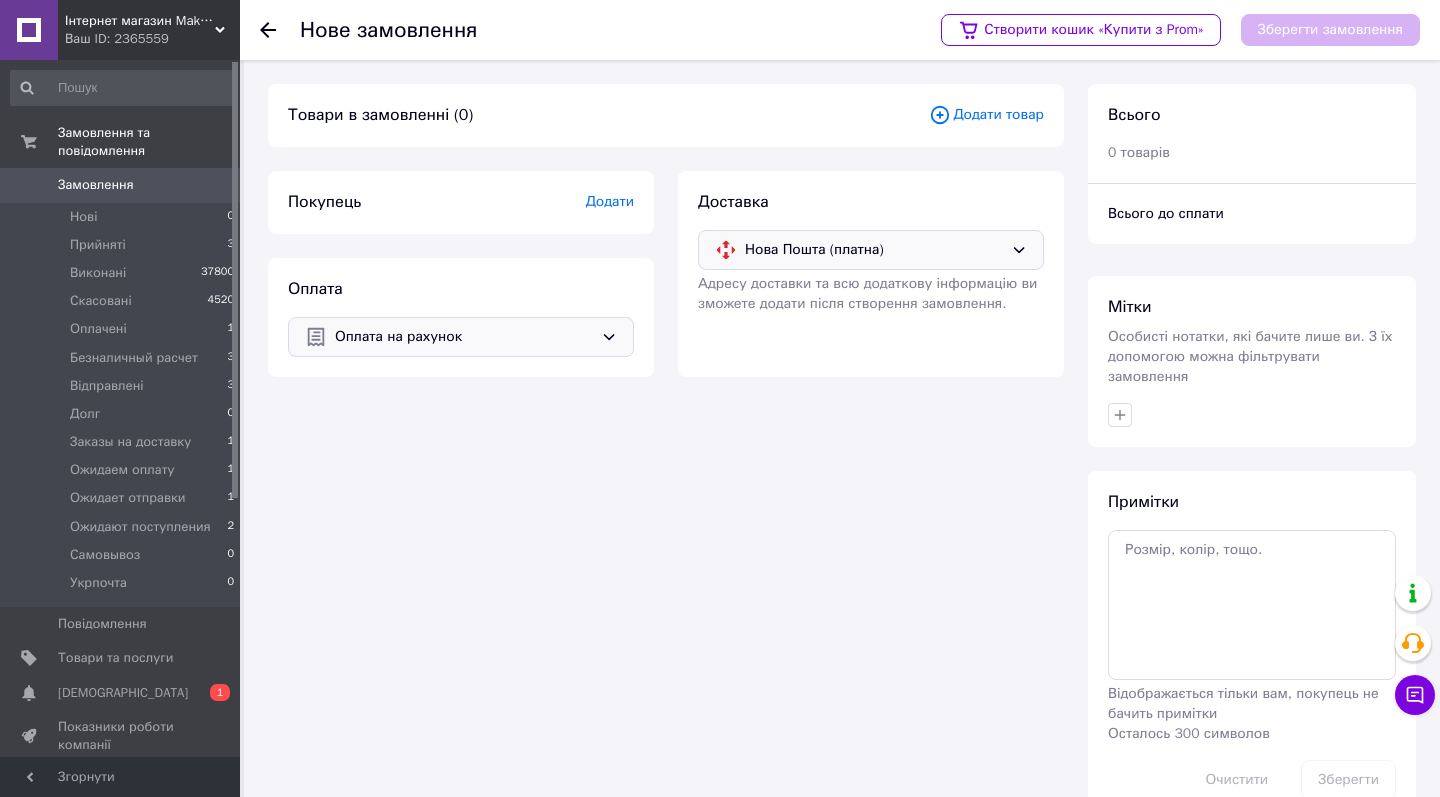 click on "Додати" at bounding box center (610, 201) 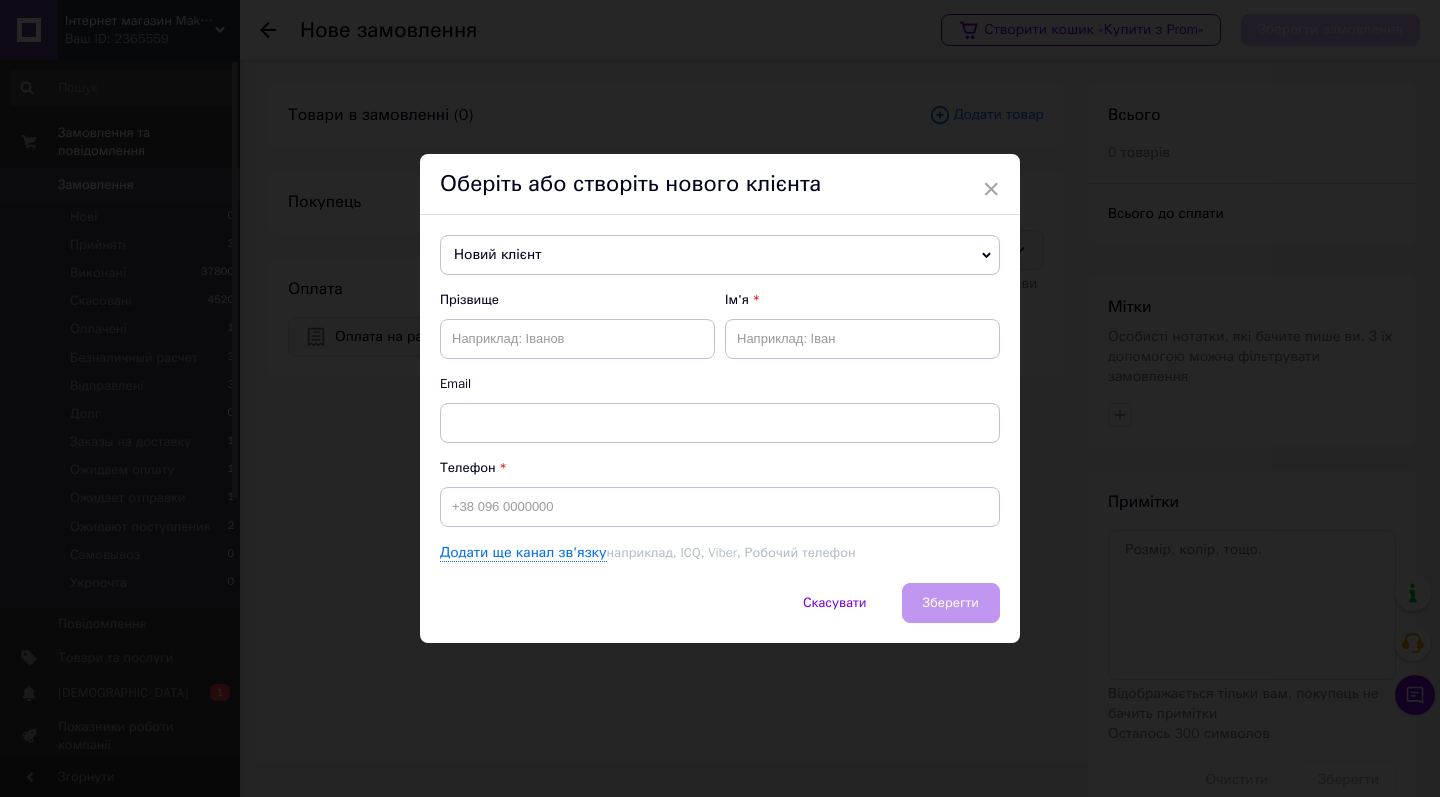 click on "Новий клієнт" at bounding box center [720, 255] 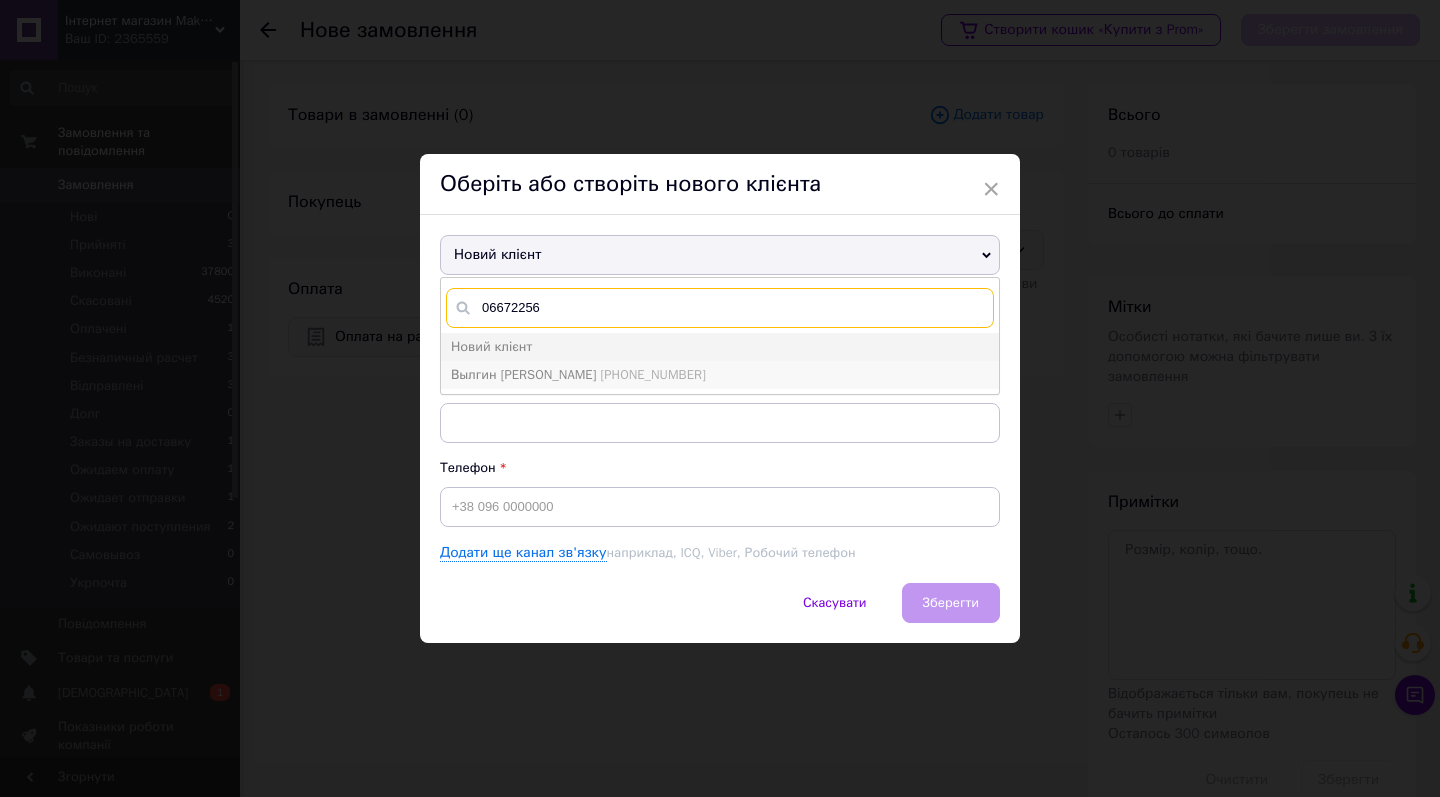 type on "06672256" 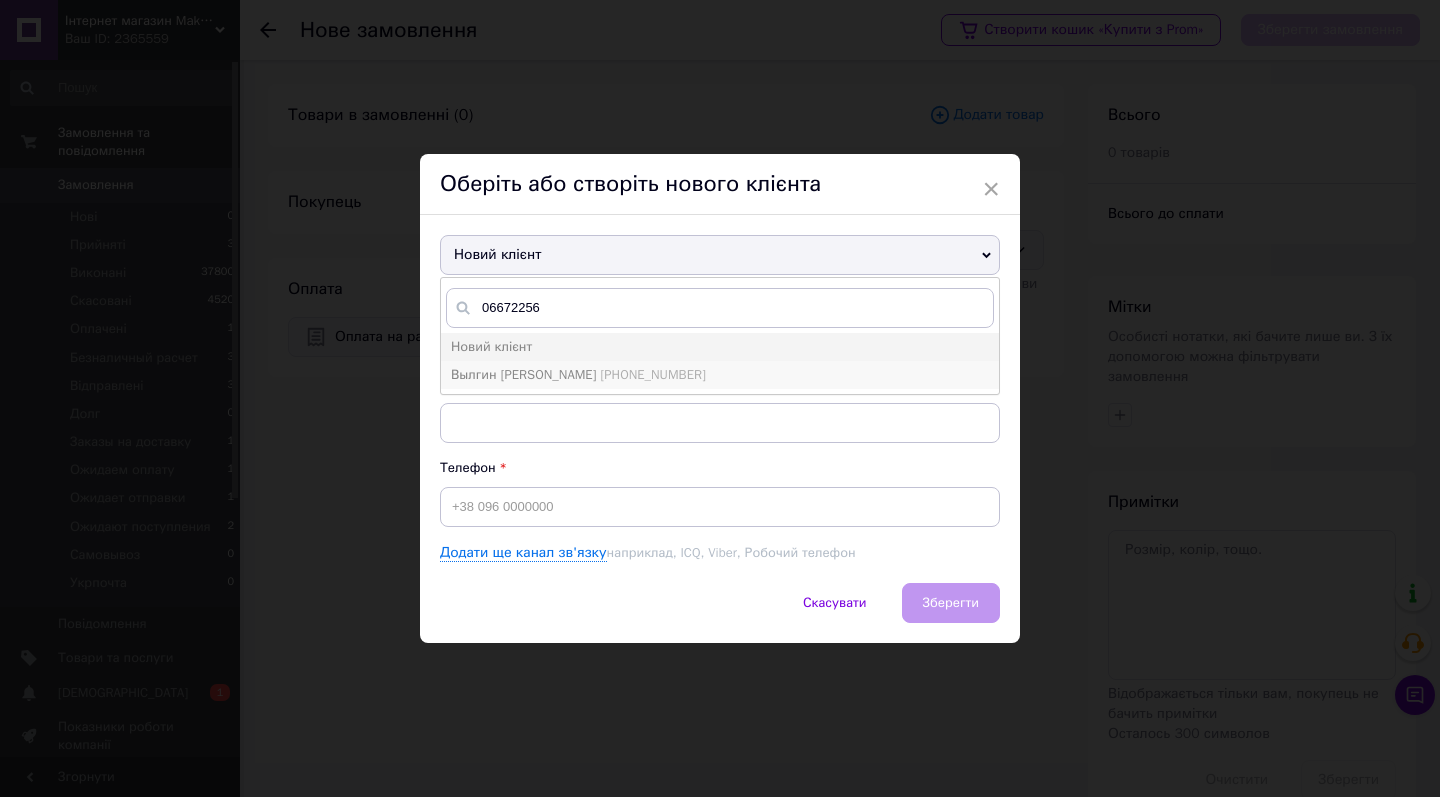 click on "[PHONE_NUMBER]" at bounding box center (652, 374) 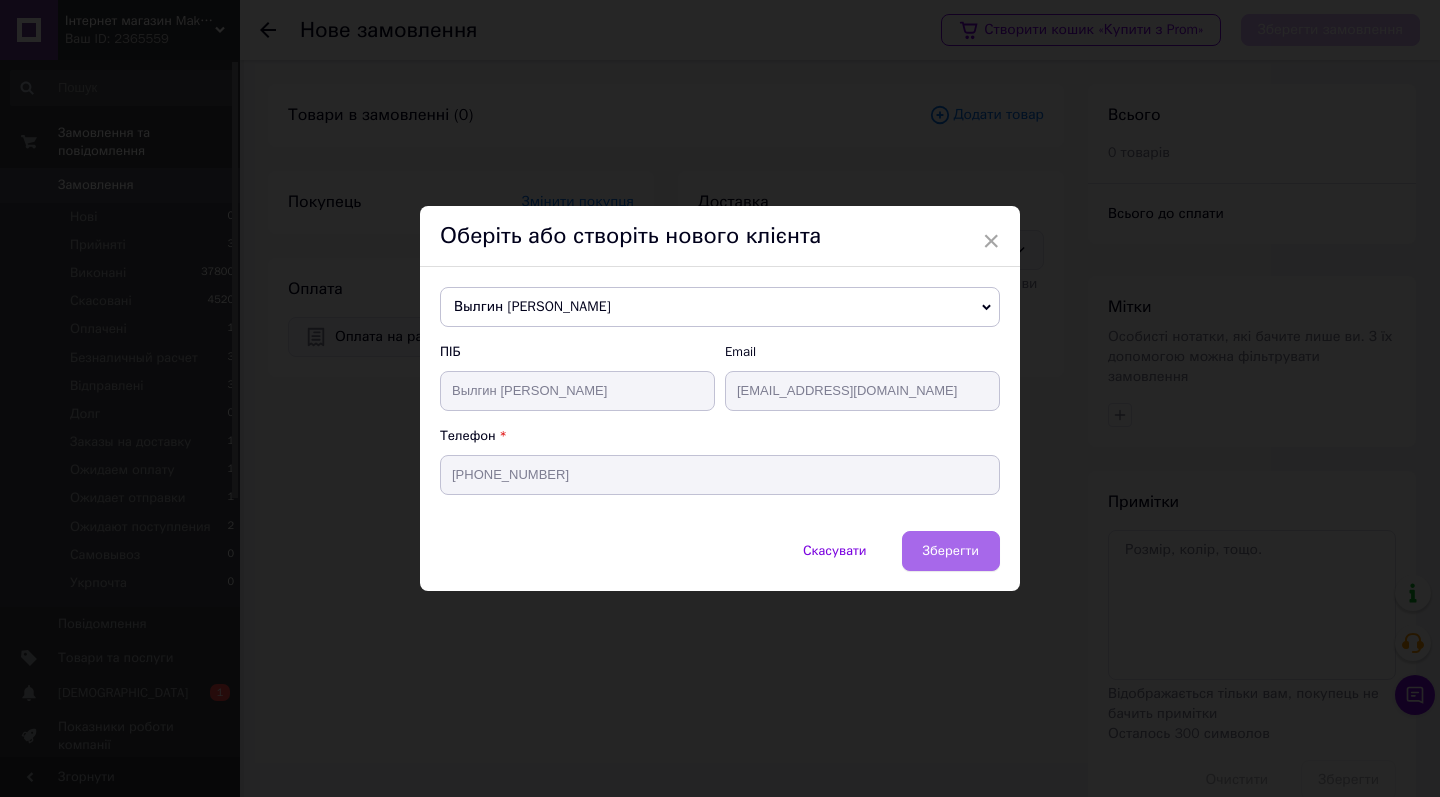 click on "Зберегти" at bounding box center [951, 551] 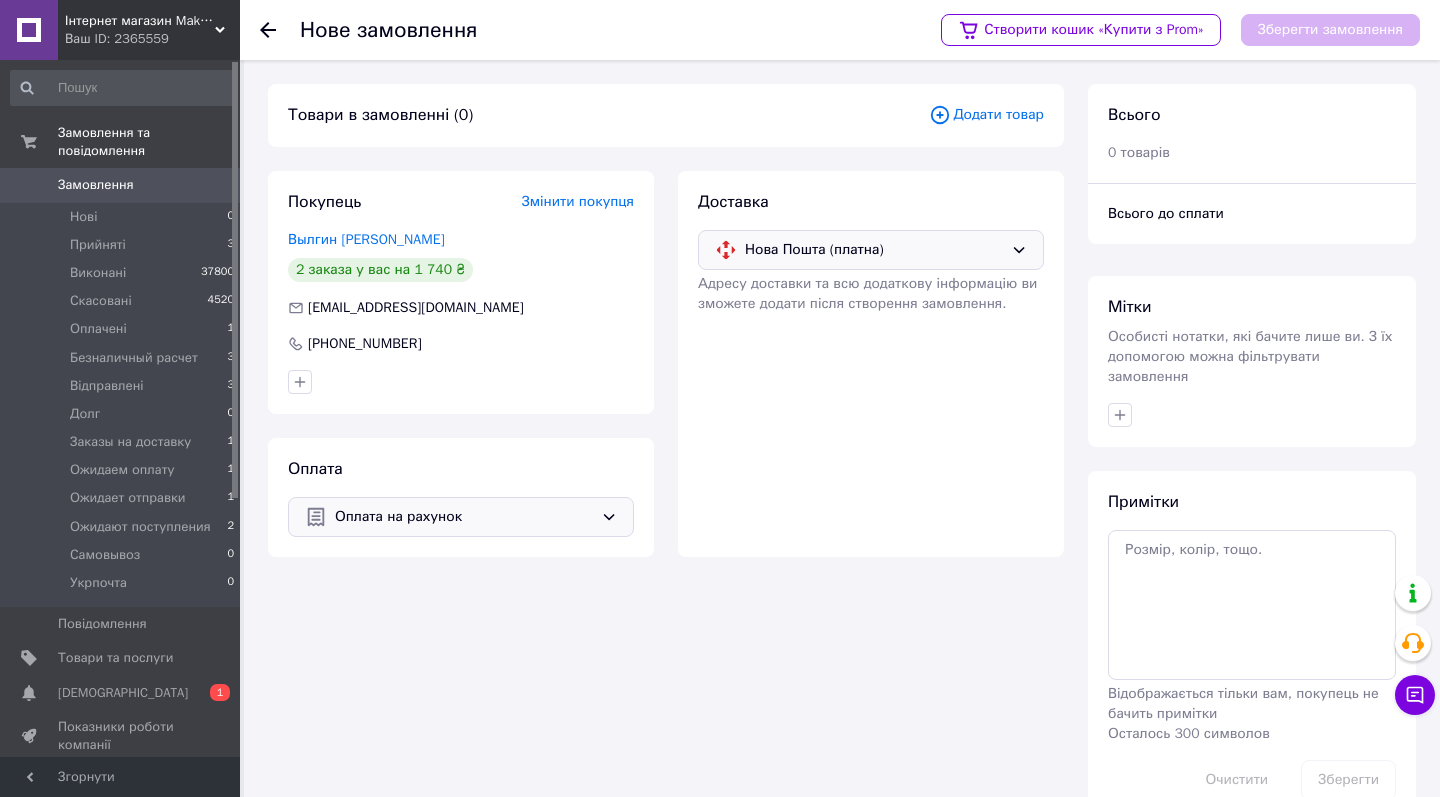 click on "Додати товар" at bounding box center (986, 115) 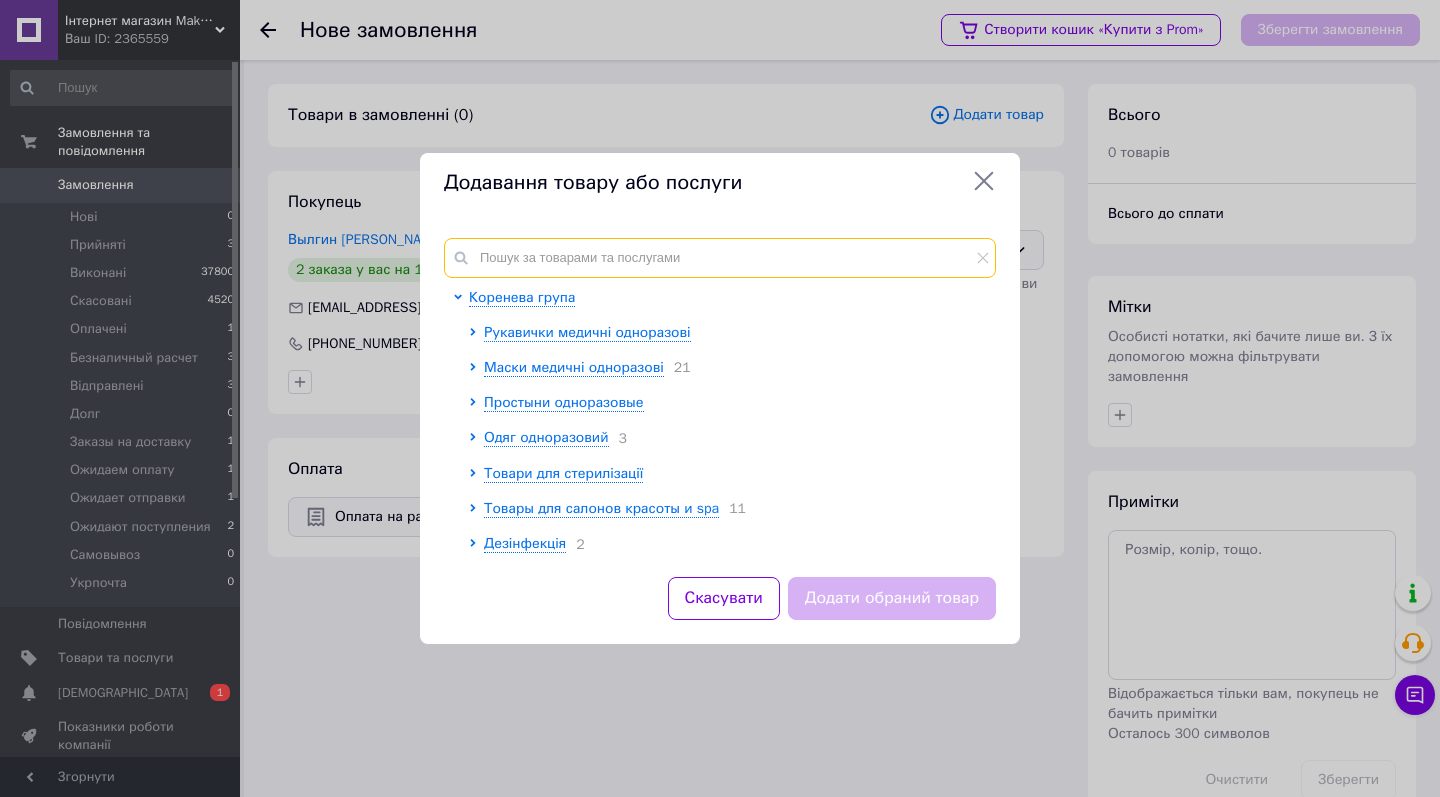 click at bounding box center (720, 258) 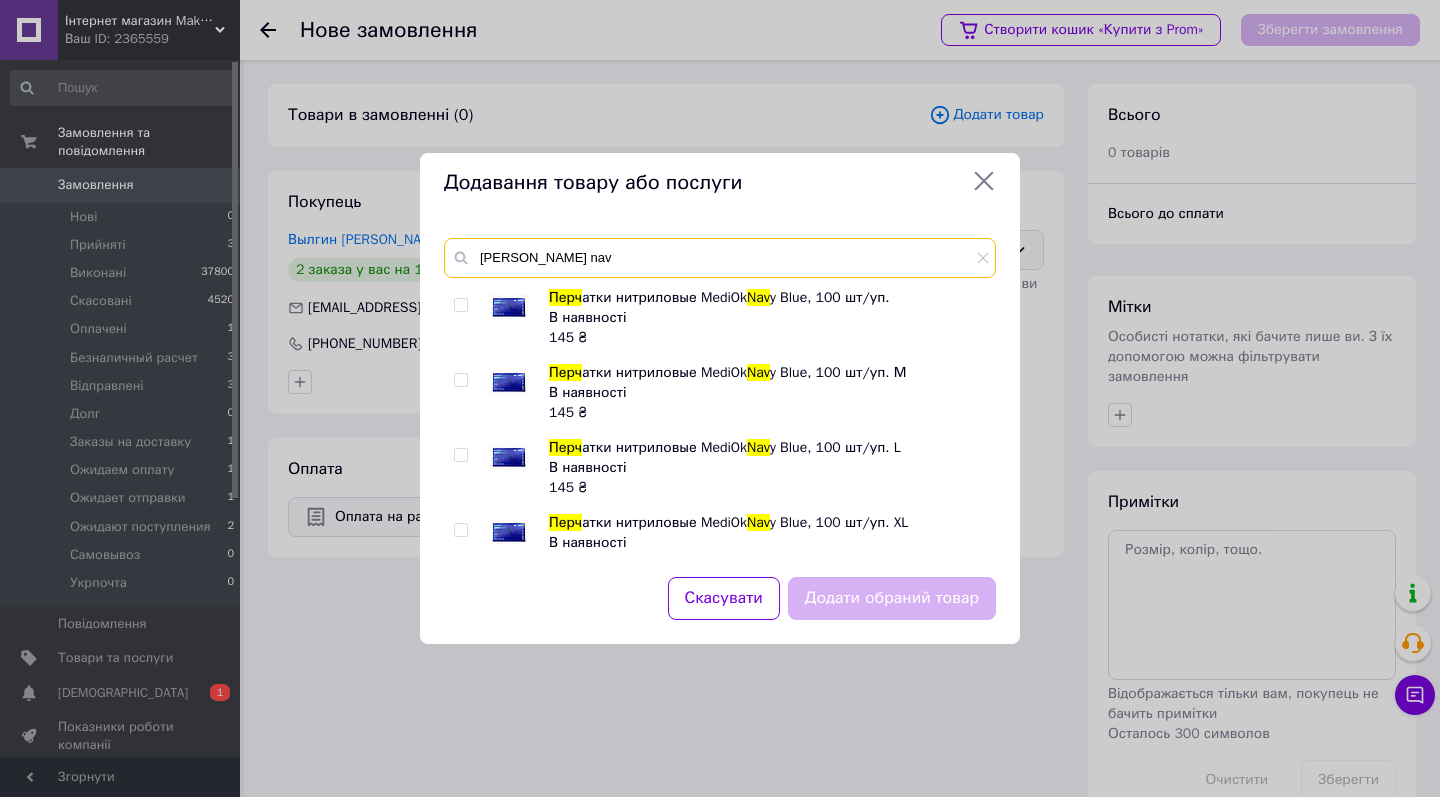 type on "[PERSON_NAME] nav" 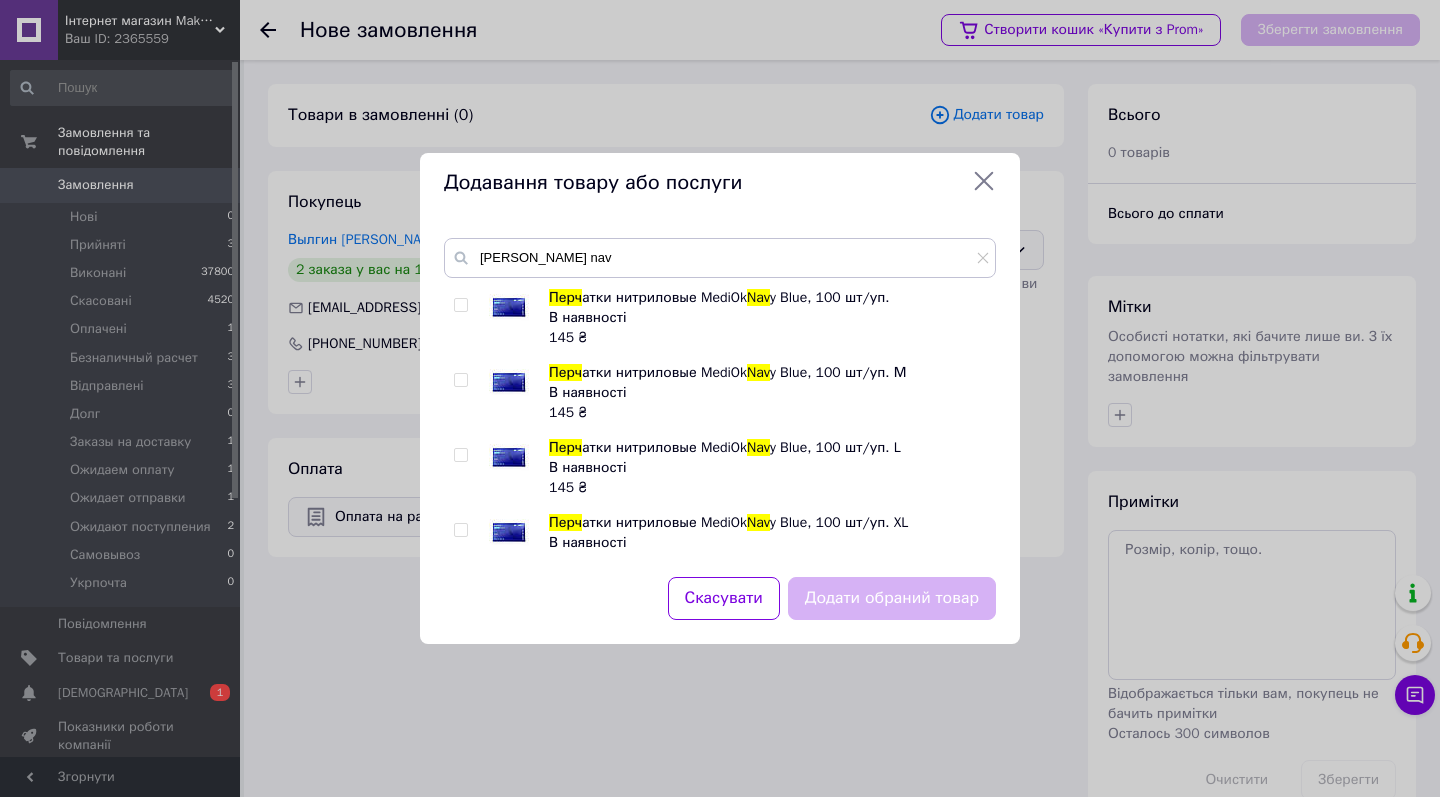 click at bounding box center [460, 380] 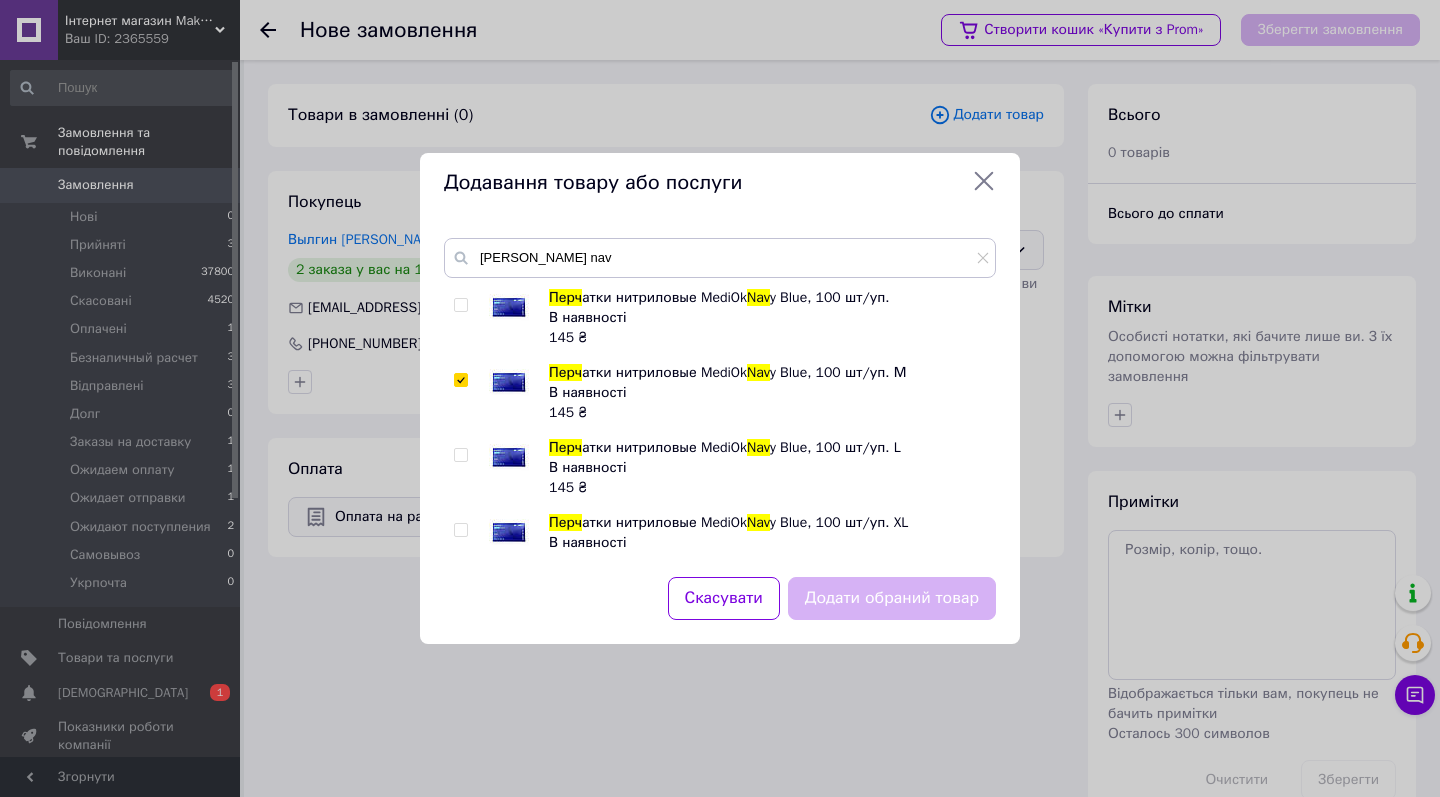 checkbox on "true" 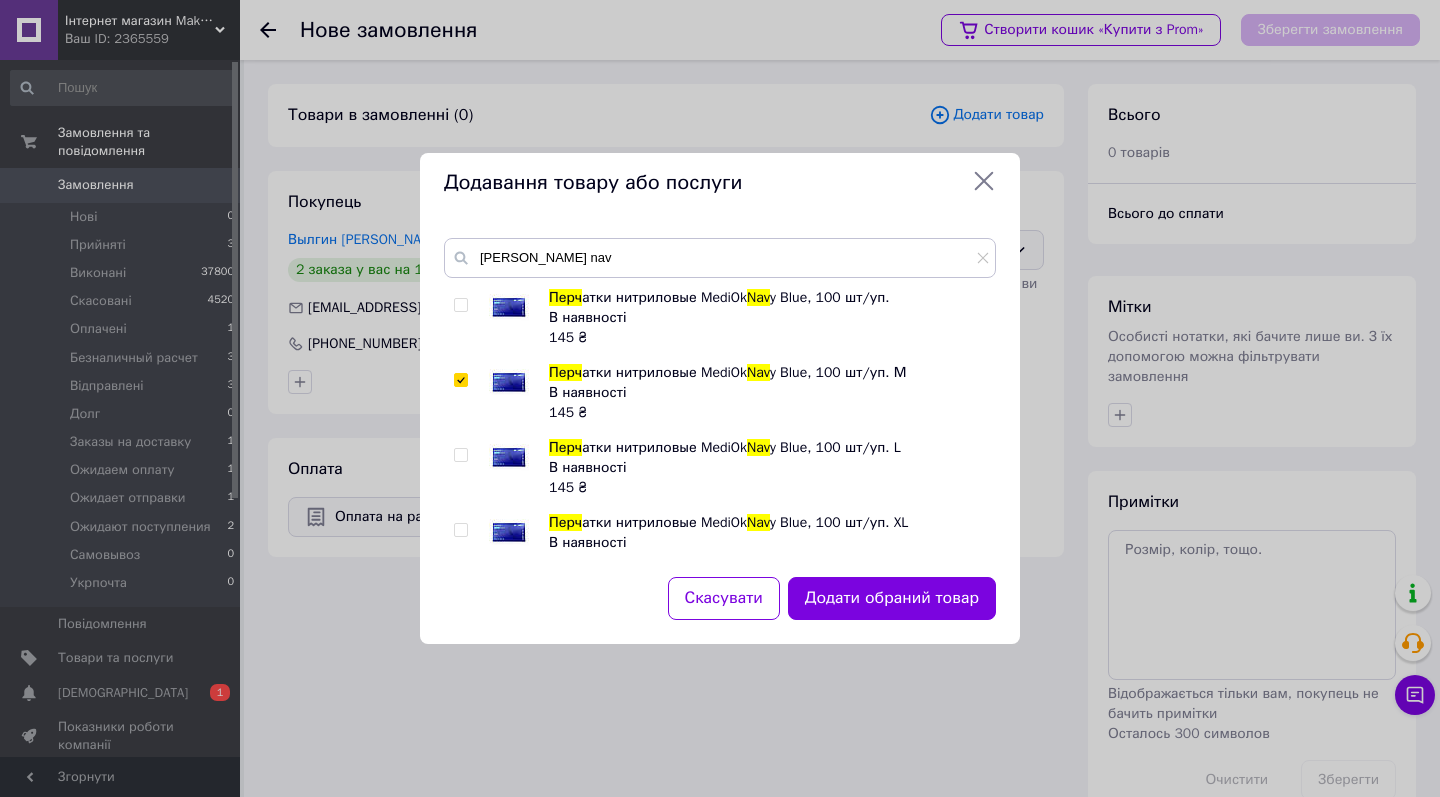 click at bounding box center (460, 305) 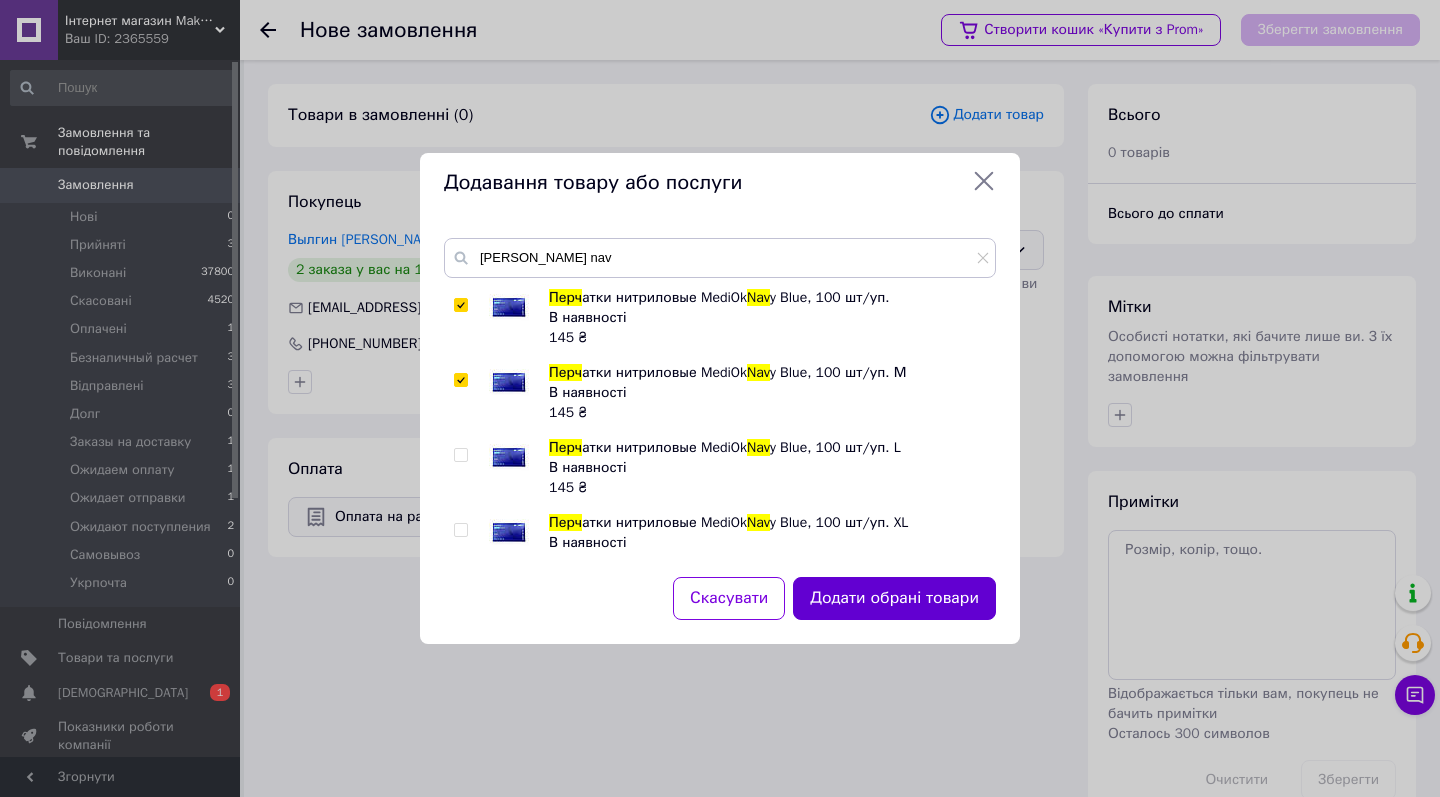 click on "Додати обрані товари" at bounding box center [894, 598] 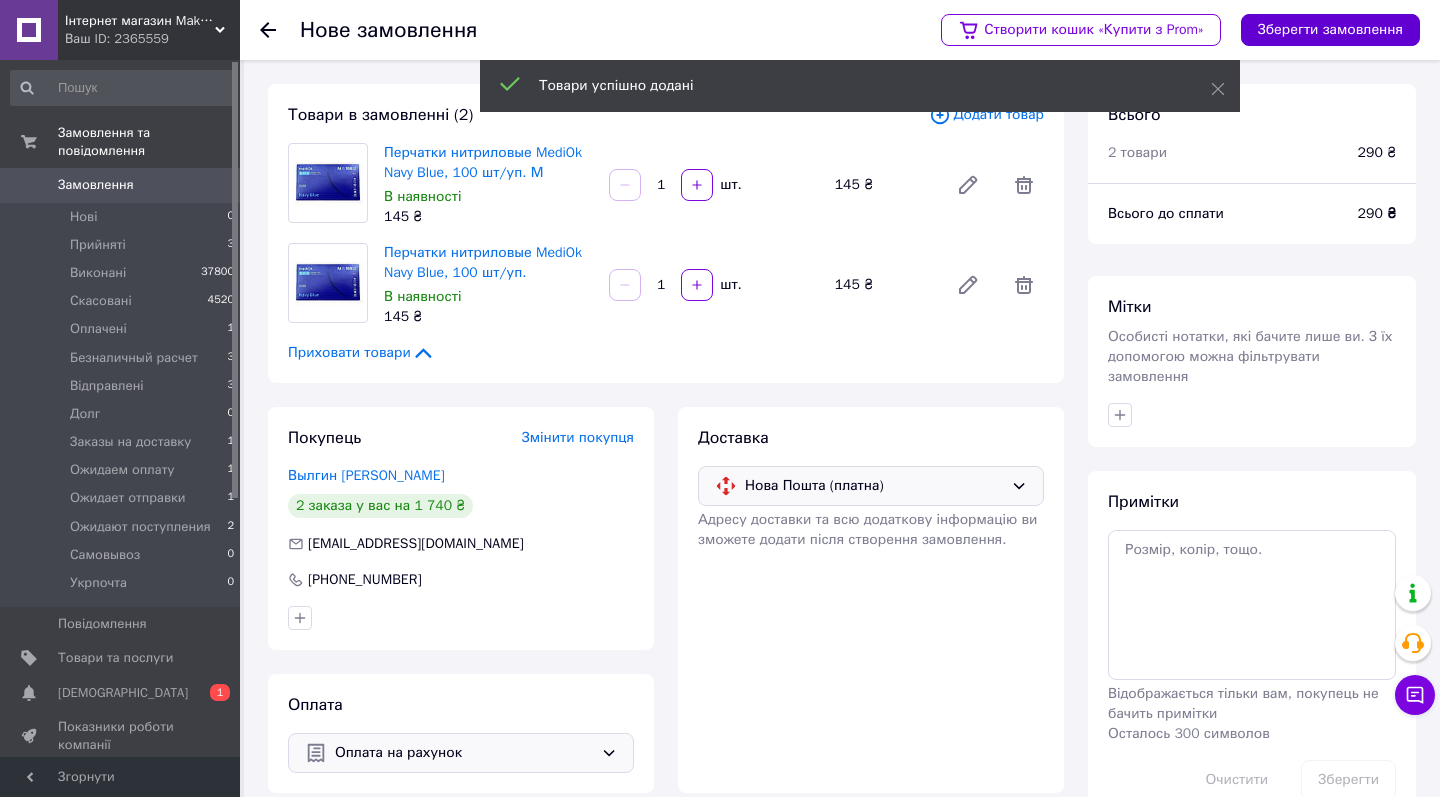 click on "Зберегти замовлення" at bounding box center (1330, 30) 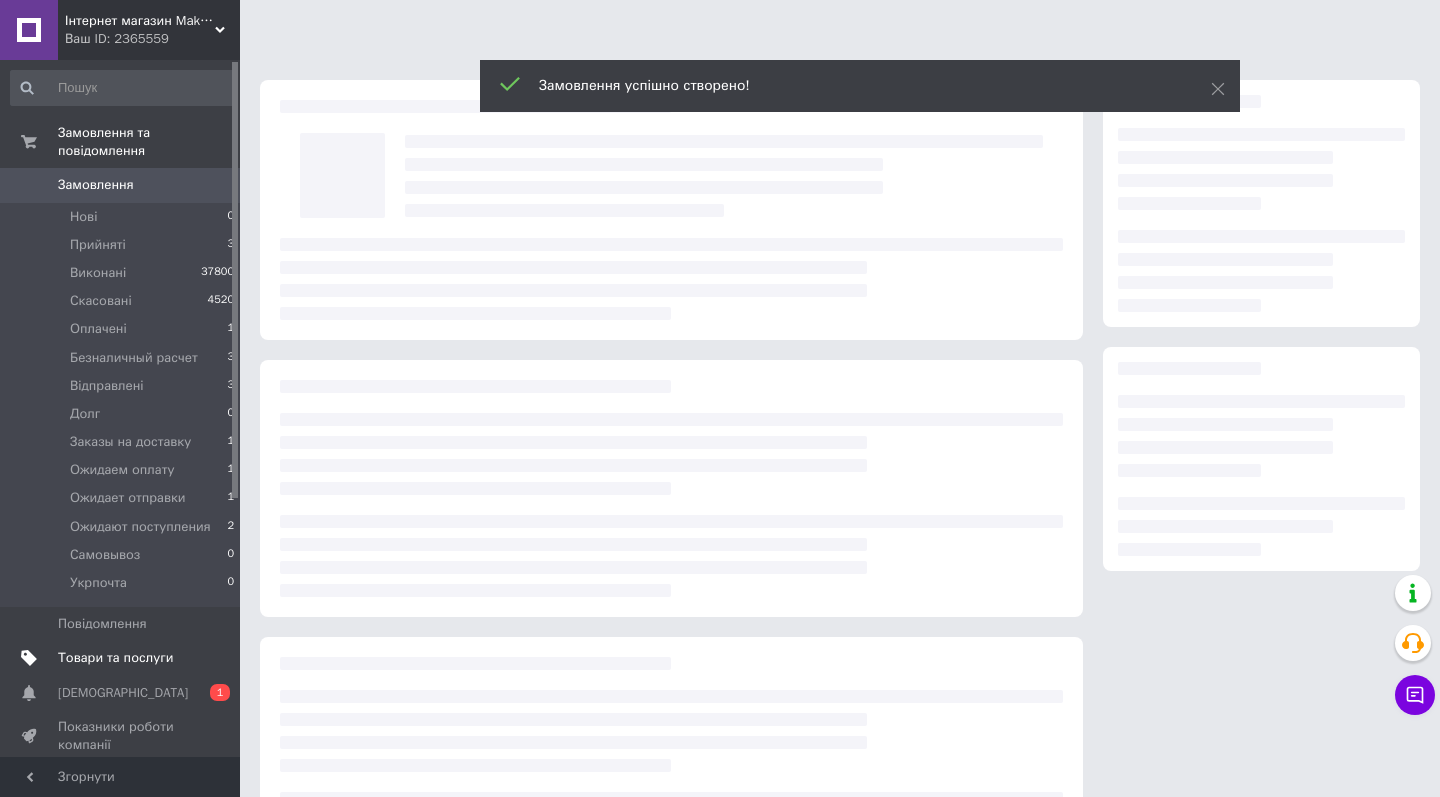click on "Товари та послуги" at bounding box center [115, 658] 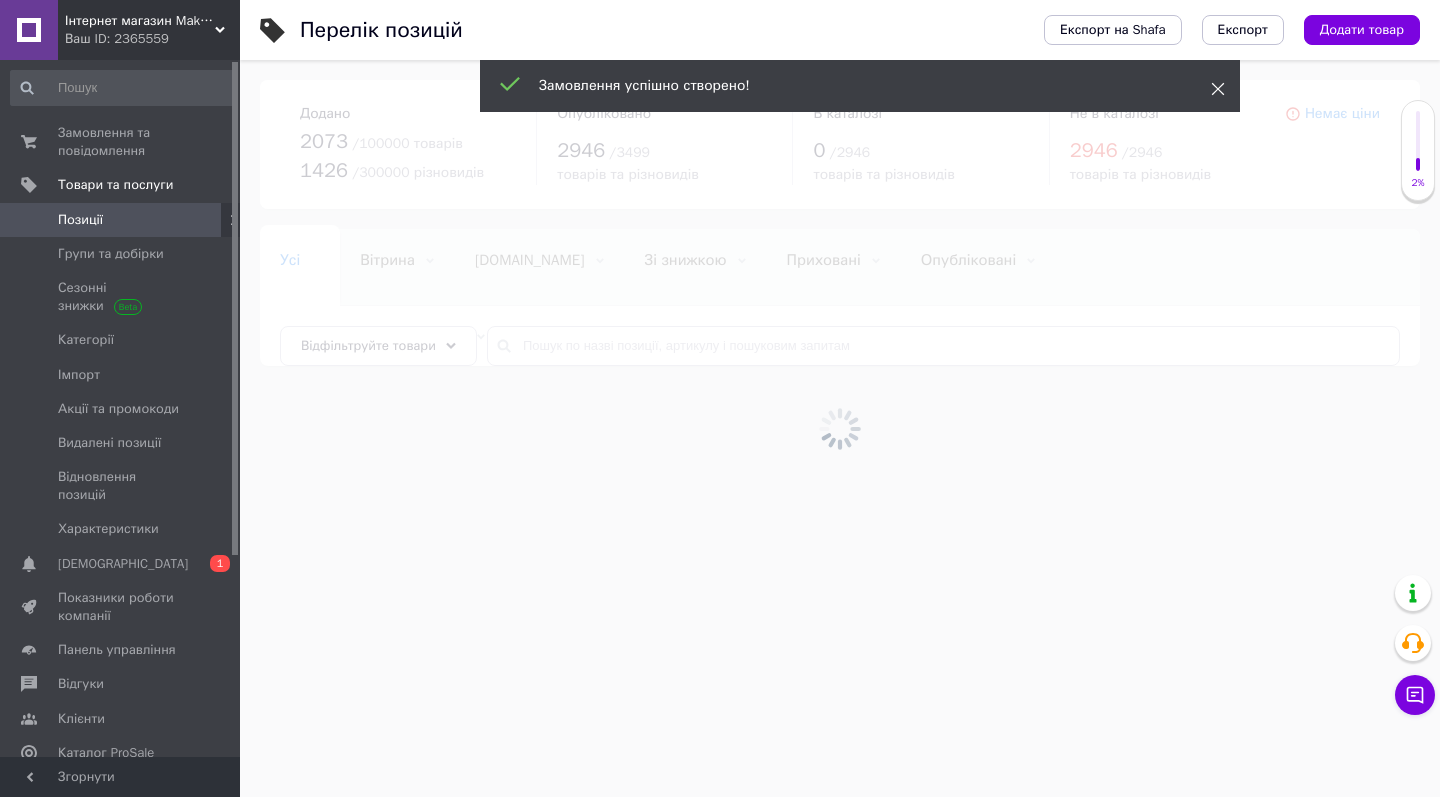click 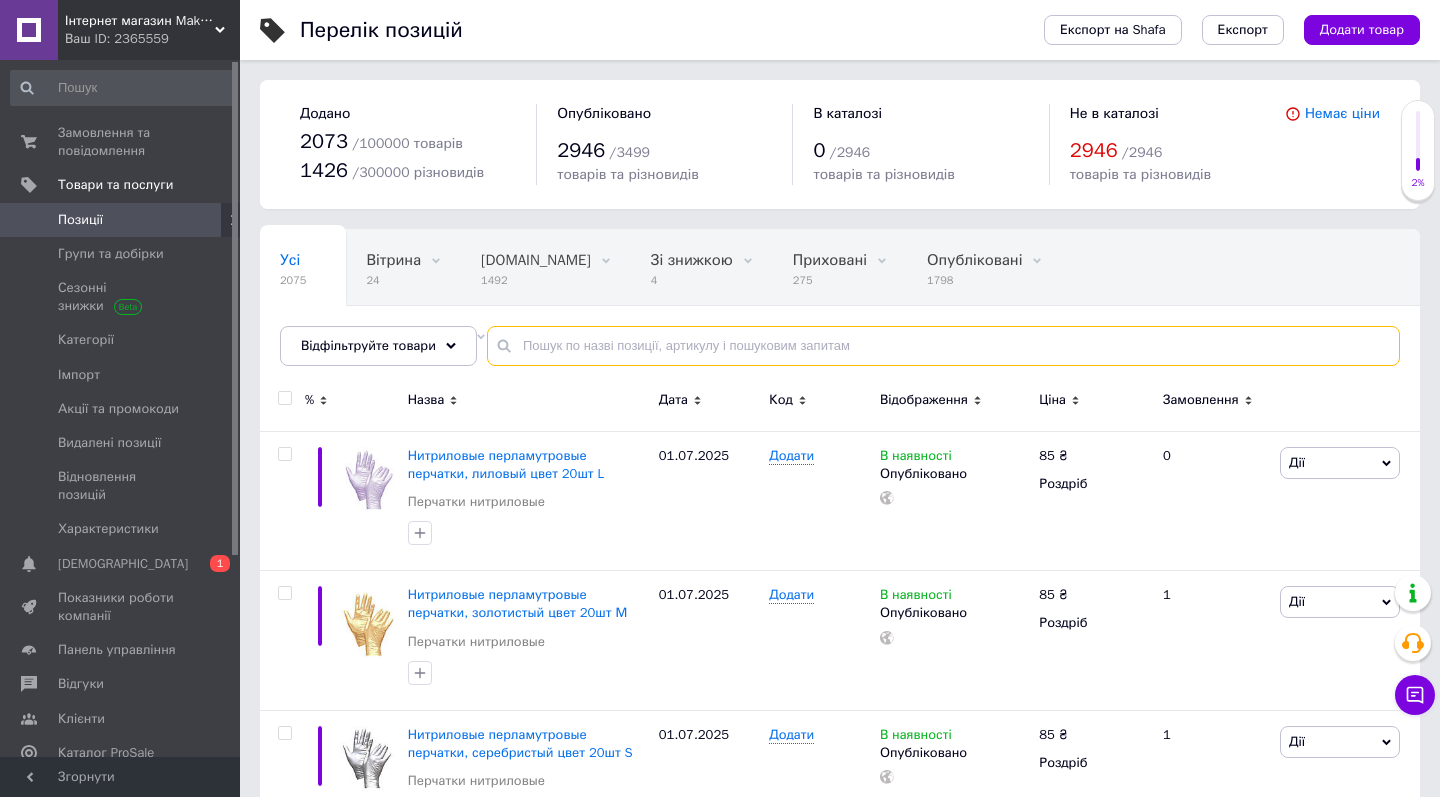 click at bounding box center (943, 346) 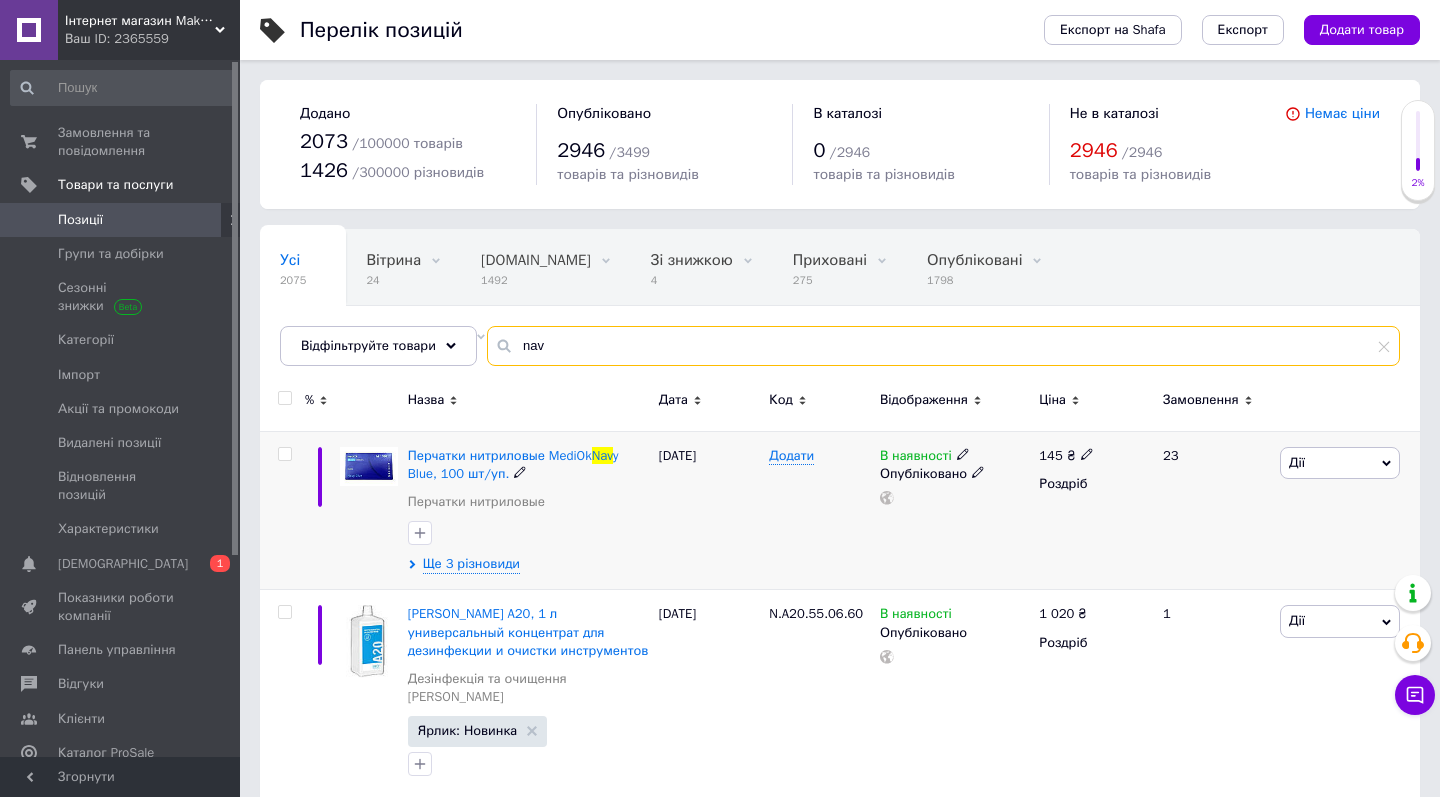 type on "nav" 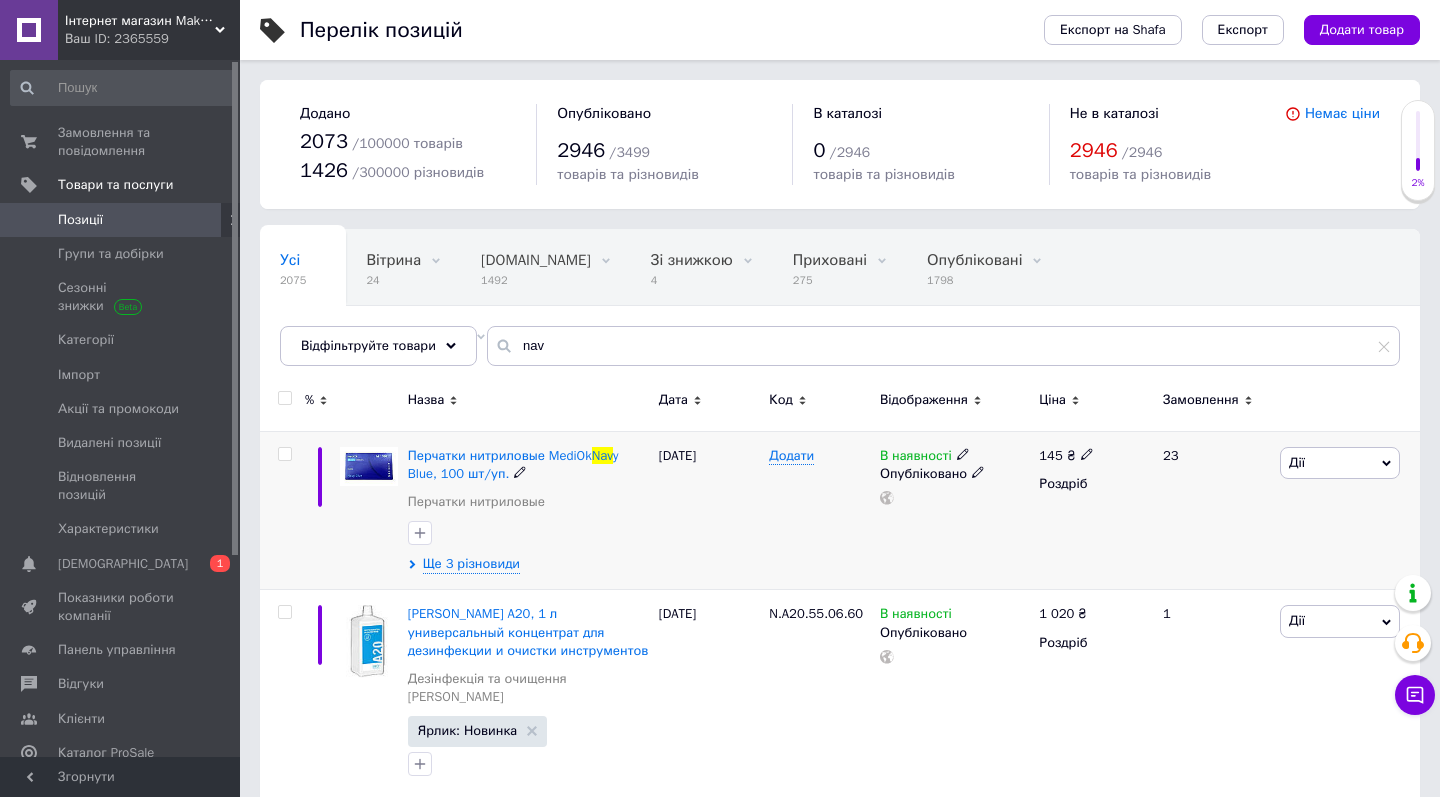 click on "Дії" at bounding box center [1340, 463] 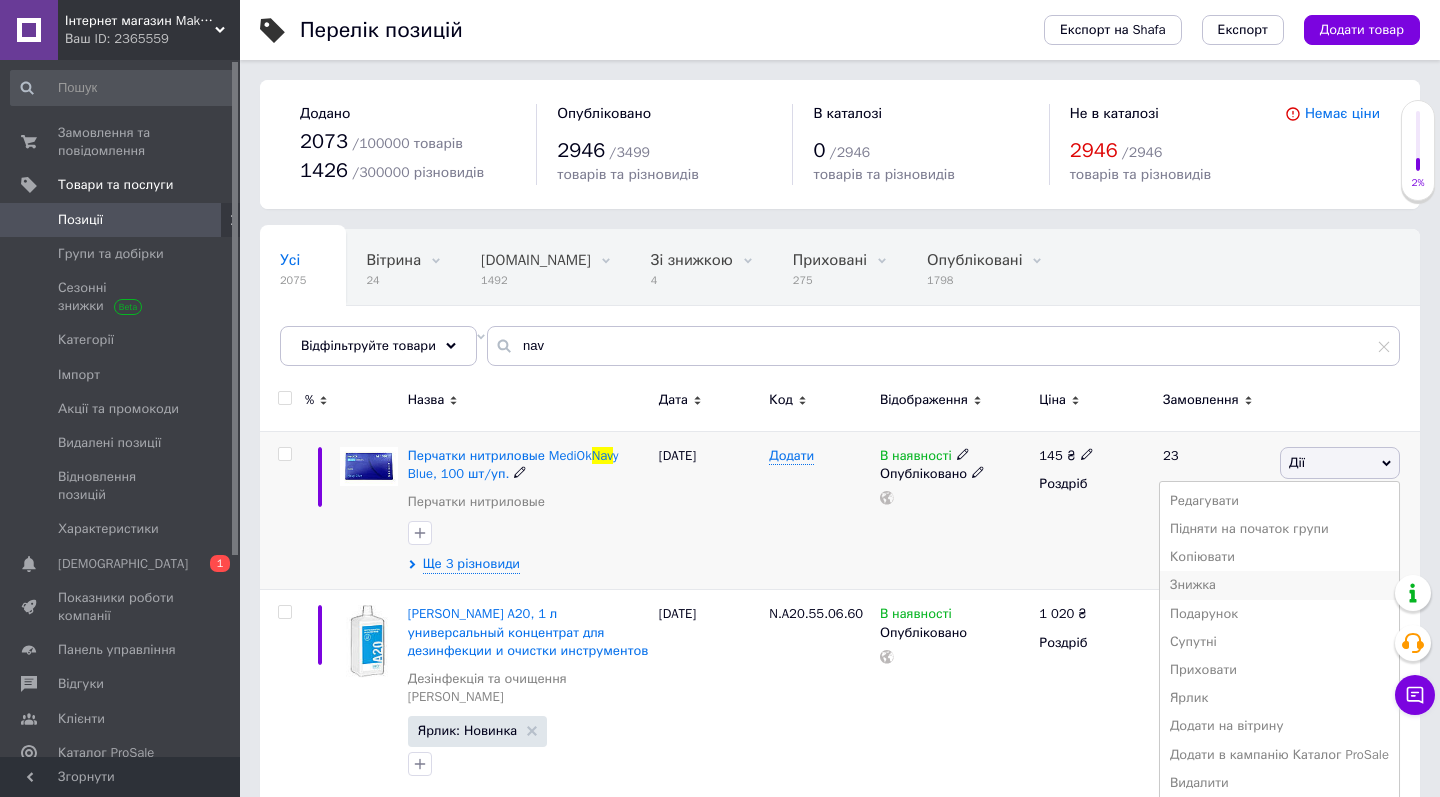 click on "Знижка" at bounding box center (1279, 585) 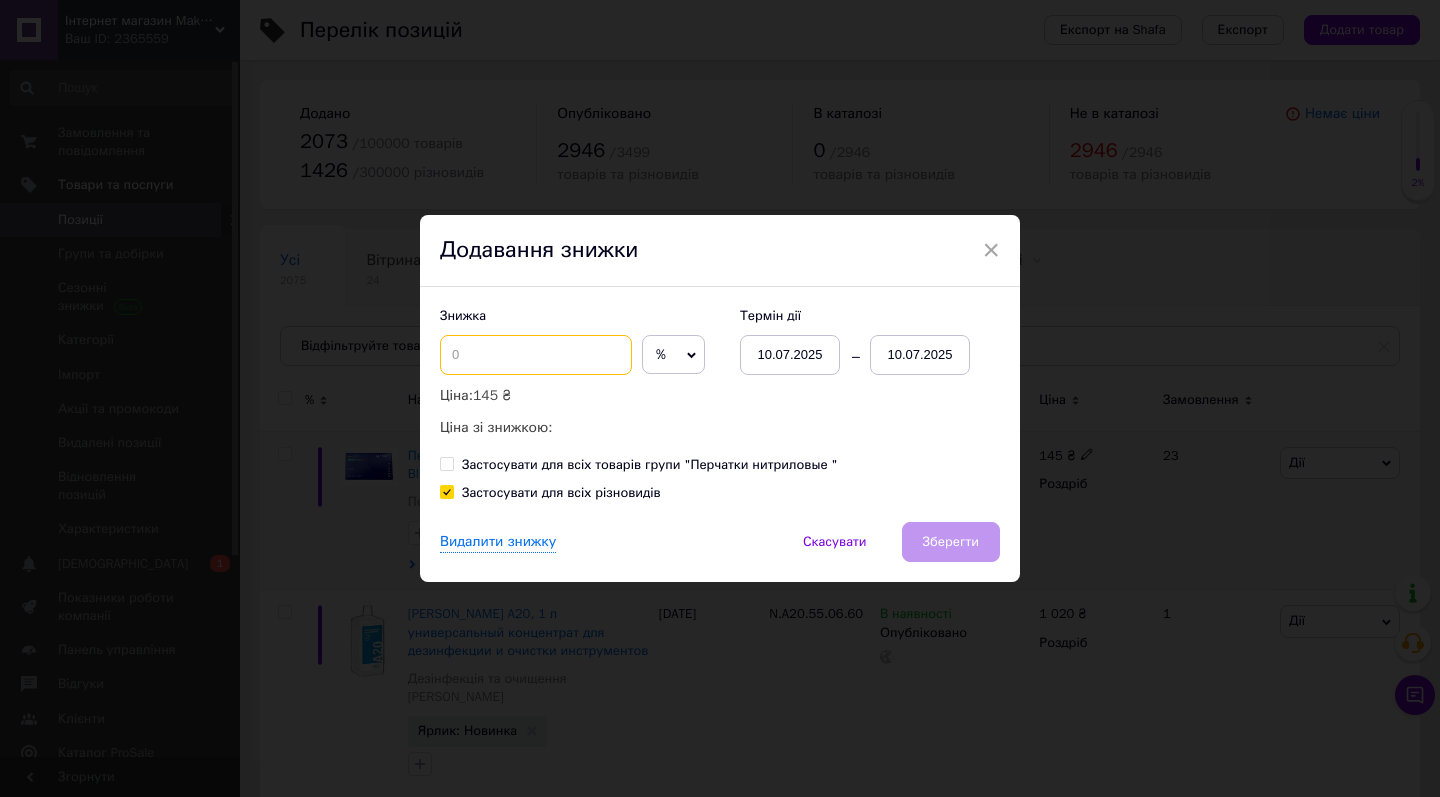 click at bounding box center (536, 355) 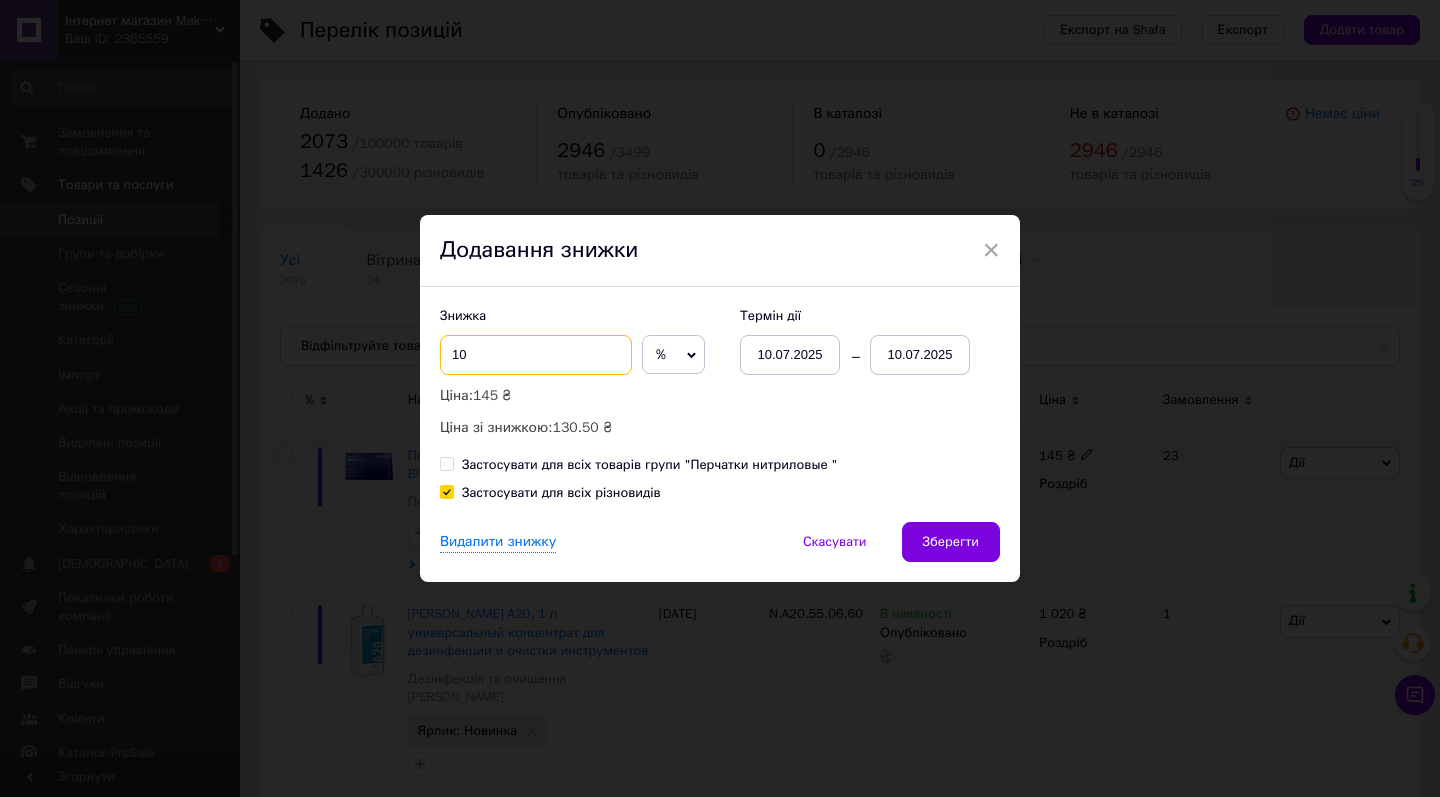 type on "10" 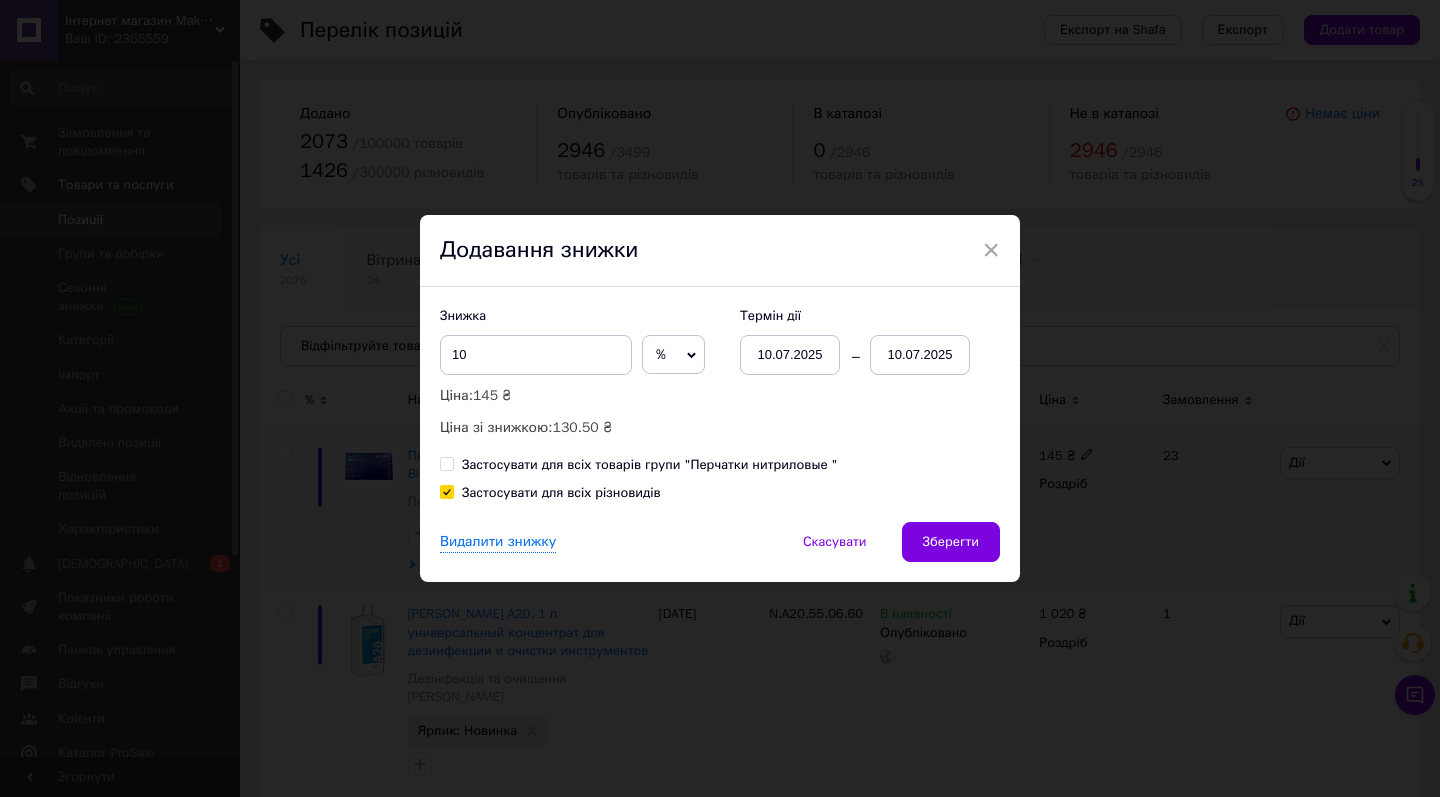 click on "%" at bounding box center (673, 355) 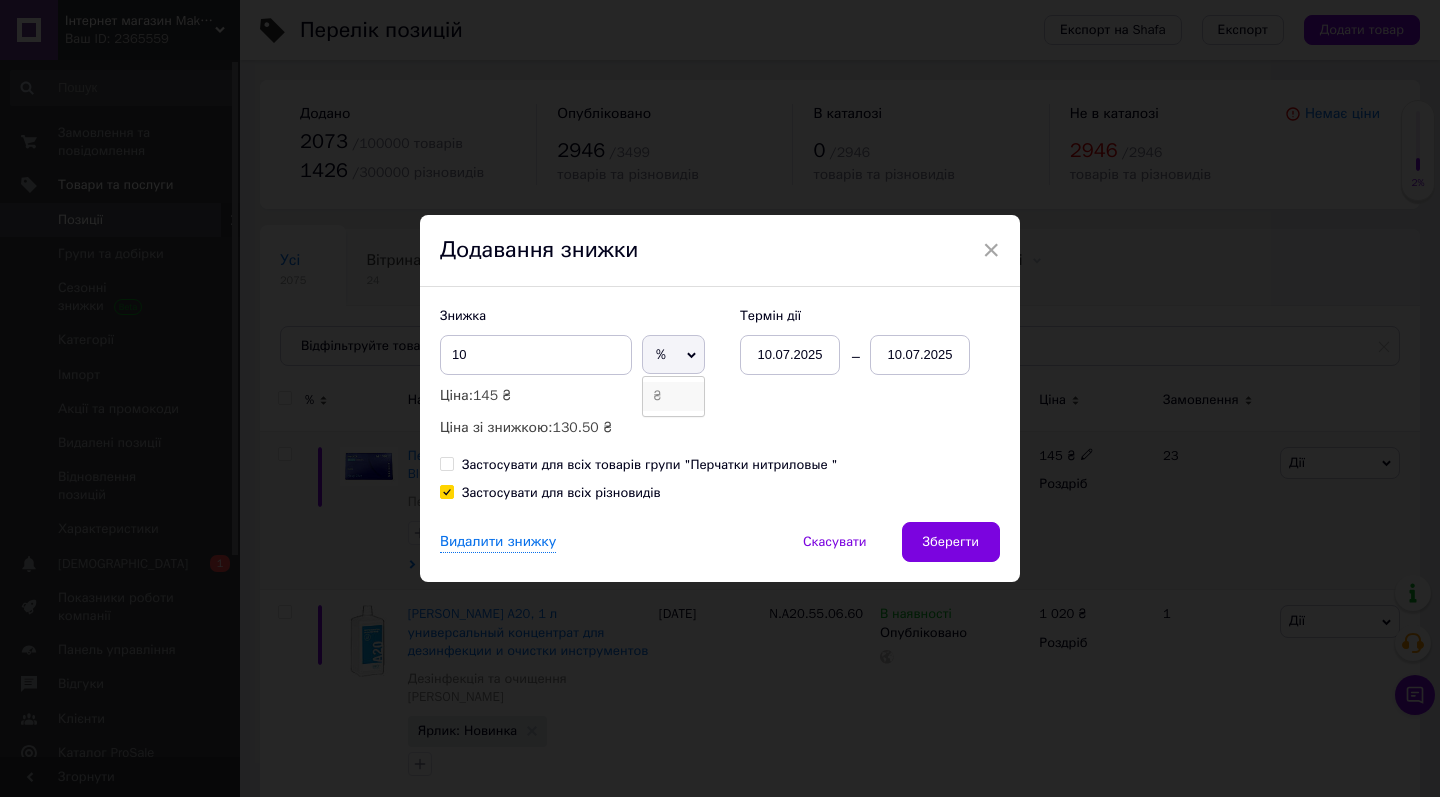 click on "₴" at bounding box center [673, 396] 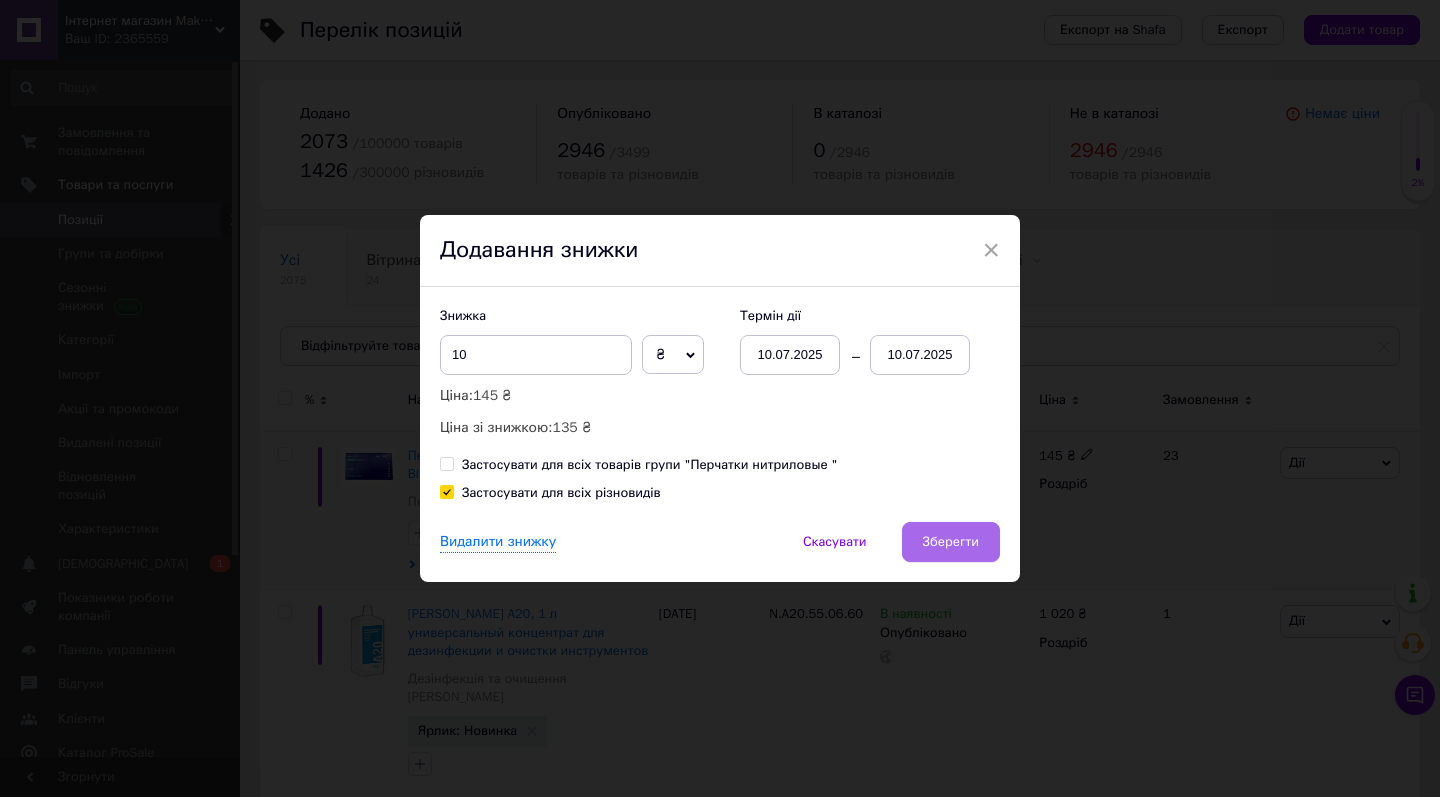 click on "Зберегти" at bounding box center (951, 542) 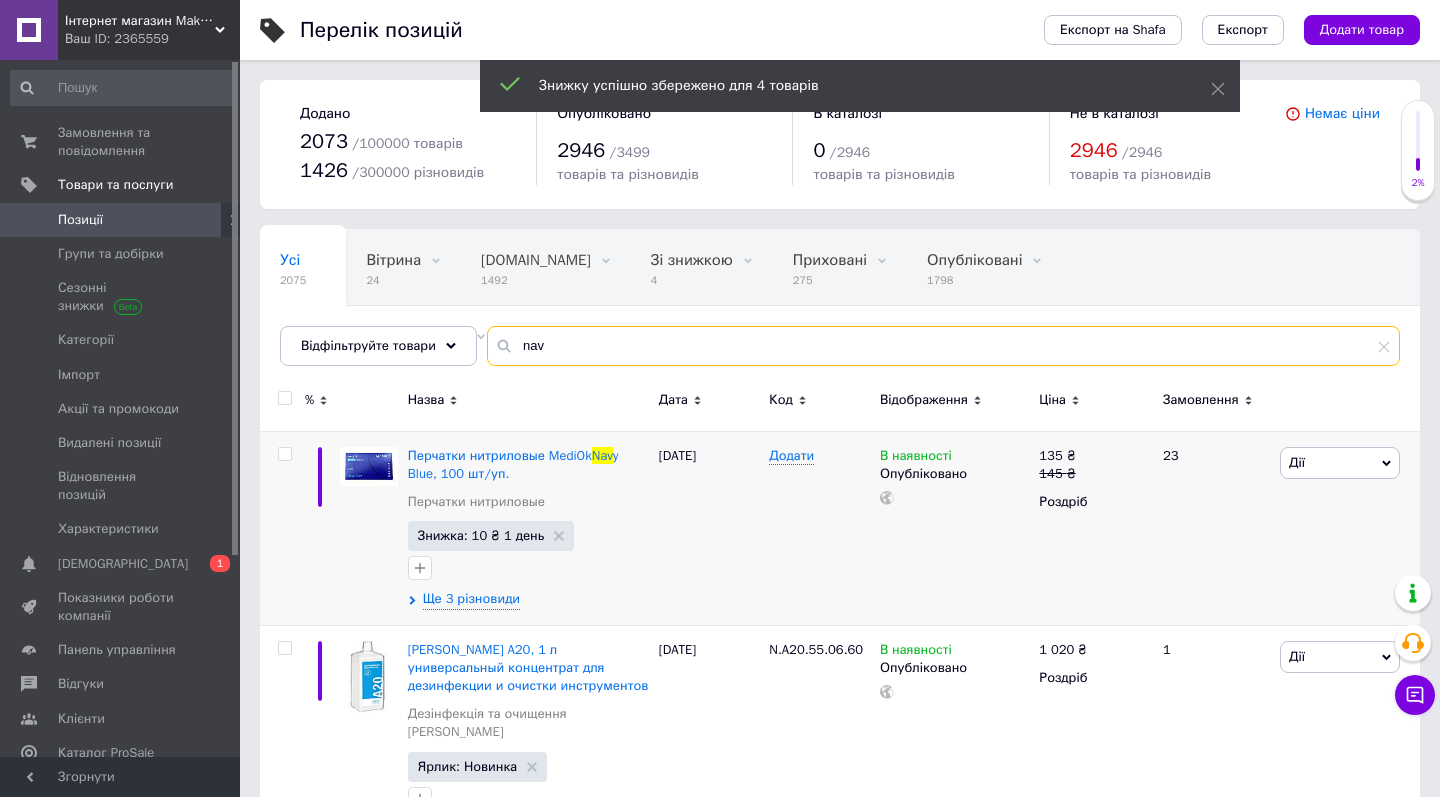 click on "nav" at bounding box center [943, 346] 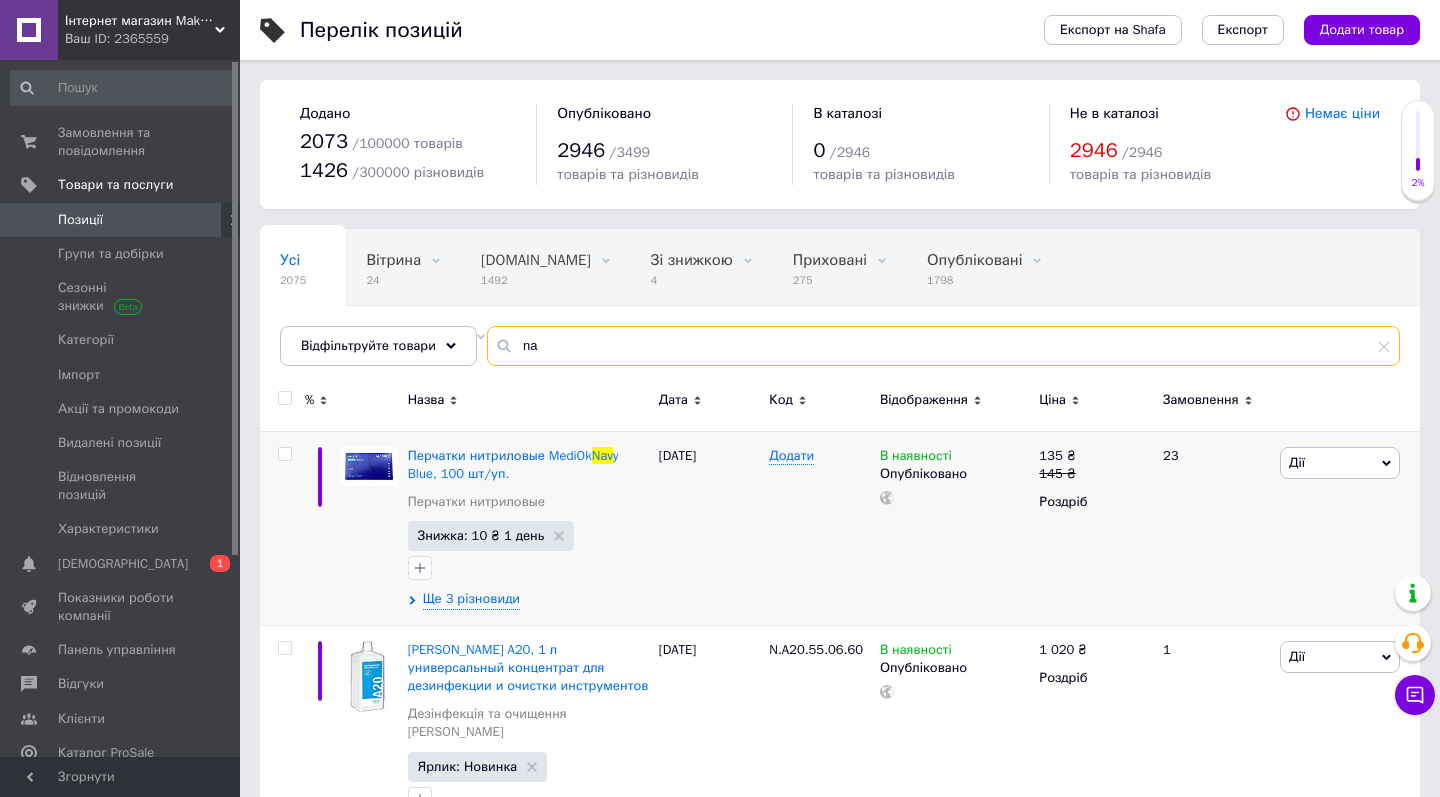 type on "n" 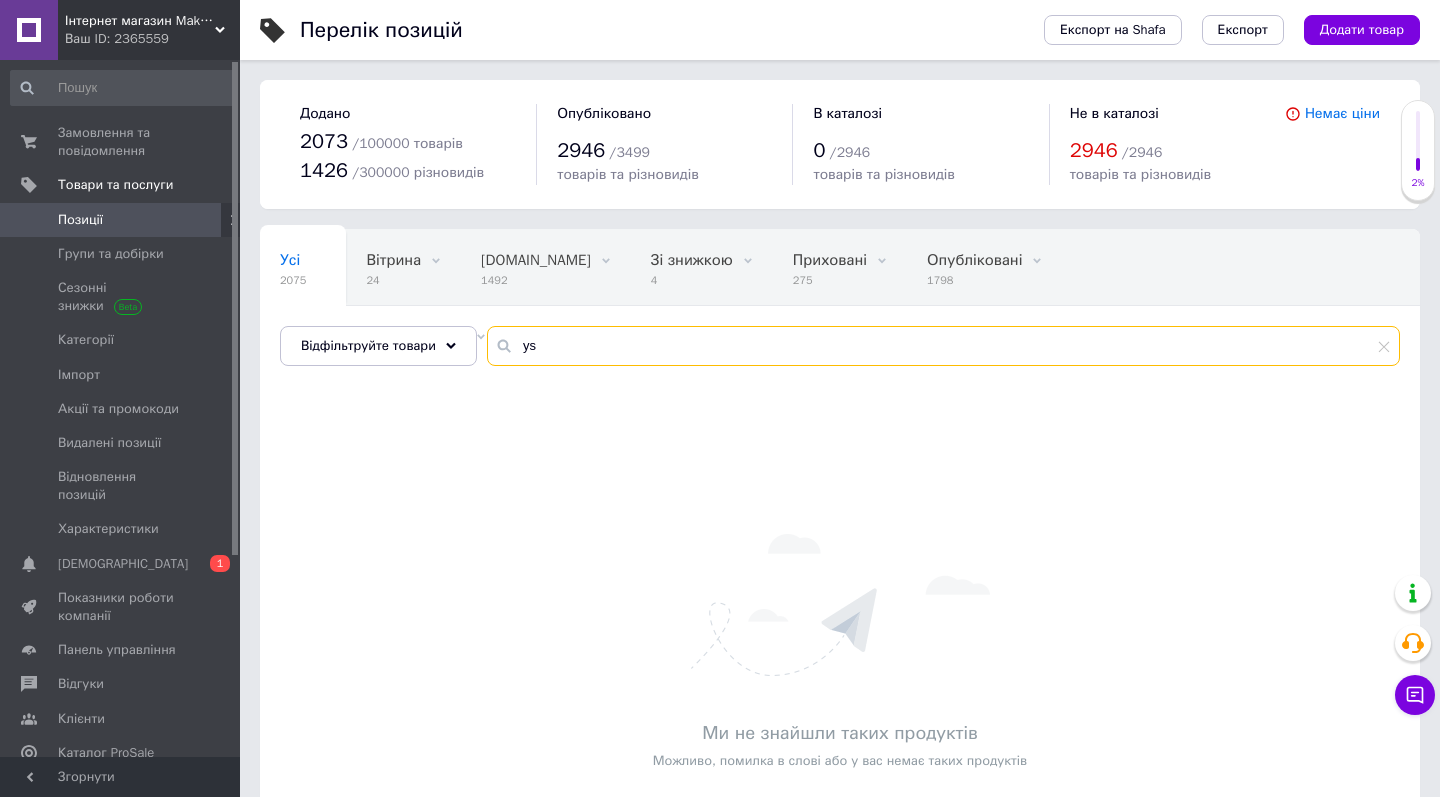 type on "y" 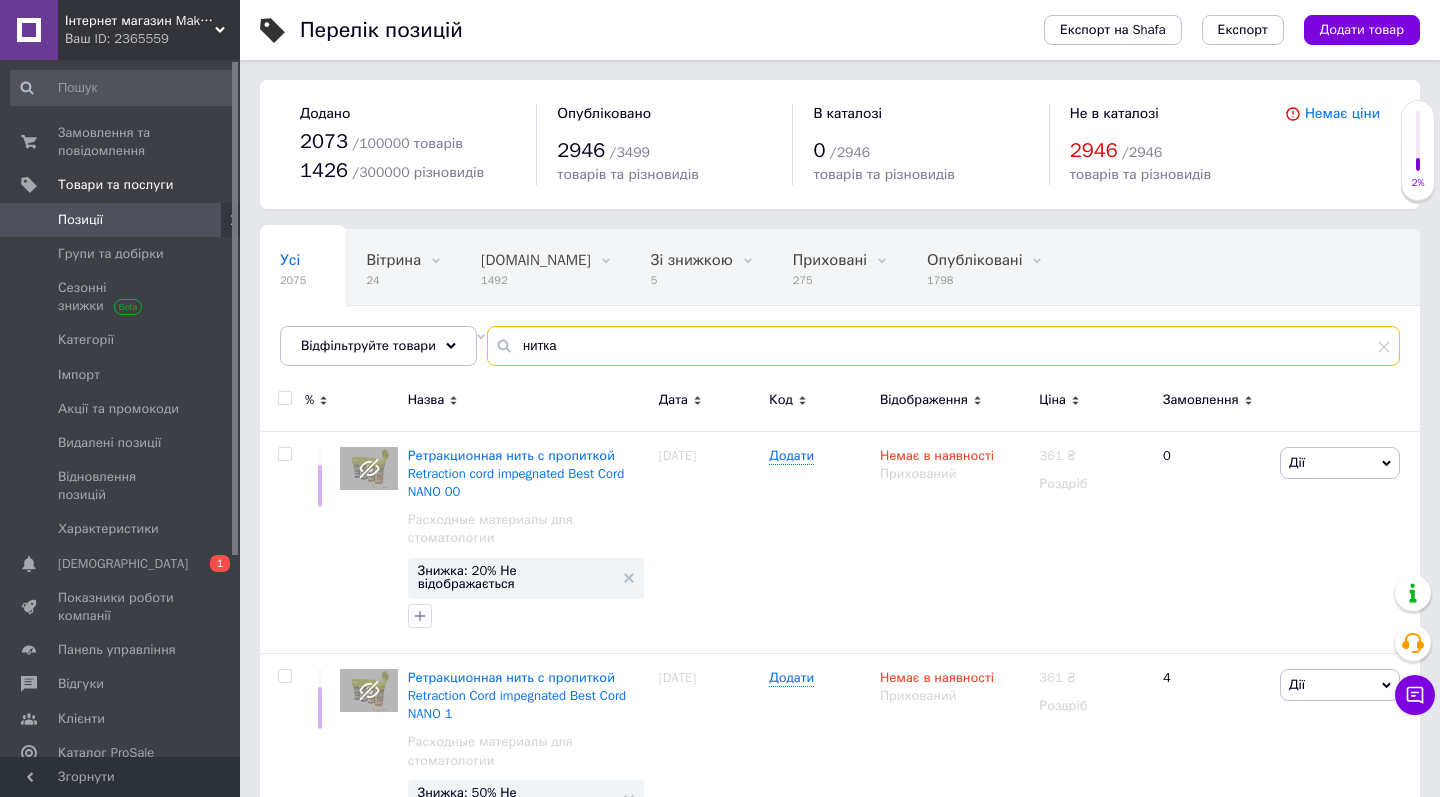 type on "нитка" 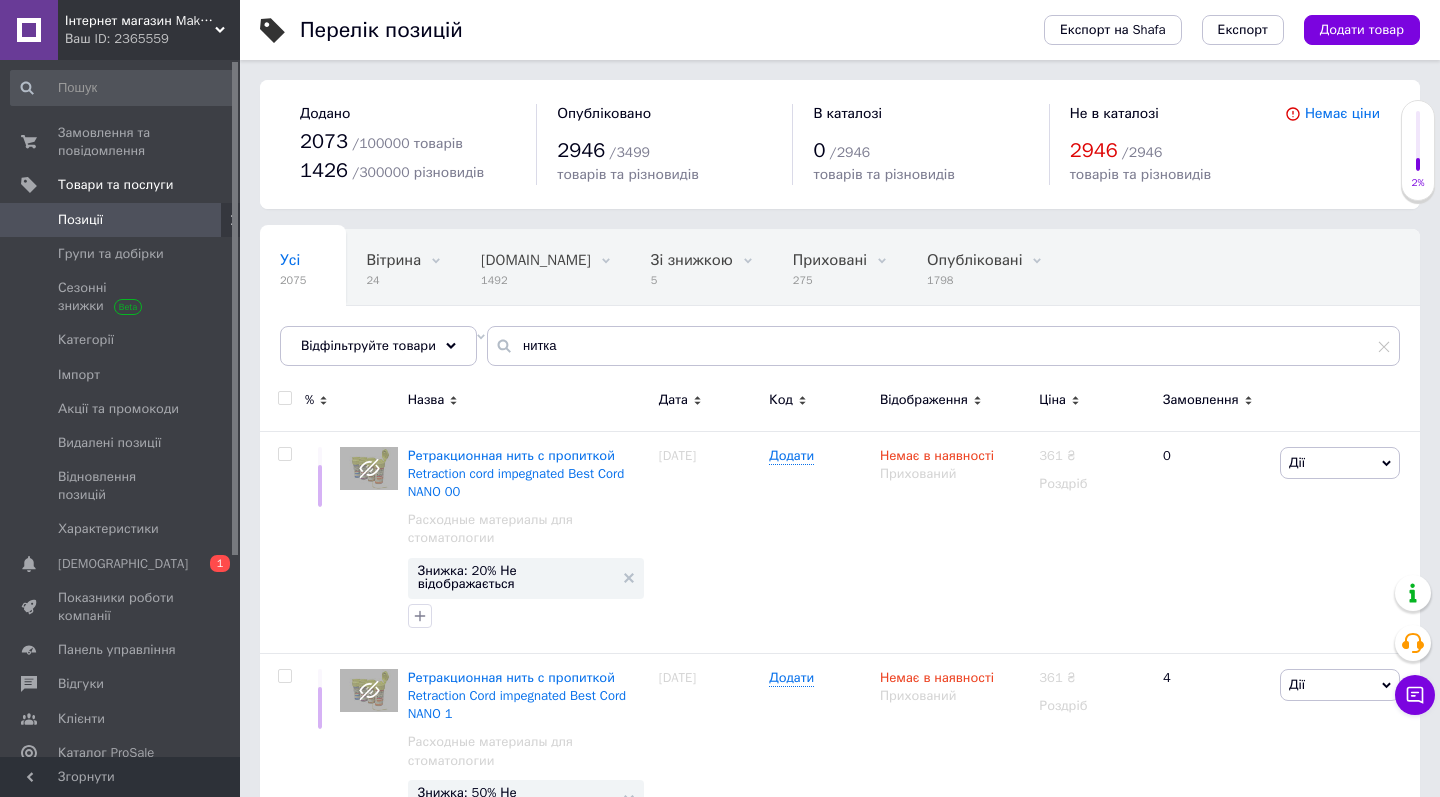 click on "Перелік позицій Експорт на Shafa Експорт Додати товар Додано 2073   / 100000   товарів 1426   / 300000   різновидів Опубліковано 2946   / 3499 товарів та різновидів В каталозі 0   / 2946 товарів та різновидів Не в каталозі 2946   / 2946 товарів та різновидів Немає ціни Усі 2075 Вітрина 24 Видалити Редагувати [DOMAIN_NAME] 1492 Видалити Редагувати Зі знижкою 5 Видалити Редагувати Приховані 275 Видалити Редагувати Опубліковані 1798 Видалити Редагувати Не відображаються в ка... 1798 Видалити Редагувати Ok Відфільтровано...  Зберегти Нічого не знайдено Можливо, помилка у слові  Усі 2075 Вітрина 24 [DOMAIN_NAME] 1492 Зі знижкою" at bounding box center [840, 1683] 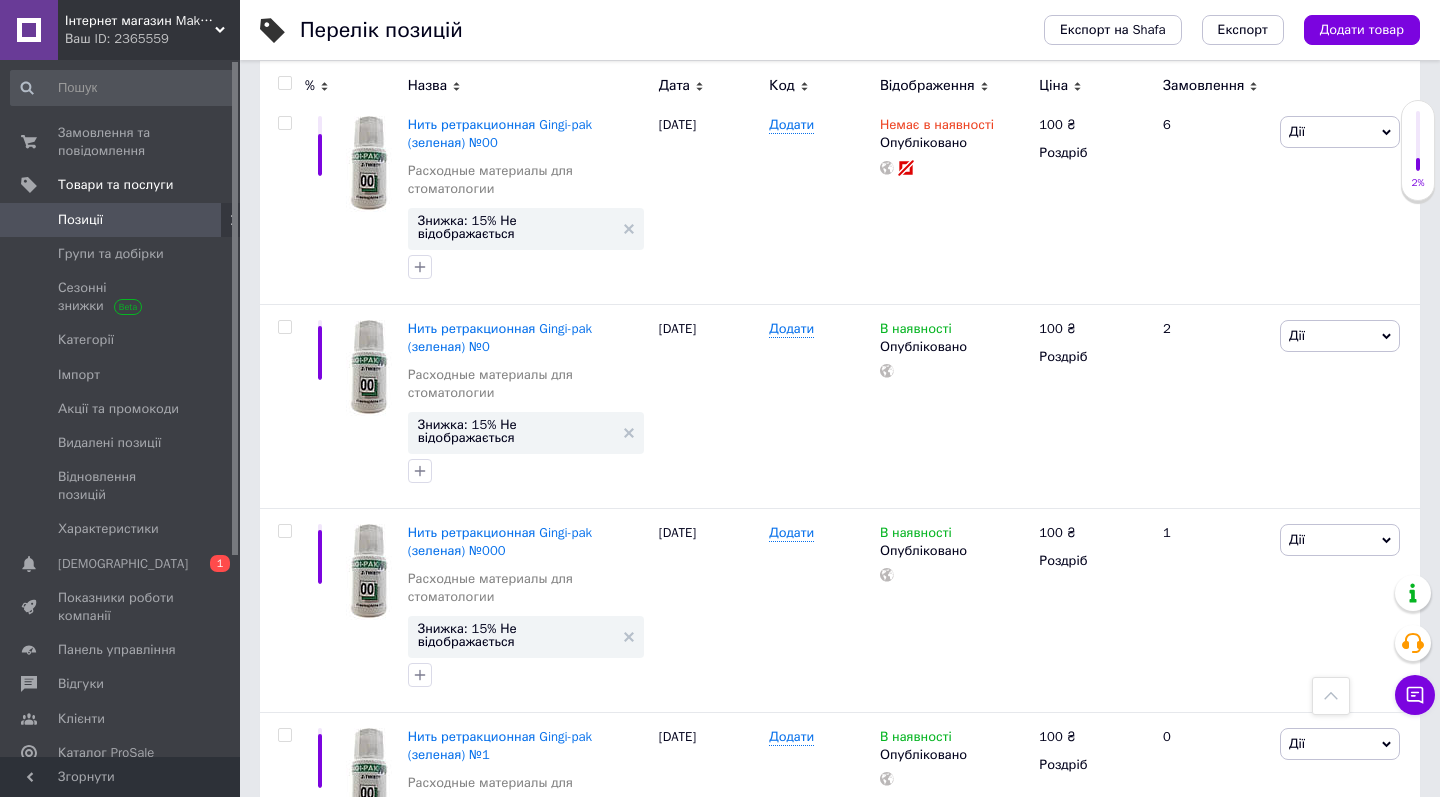 scroll, scrollTop: 1304, scrollLeft: 0, axis: vertical 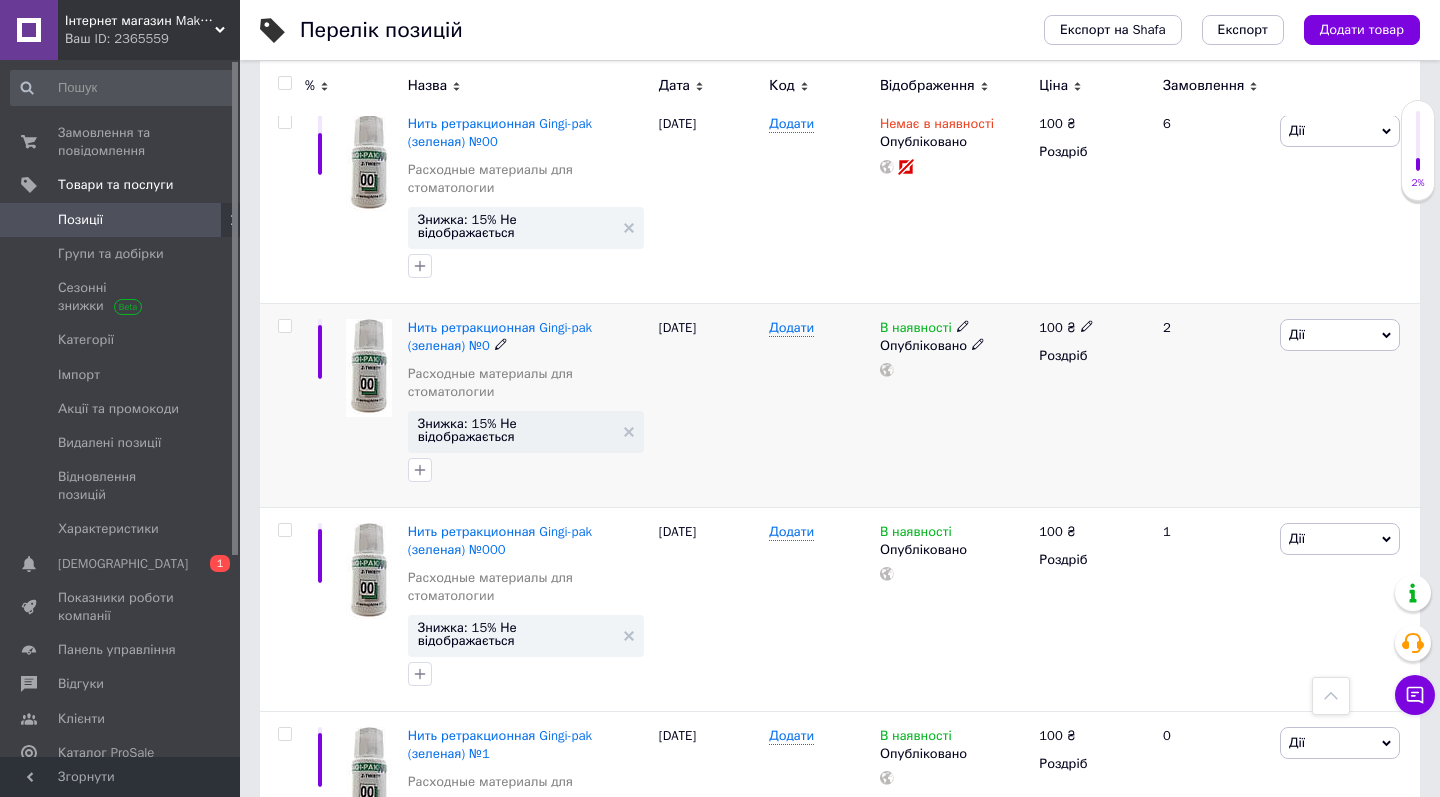 click on "Дії" at bounding box center (1340, 335) 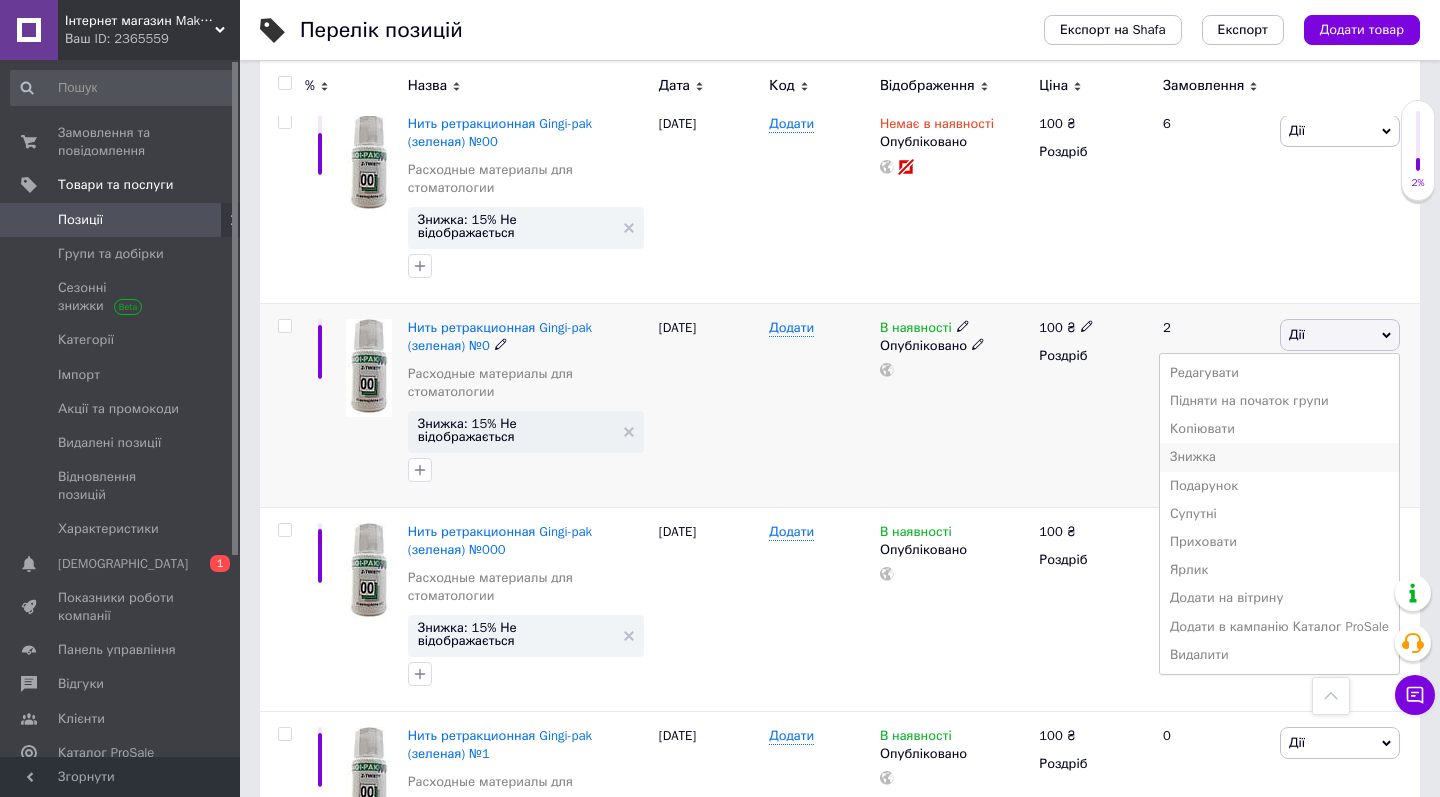 click on "Знижка" at bounding box center (1279, 457) 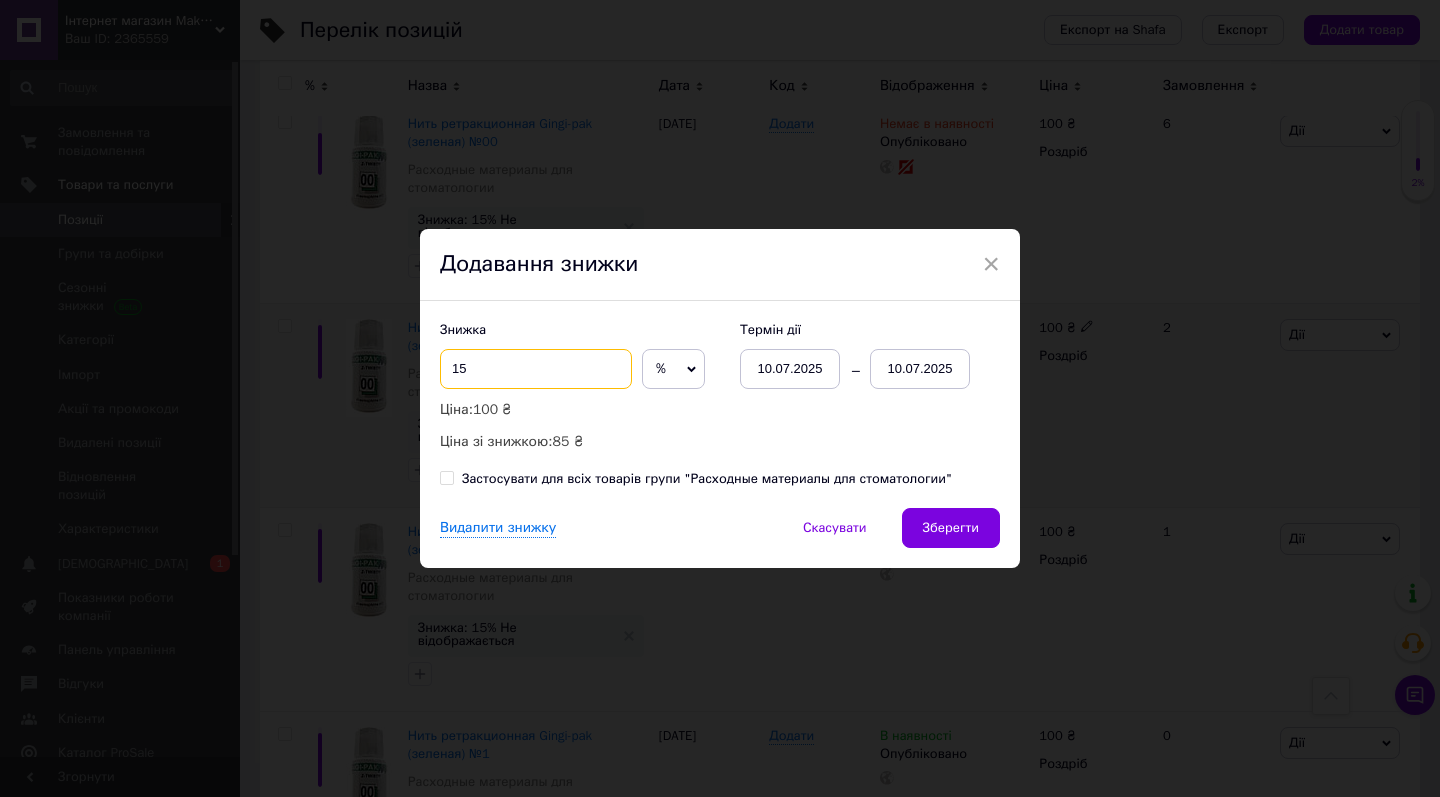click on "15" at bounding box center [536, 369] 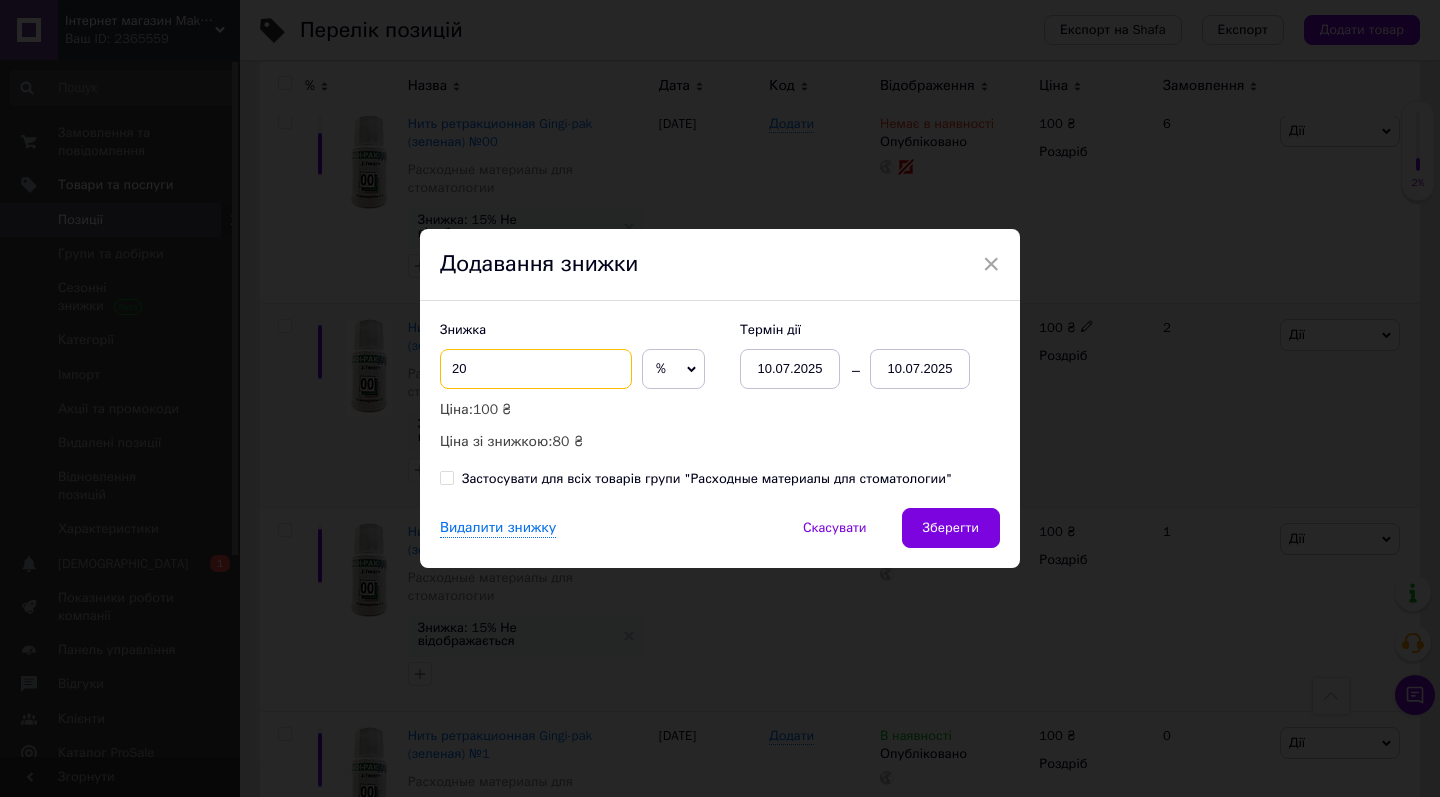 type on "20" 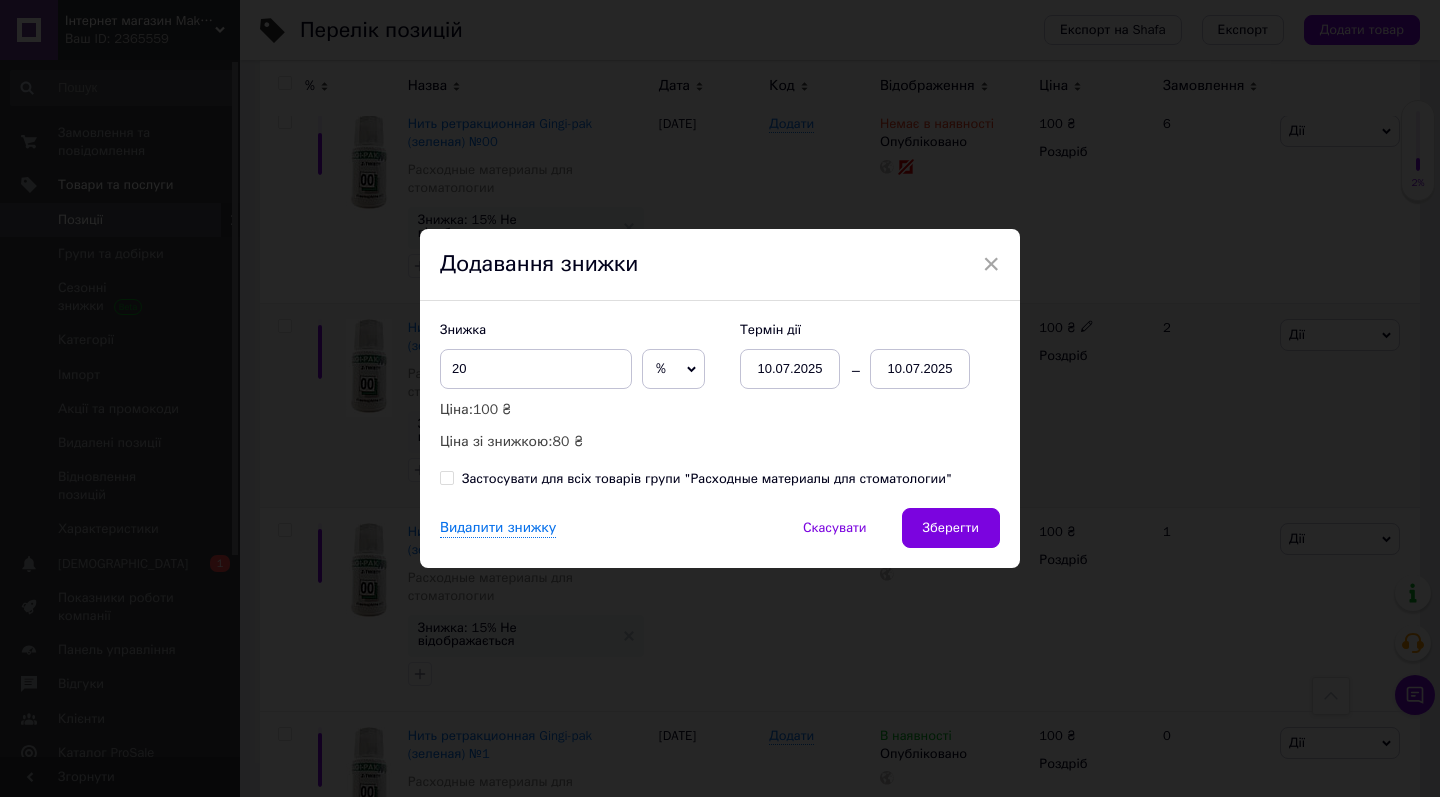 click on "%" at bounding box center (673, 369) 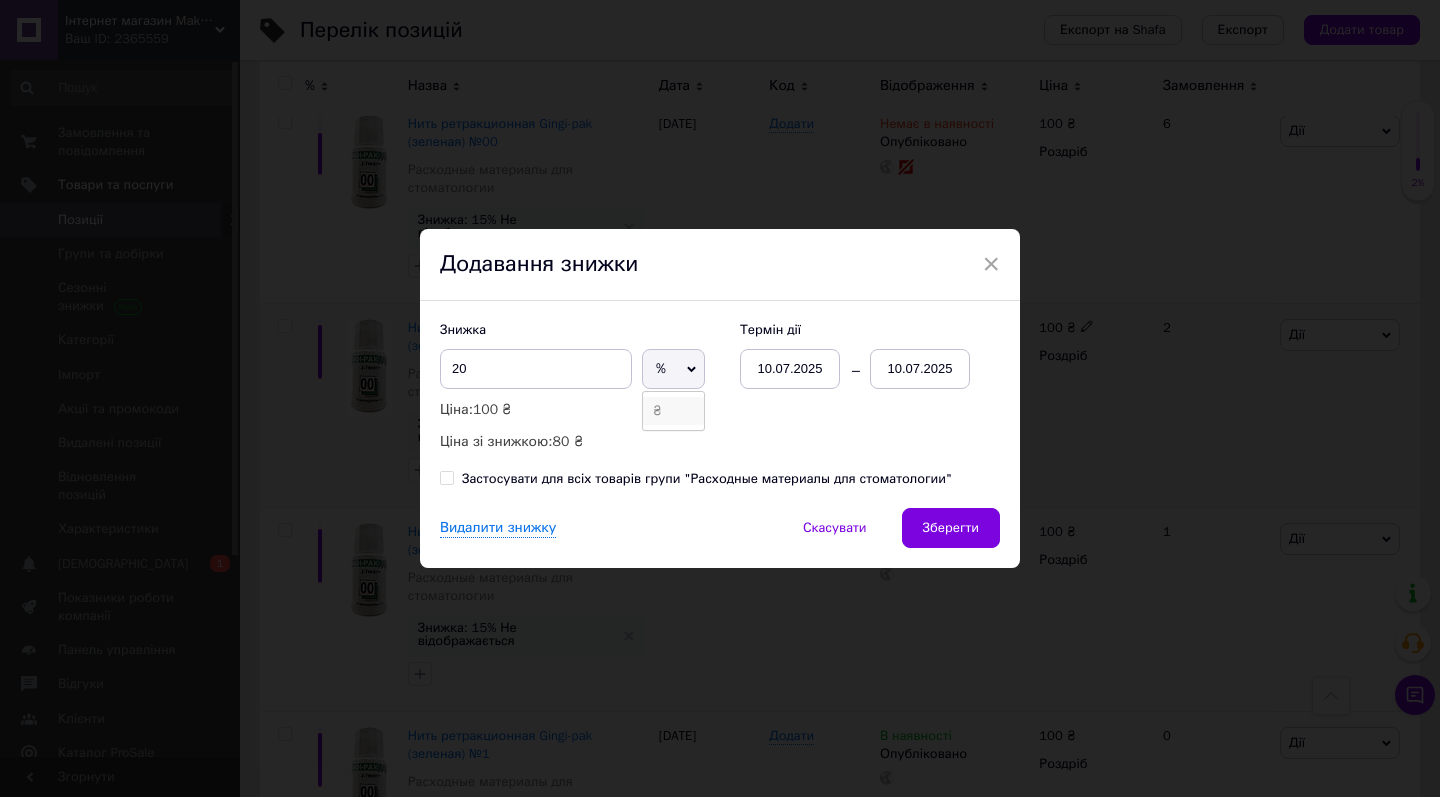 click on "₴" at bounding box center (673, 411) 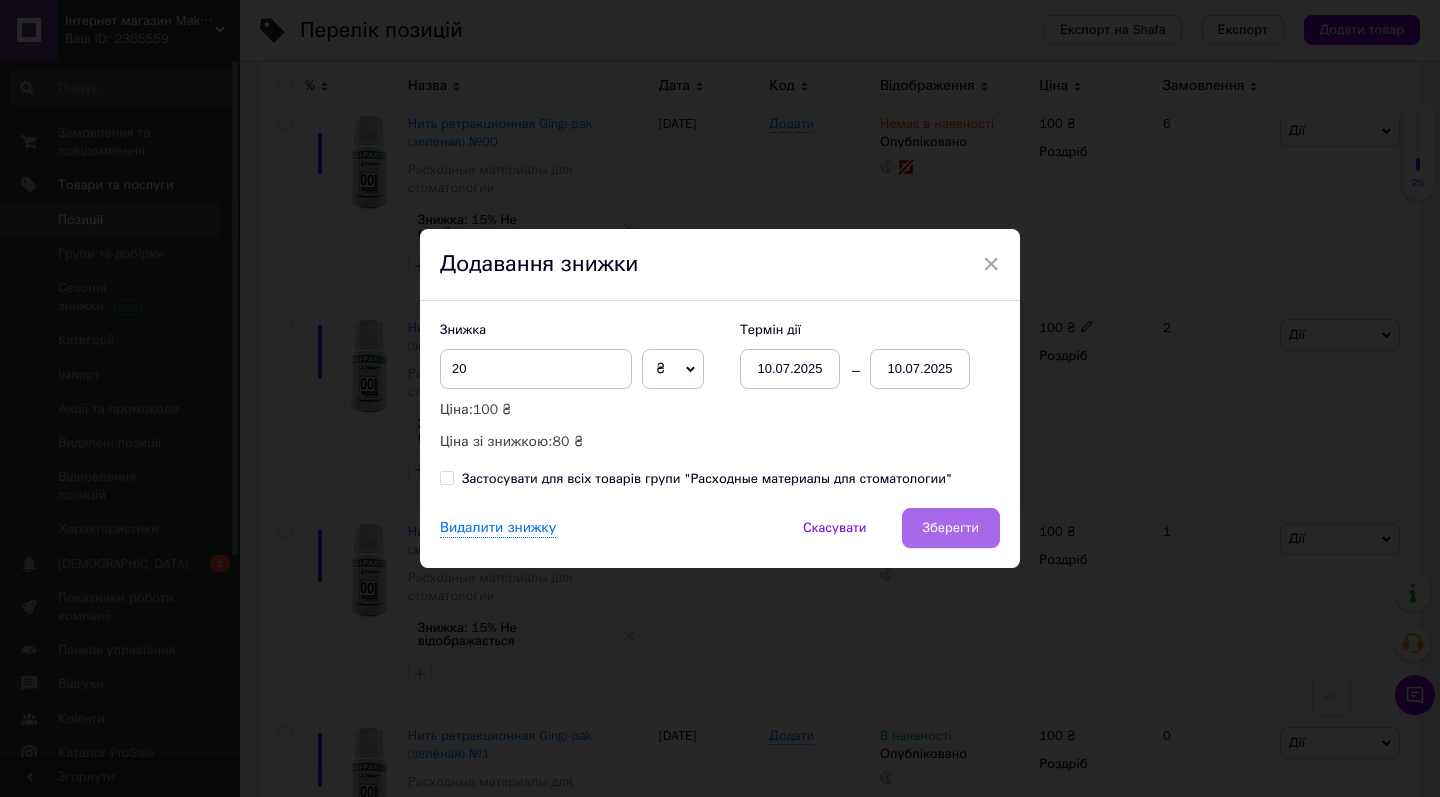 click on "Зберегти" at bounding box center (951, 528) 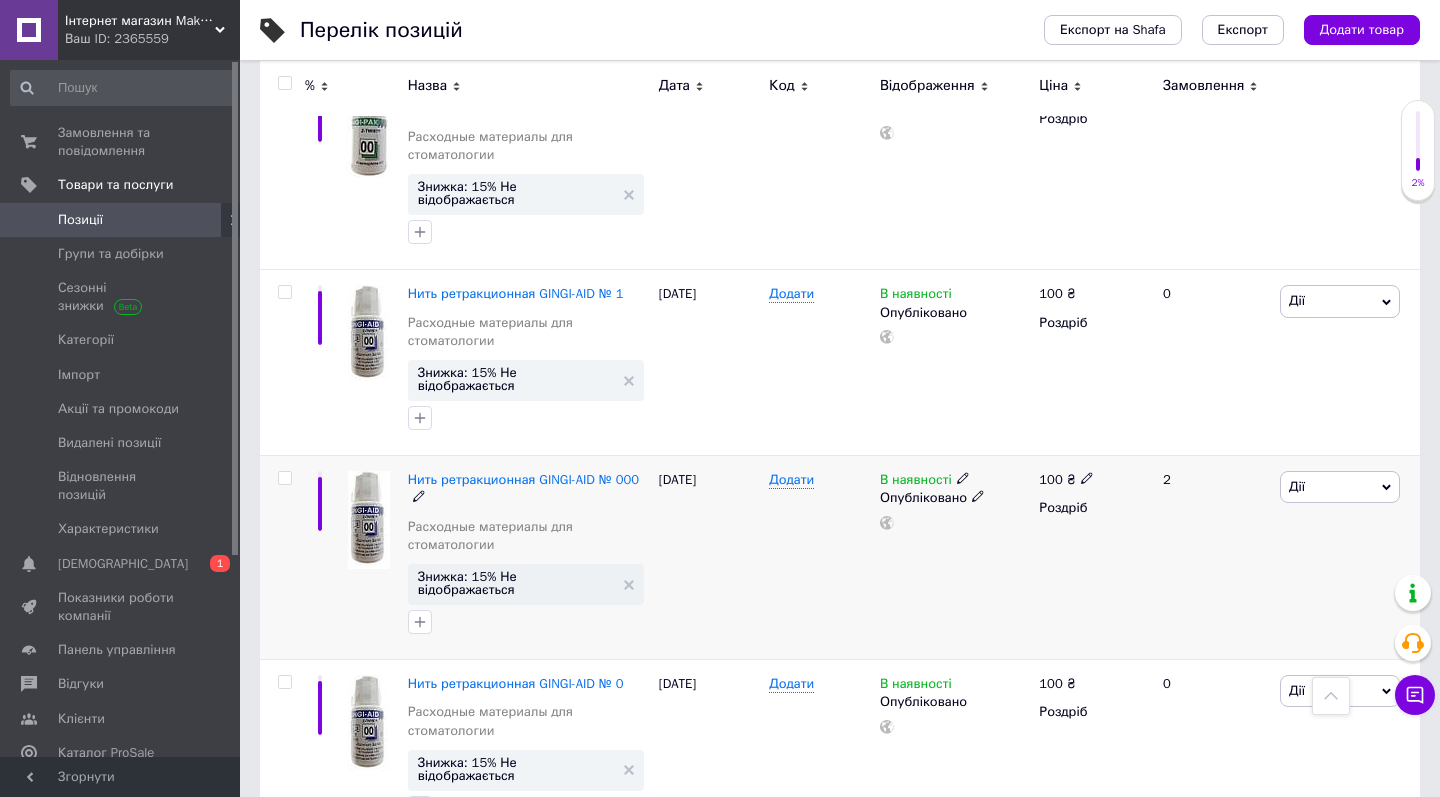 scroll, scrollTop: 1941, scrollLeft: 0, axis: vertical 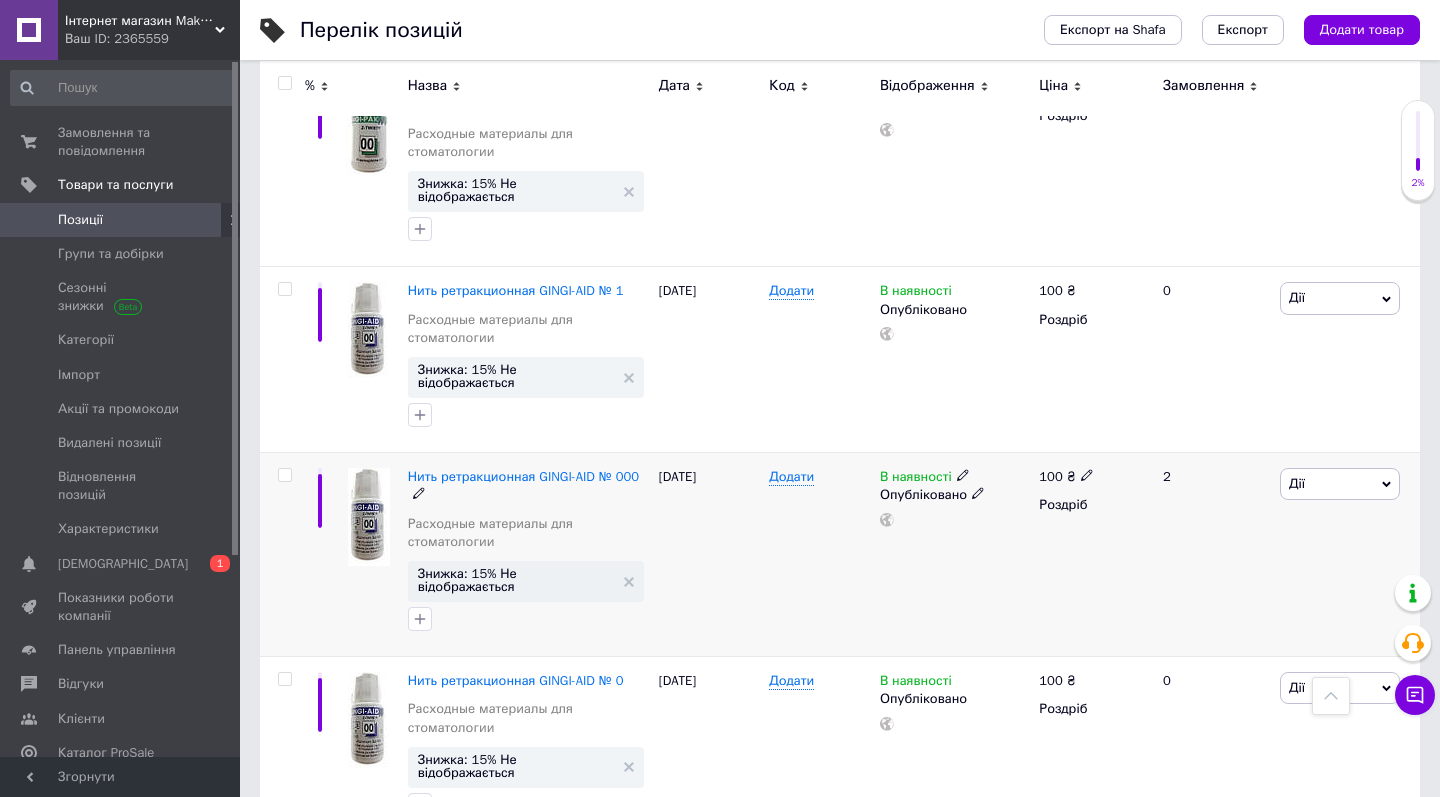 click on "Дії" at bounding box center (1297, 483) 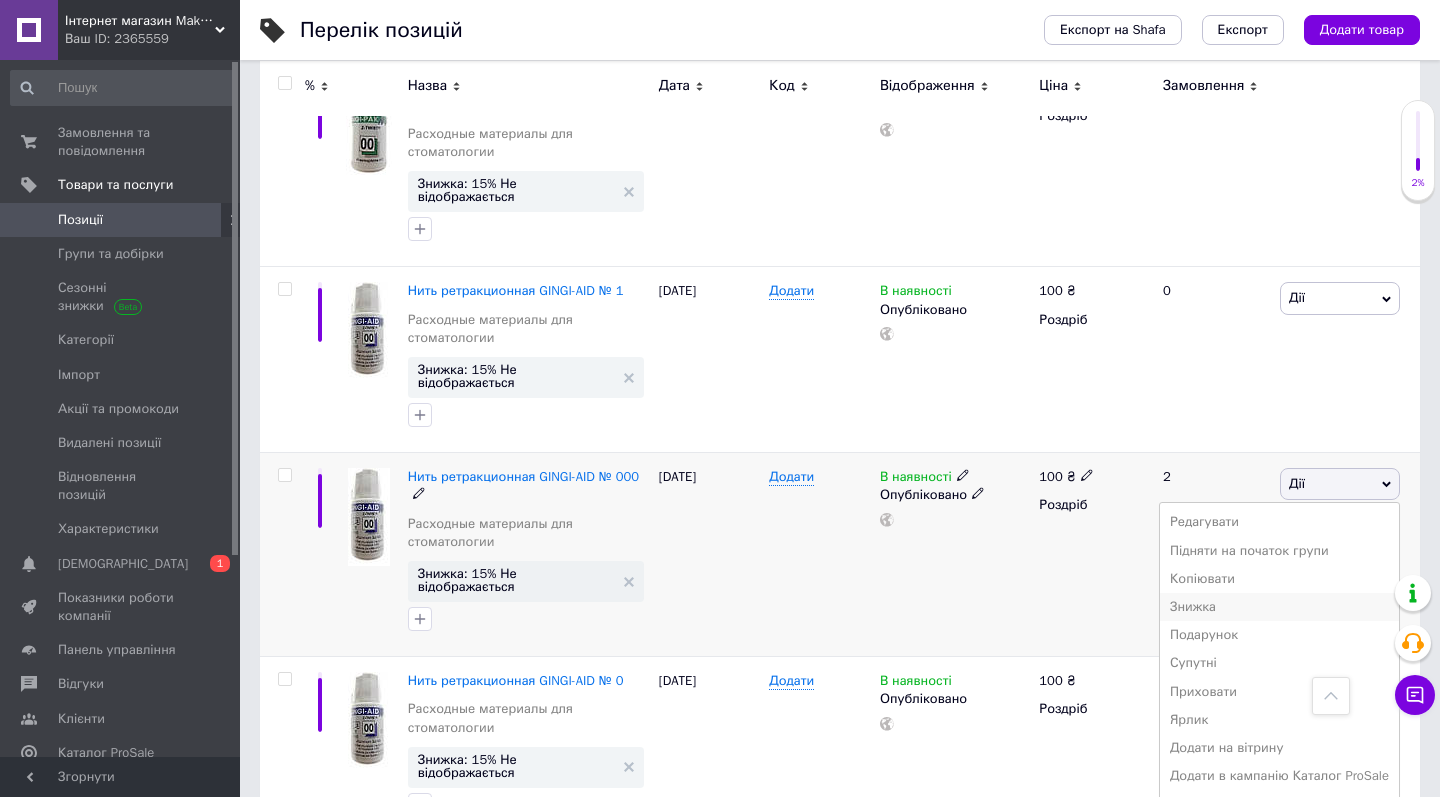 click on "Знижка" at bounding box center (1279, 607) 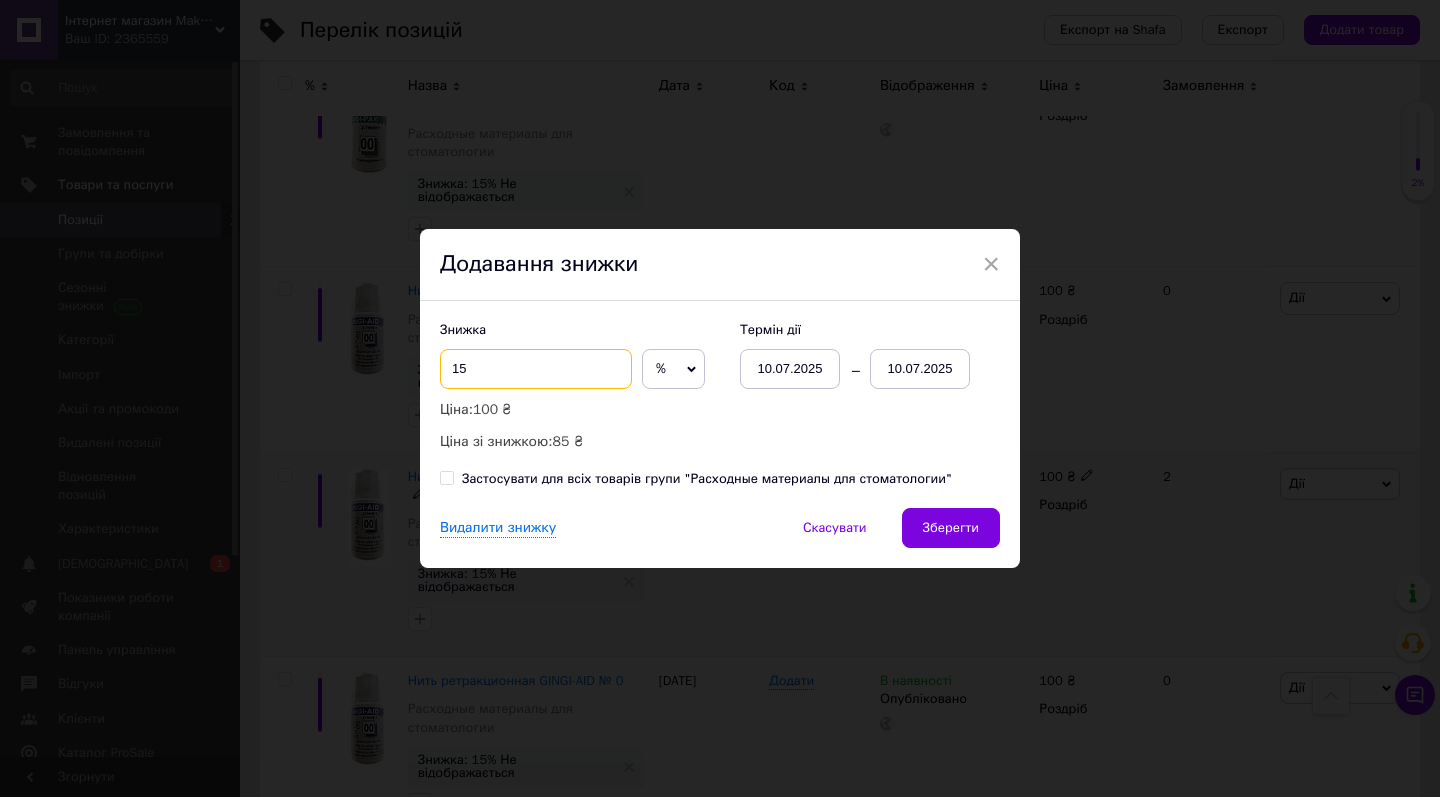 click on "15" at bounding box center [536, 369] 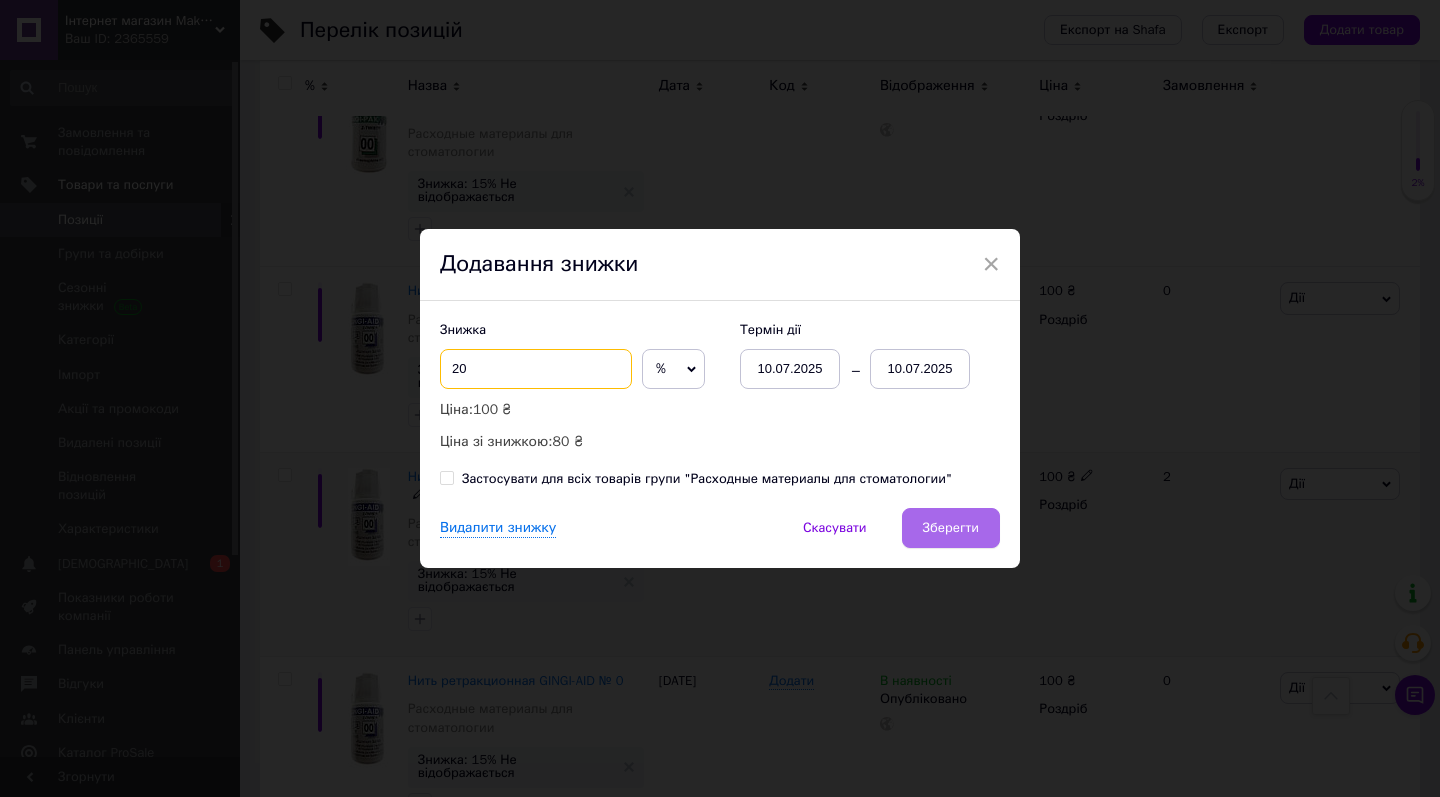type on "20" 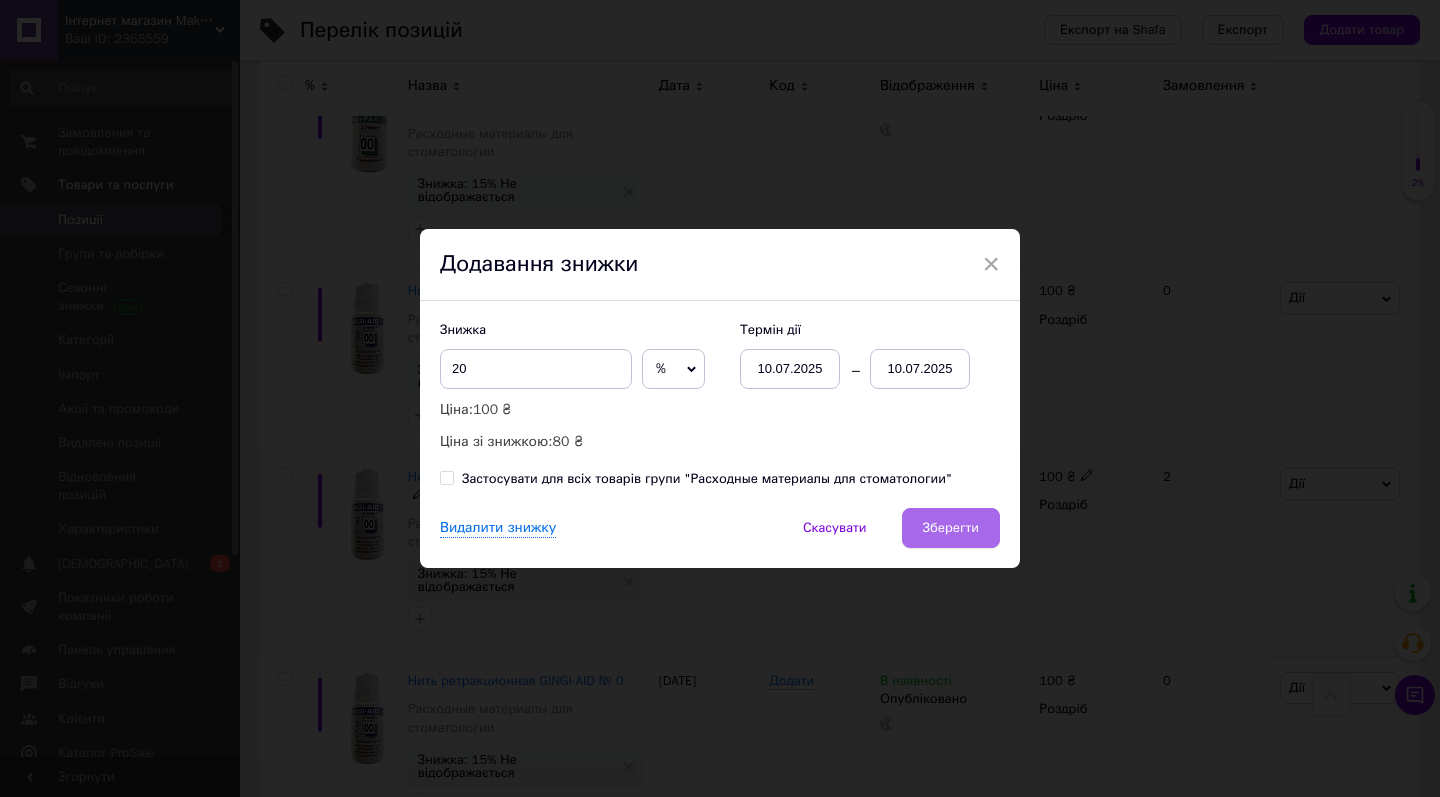 click on "Зберегти" at bounding box center [951, 528] 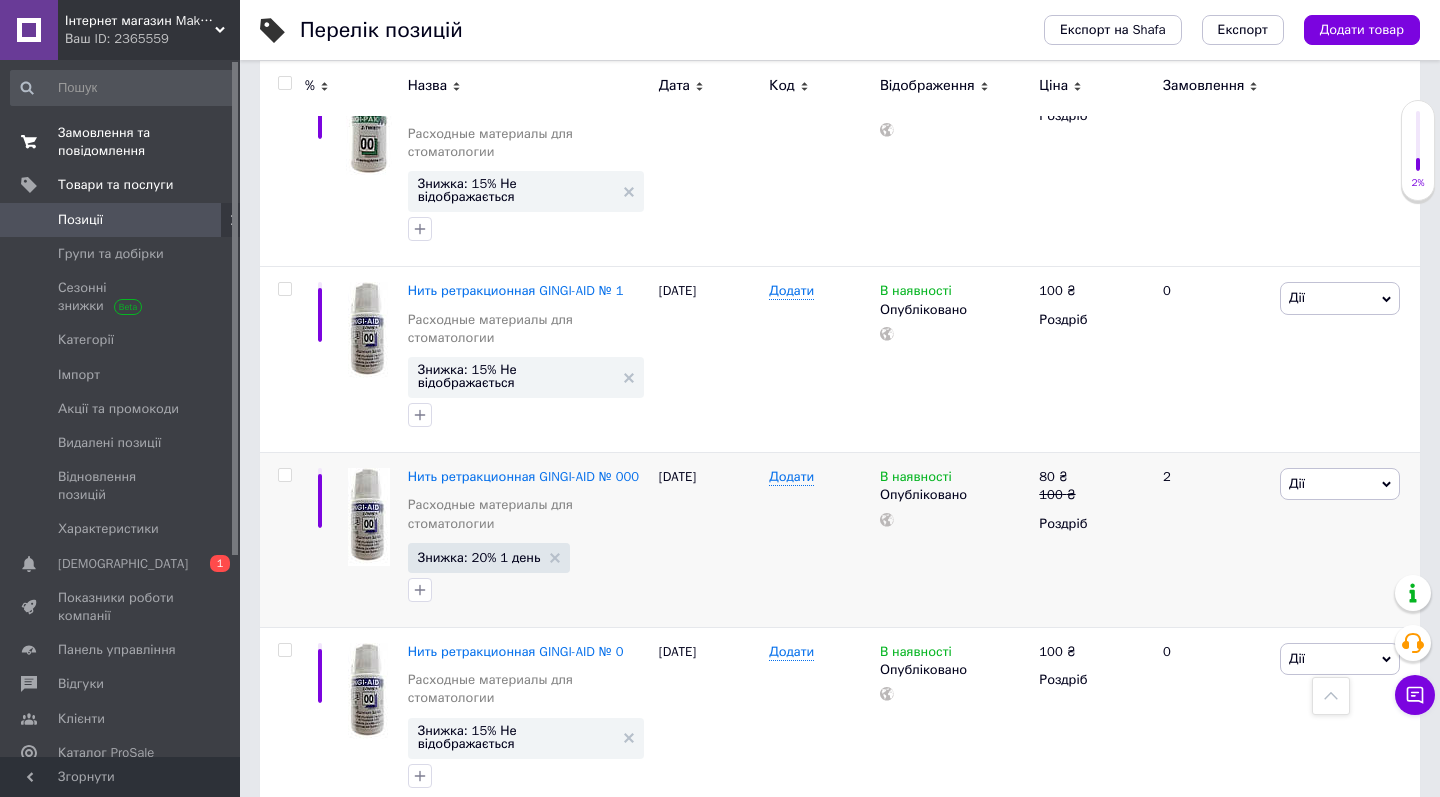 click on "Замовлення та повідомлення" at bounding box center (121, 142) 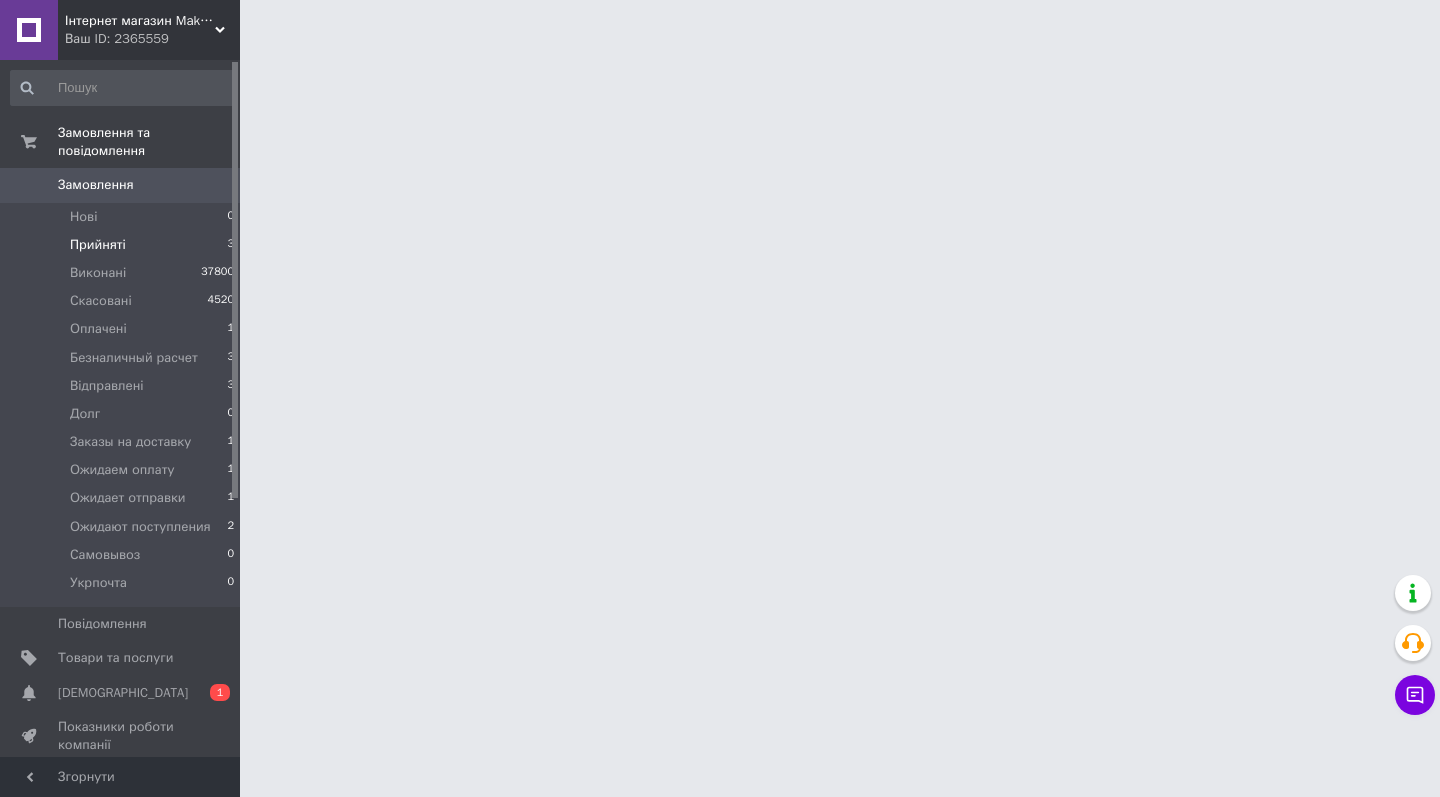 click on "Прийняті 3" at bounding box center [123, 245] 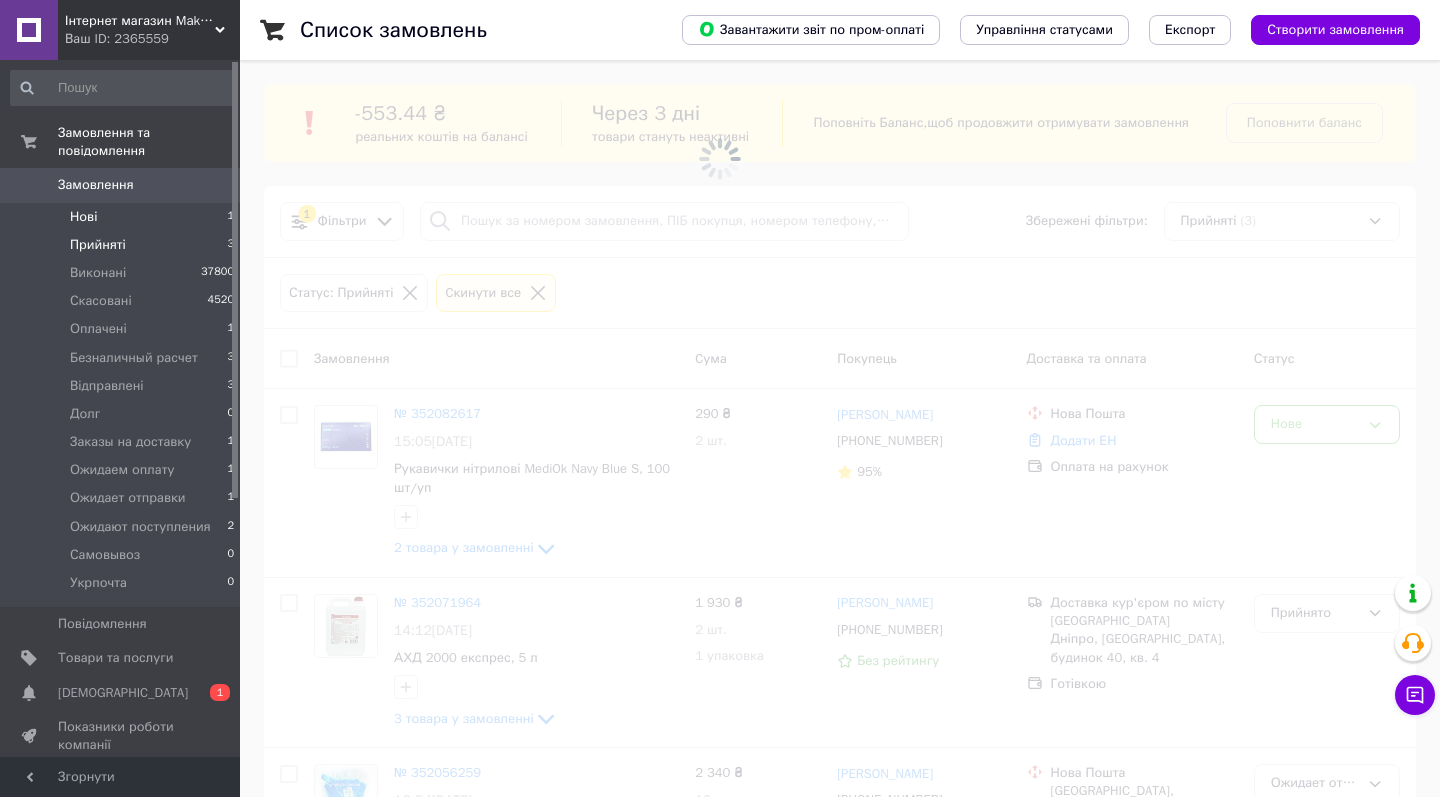 click on "Нові 1" at bounding box center [123, 217] 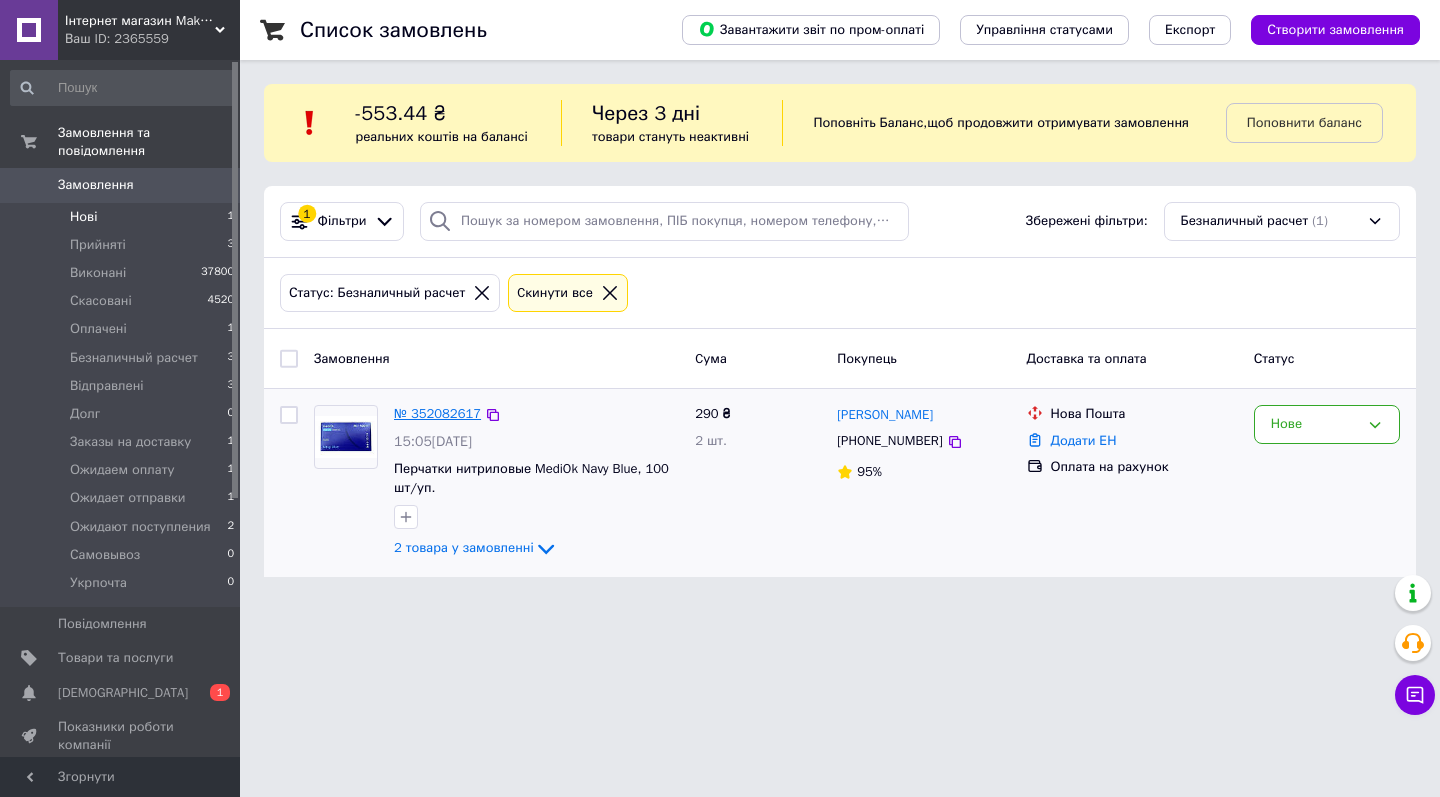 click on "№ 352082617" at bounding box center (437, 413) 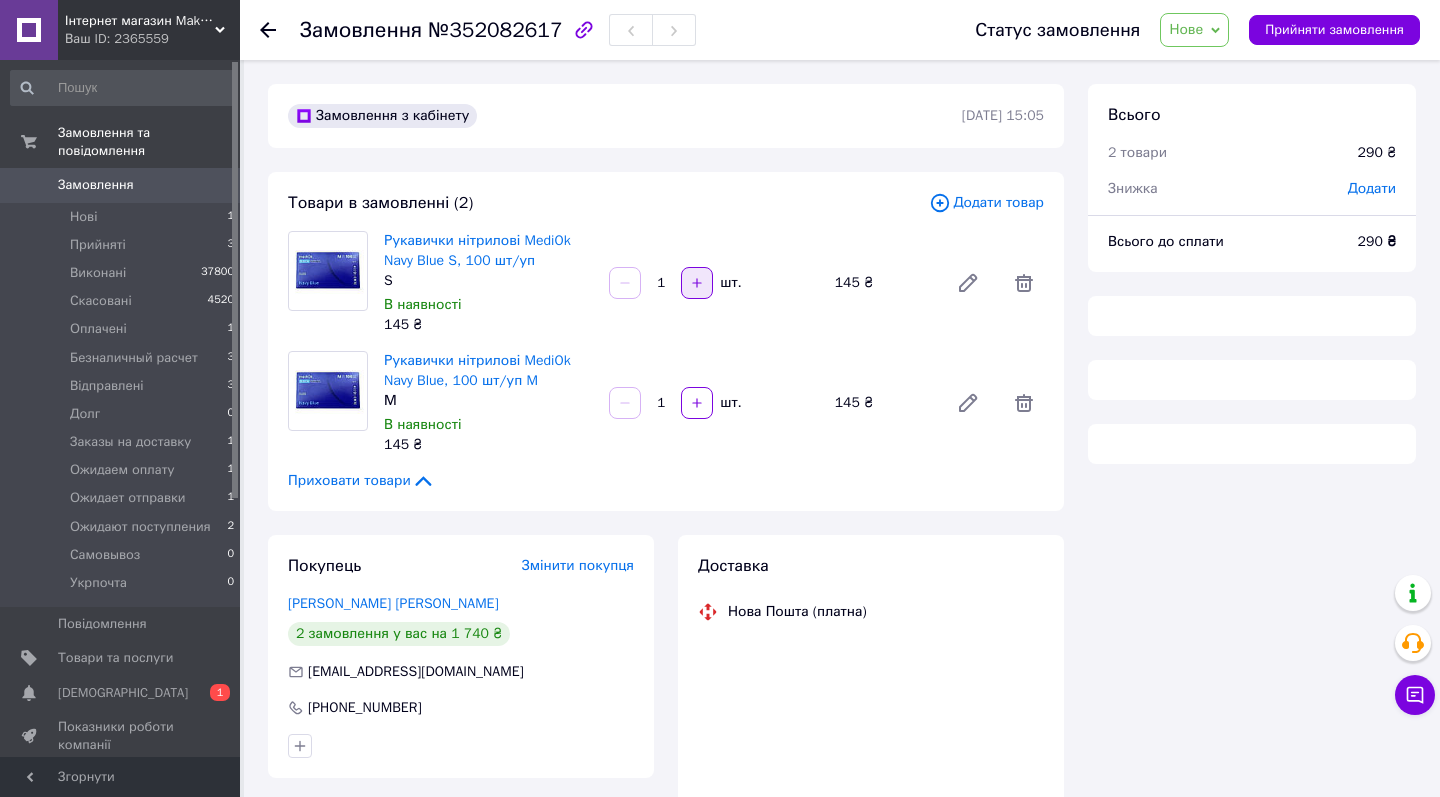 click 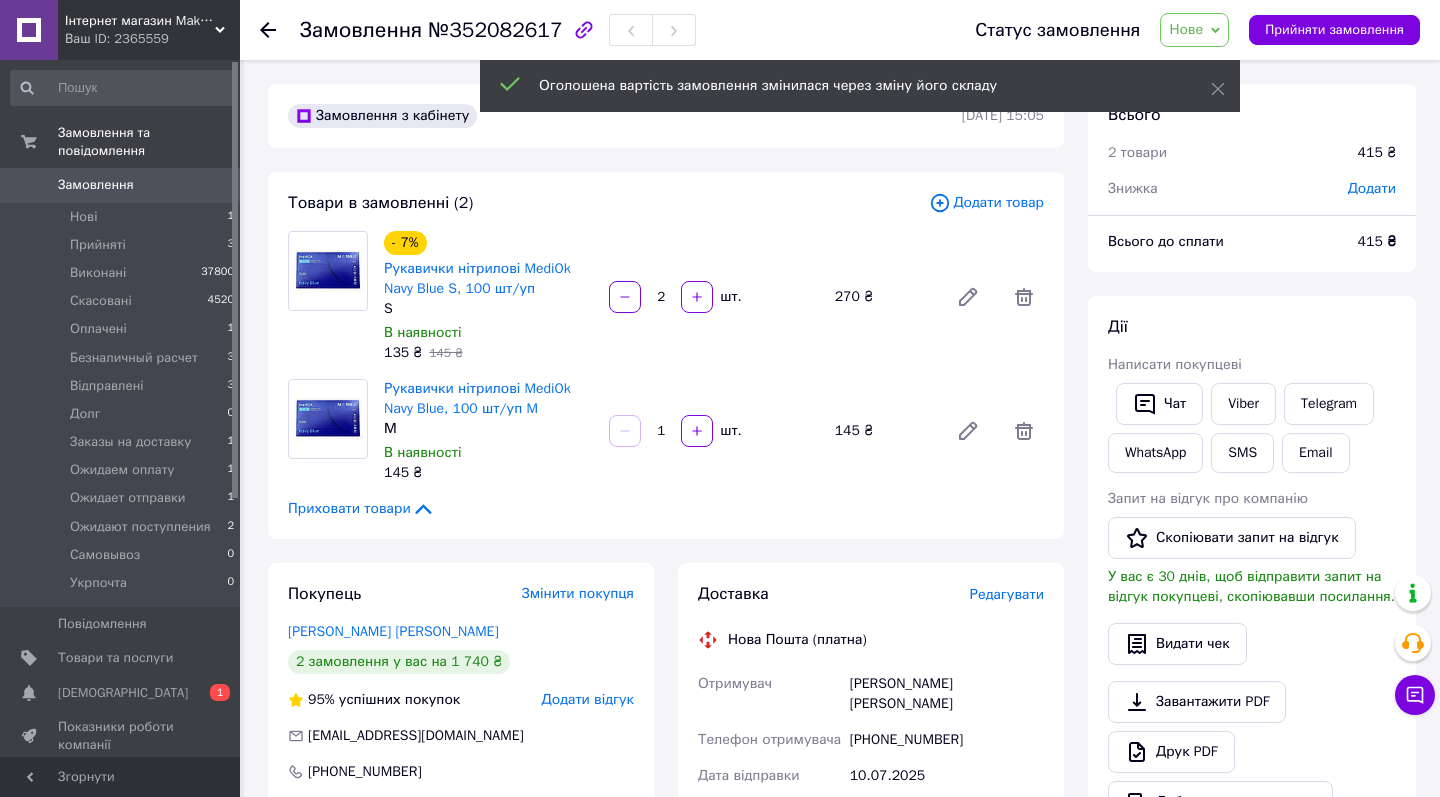 click on "Рукавички нітрилові MediOk Navy Blue, 100 шт/уп M М В наявності 145 ₴ 1   шт. 145 ₴" at bounding box center (714, 431) 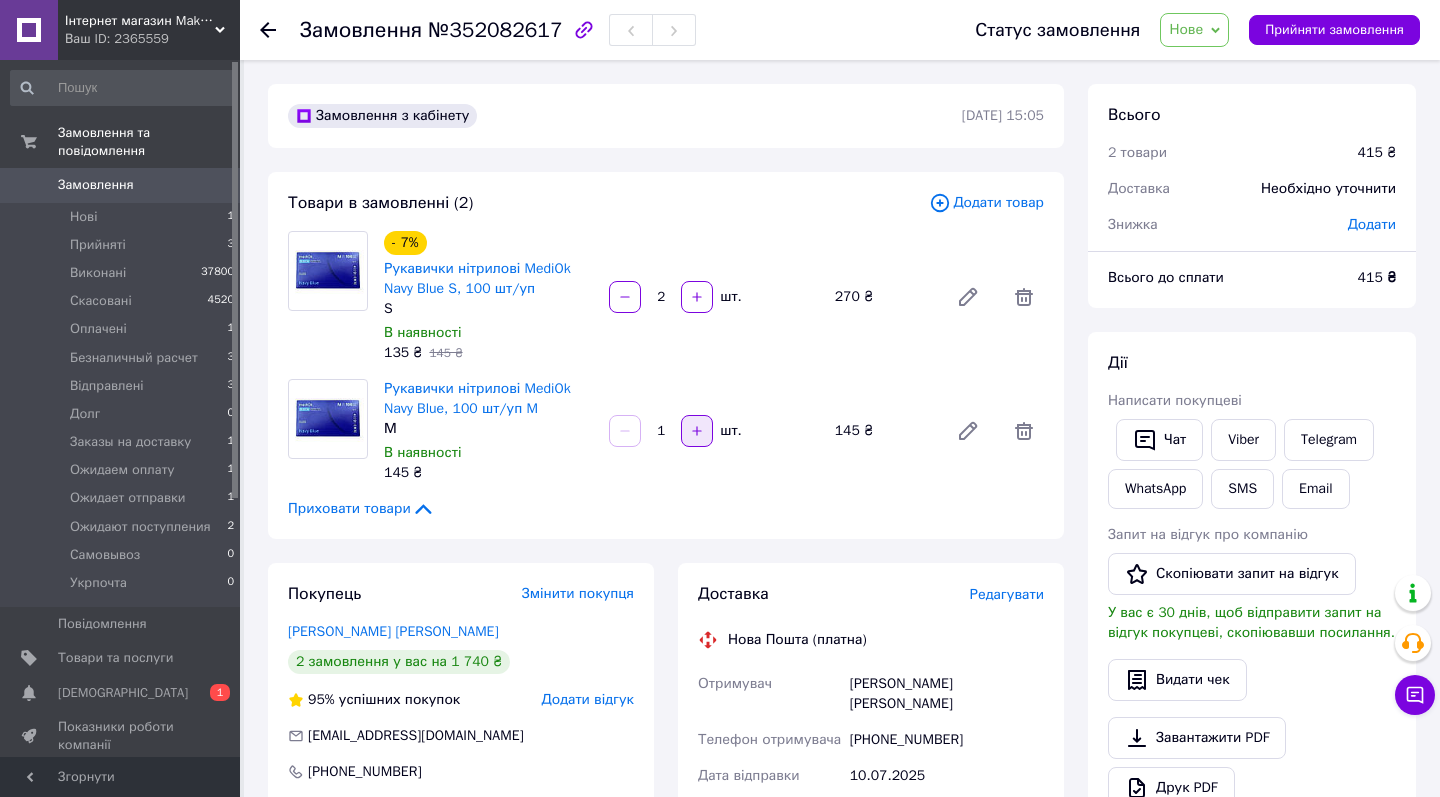 click 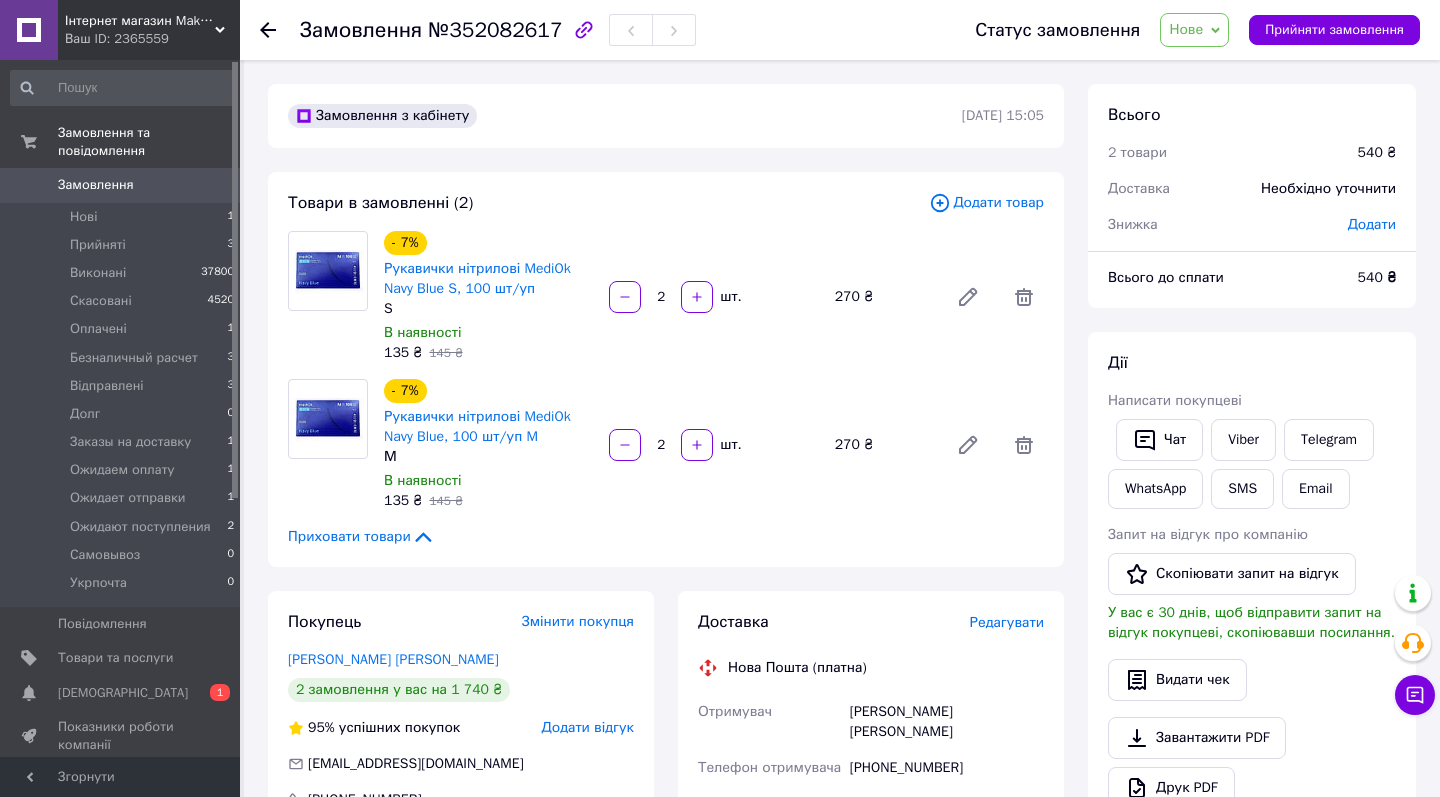 click on "Додати товар" at bounding box center [986, 203] 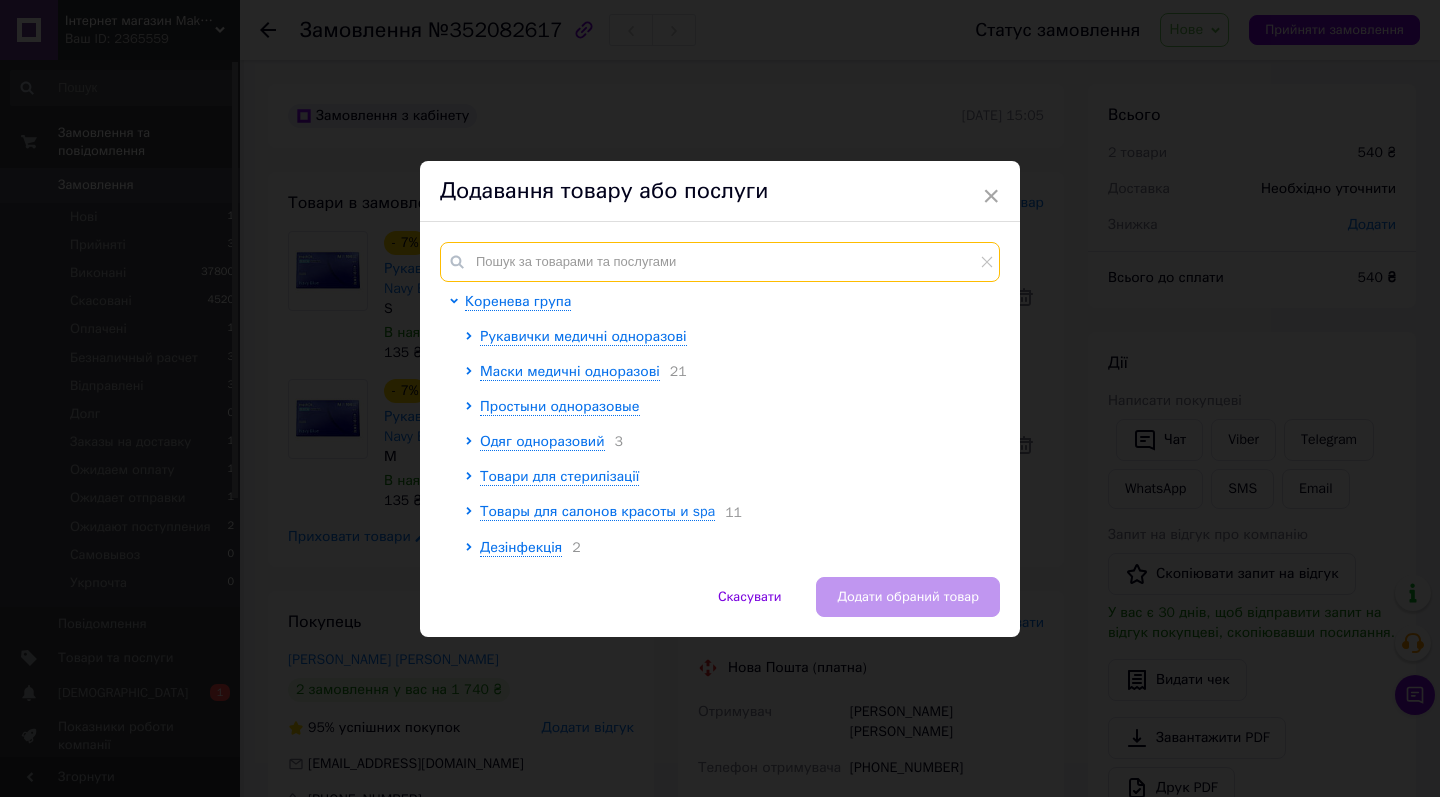 click at bounding box center (720, 262) 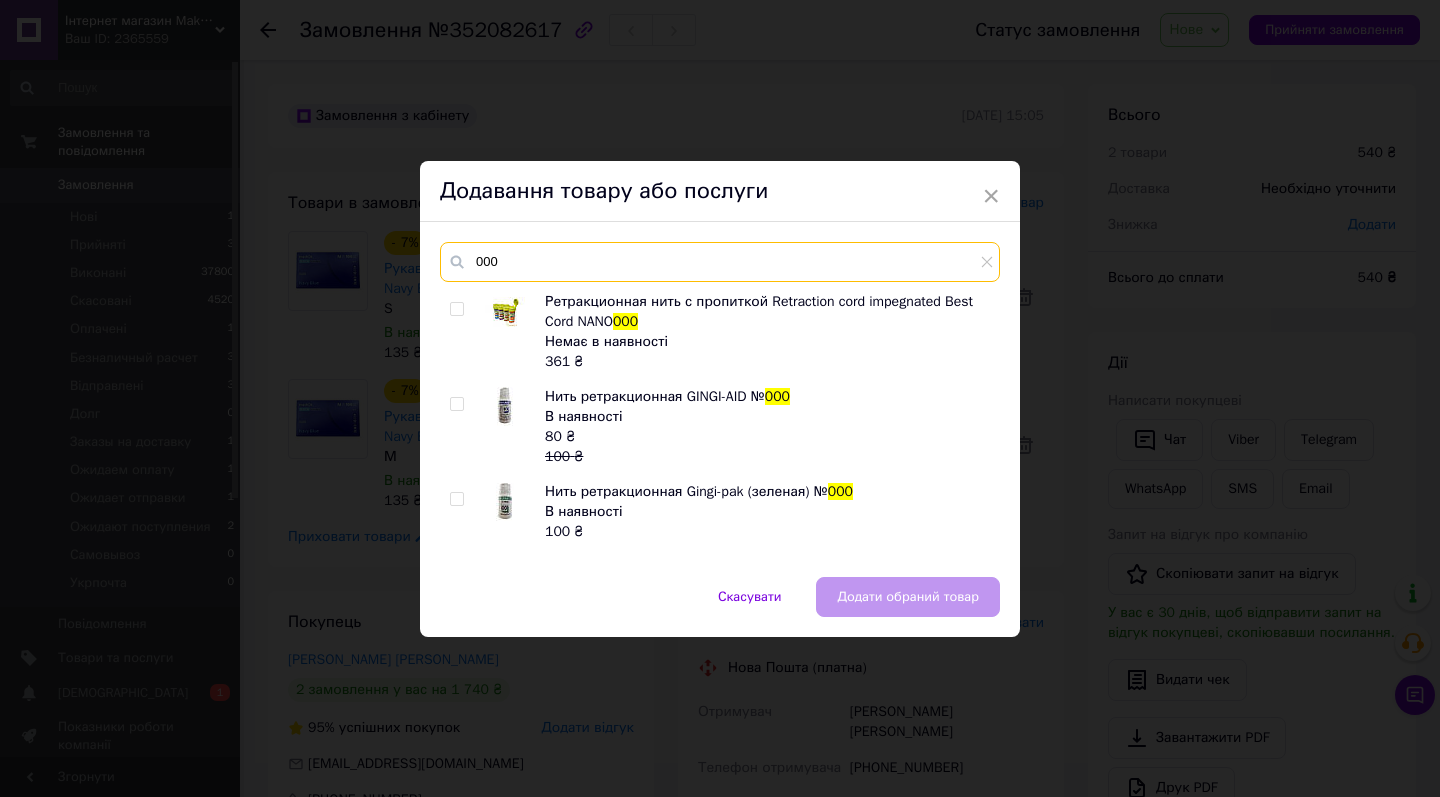 type on "000" 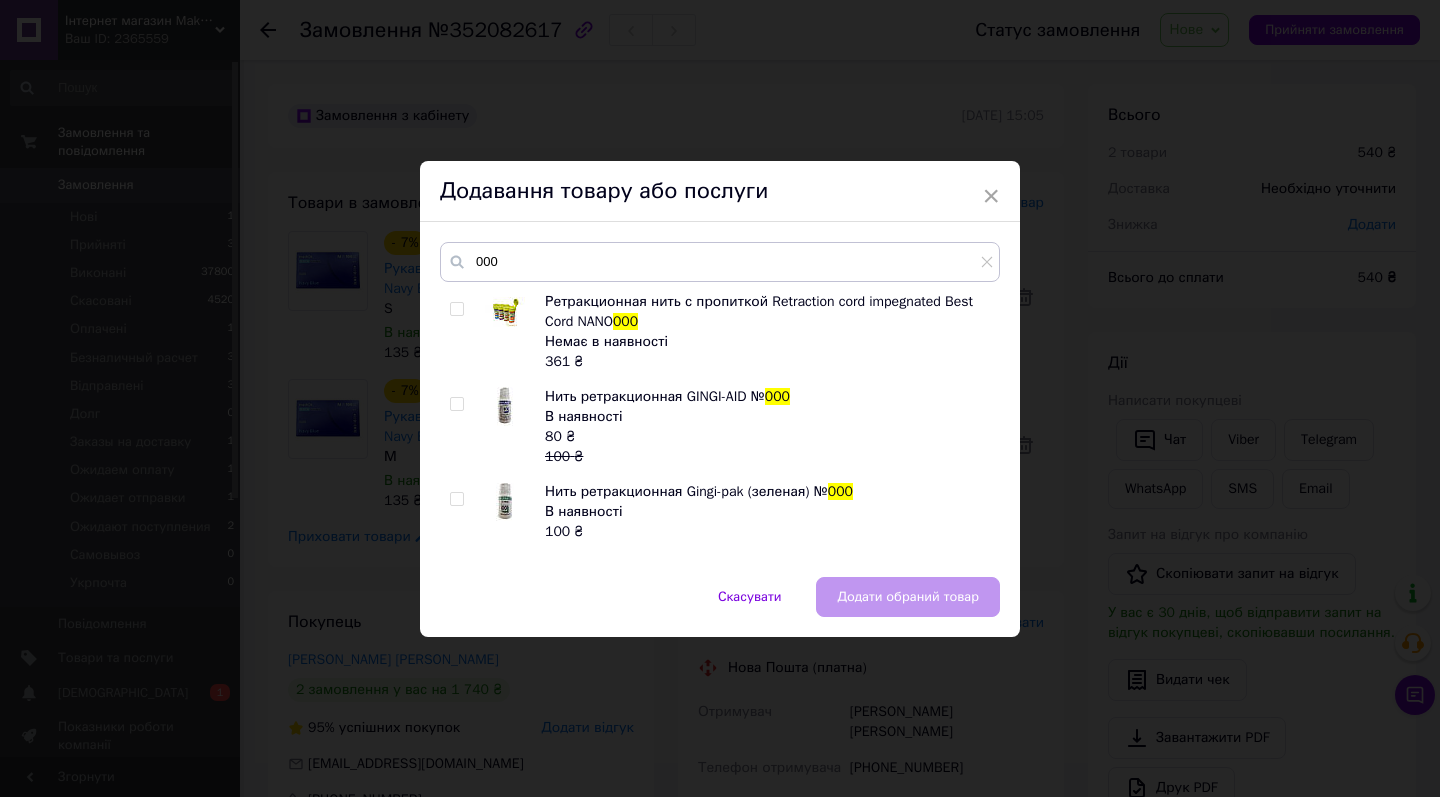 click at bounding box center [457, 404] 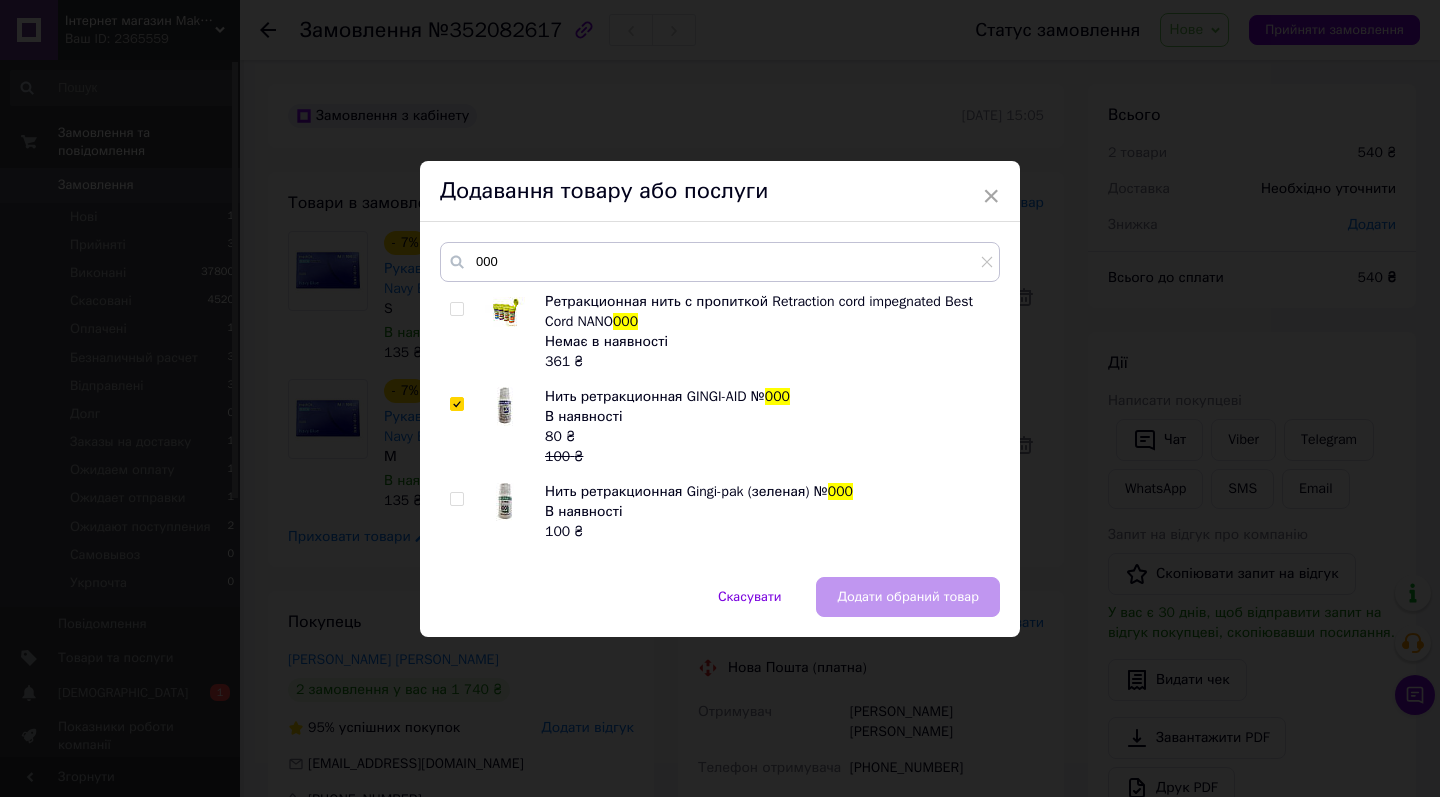 checkbox on "true" 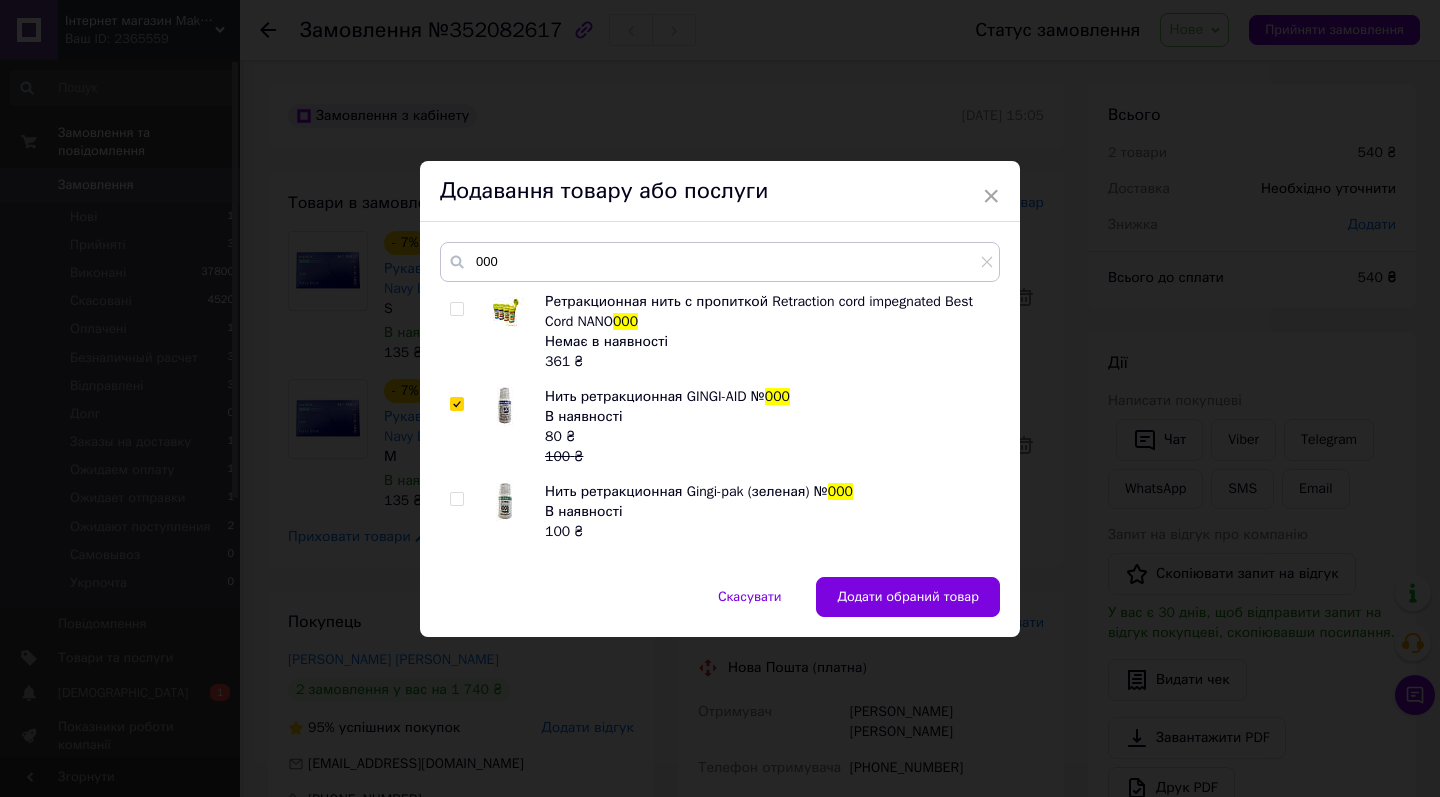 click at bounding box center [456, 499] 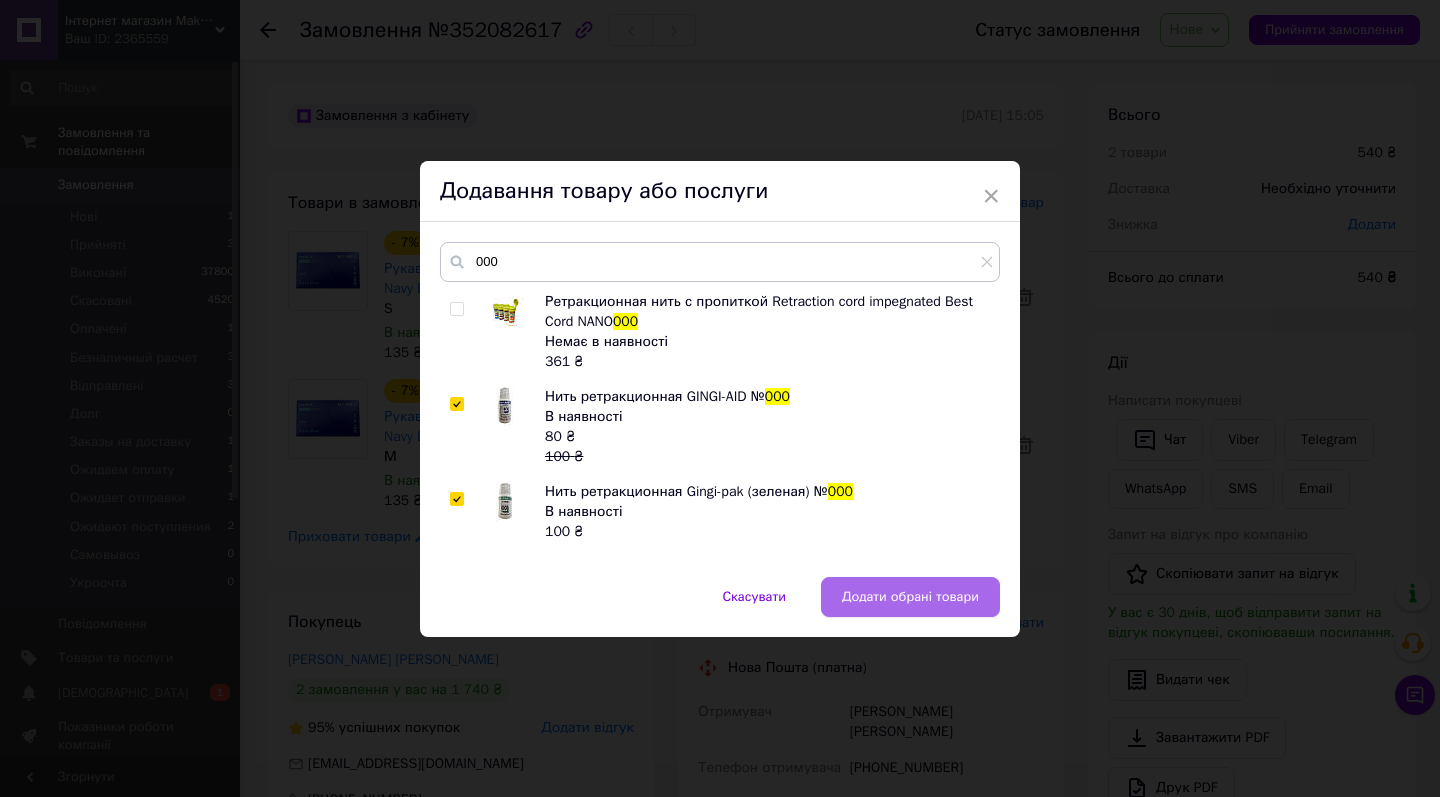 click on "Додати обрані товари" at bounding box center [910, 597] 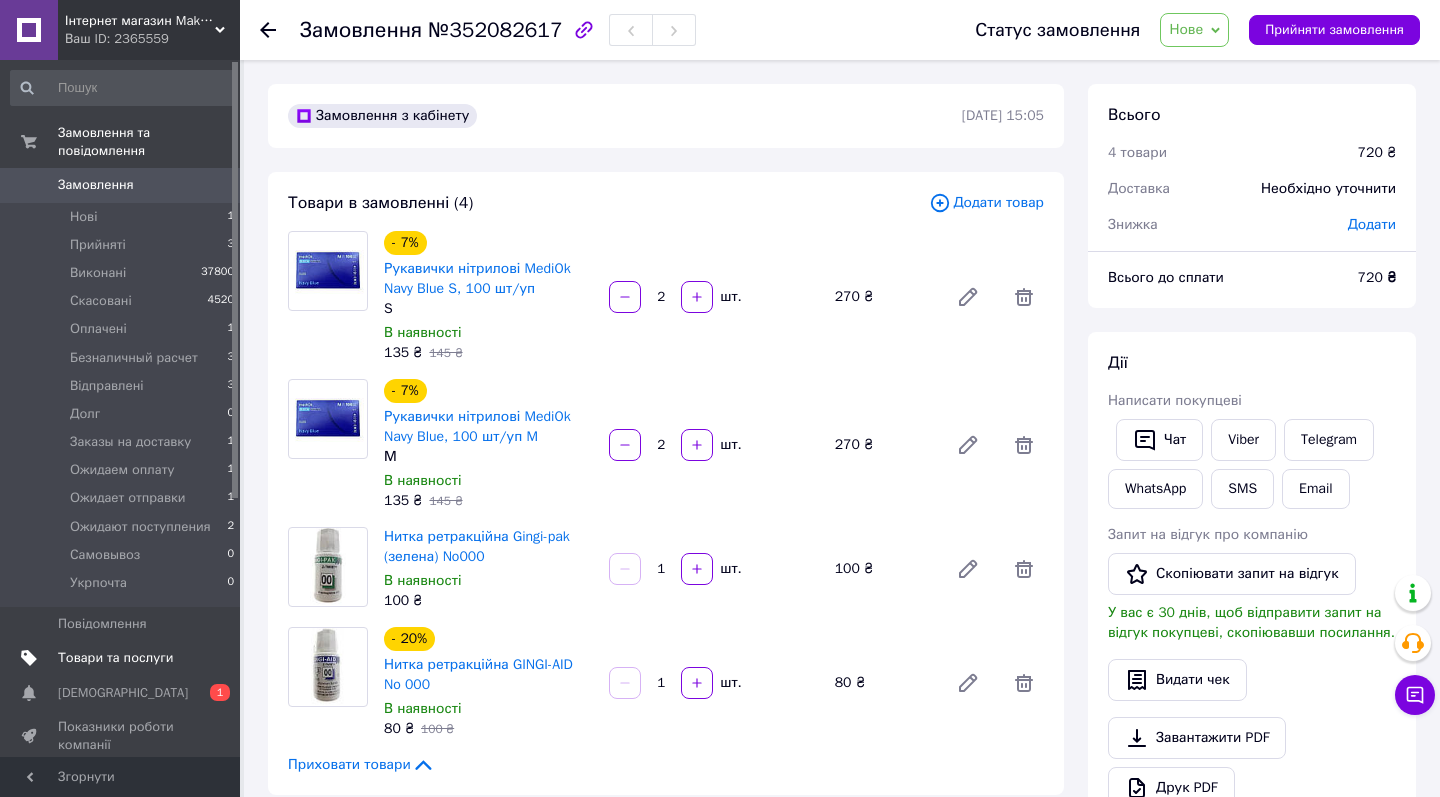 click on "Товари та послуги" at bounding box center [115, 658] 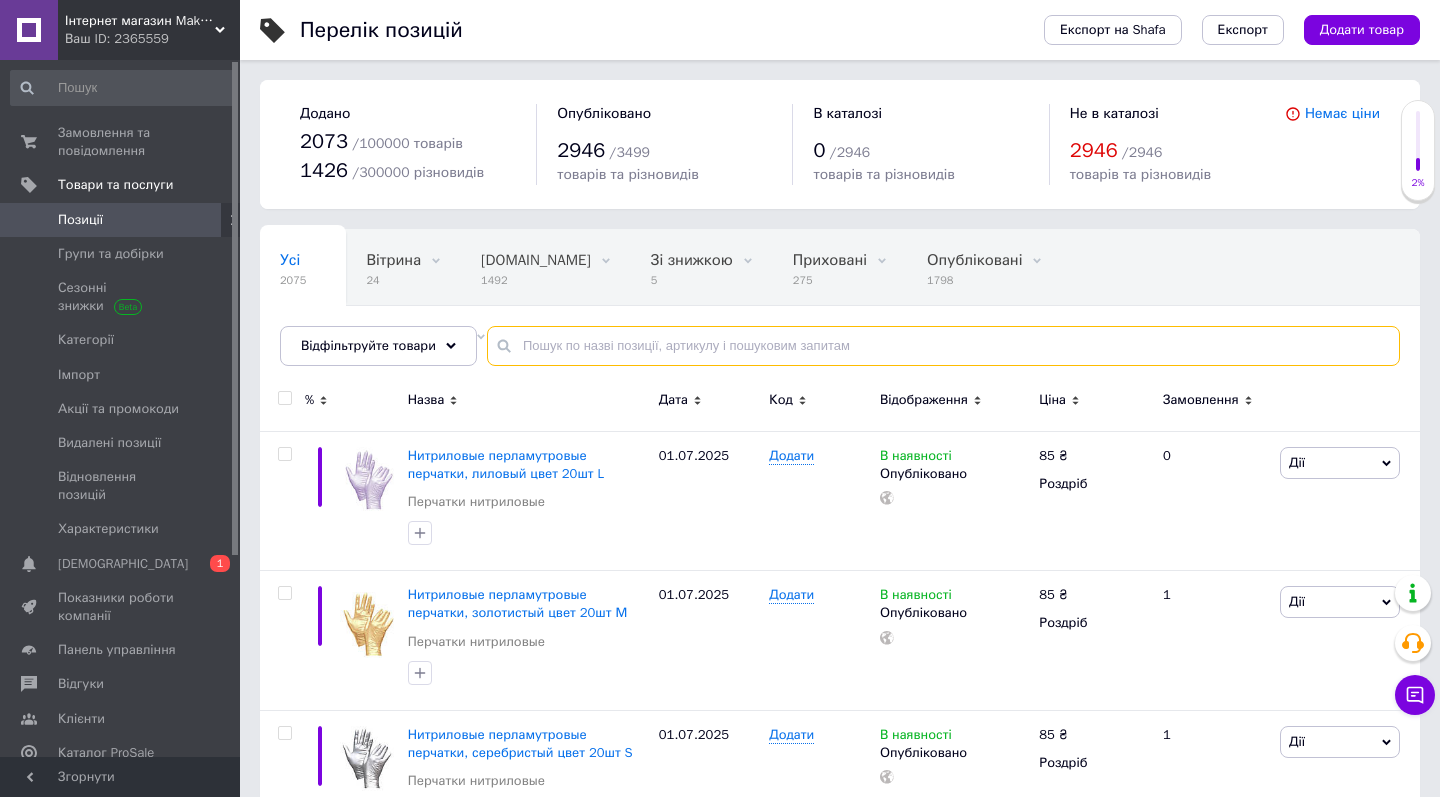 click at bounding box center (943, 346) 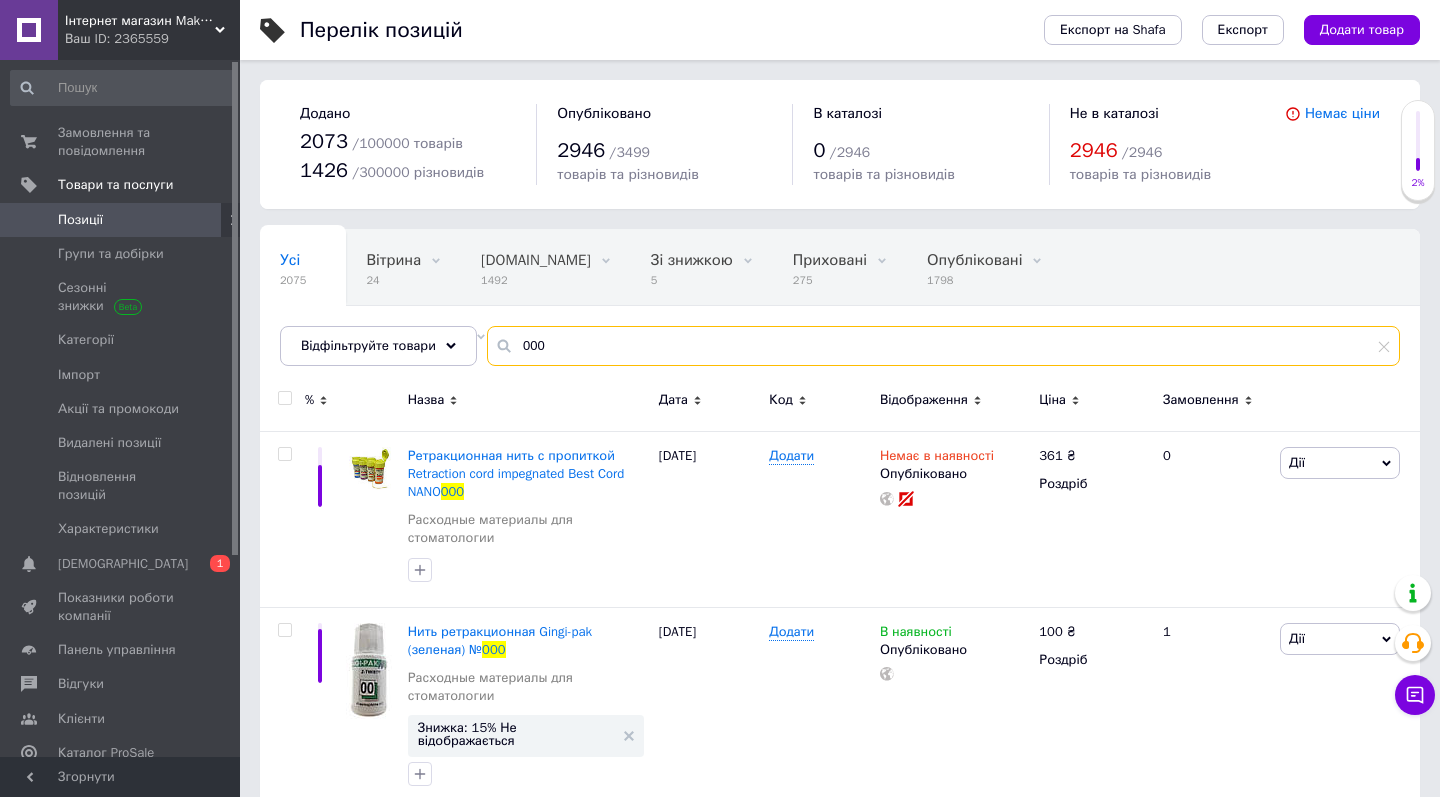 type on "000" 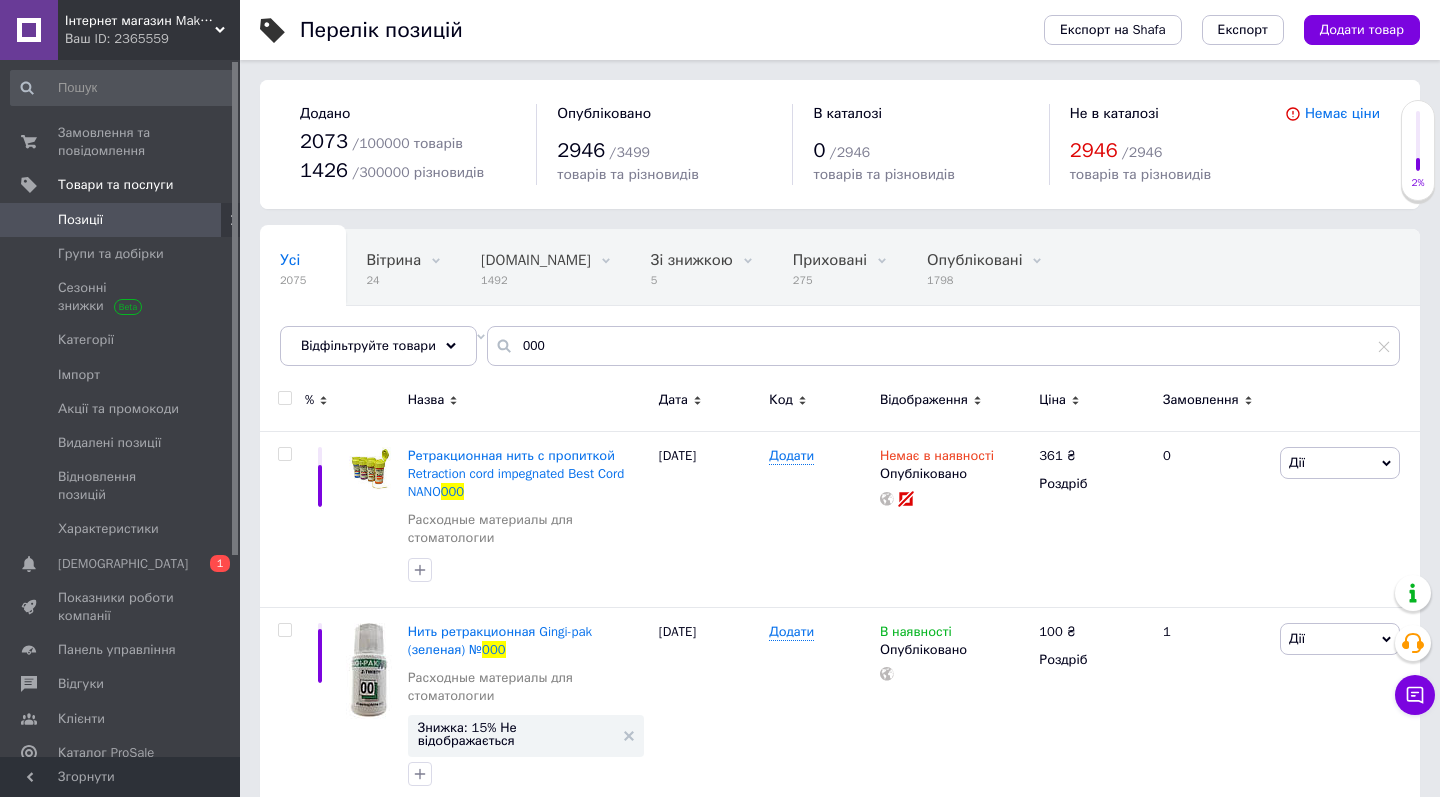 click on "Перелік позицій Експорт на Shafa Експорт Додати товар Додано 2073   / 100000   товарів 1426   / 300000   різновидів Опубліковано 2946   / 3499 товарів та різновидів В каталозі 0   / 2946 товарів та різновидів Не в каталозі 2946   / 2946 товарів та різновидів Немає ціни Усі 2075 Вітрина 24 Видалити Редагувати [DOMAIN_NAME] 1492 Видалити Редагувати Зі знижкою 5 Видалити Редагувати Приховані 275 Видалити Редагувати Опубліковані 1798 Видалити Редагувати Не відображаються в ка... 1798 Видалити Редагувати Ok Відфільтровано...  Зберегти Нічого не знайдено Можливо, помилка у слові  Усі 2075 Вітрина 24 [DOMAIN_NAME] 1492 Зі знижкою" at bounding box center (840, 502) 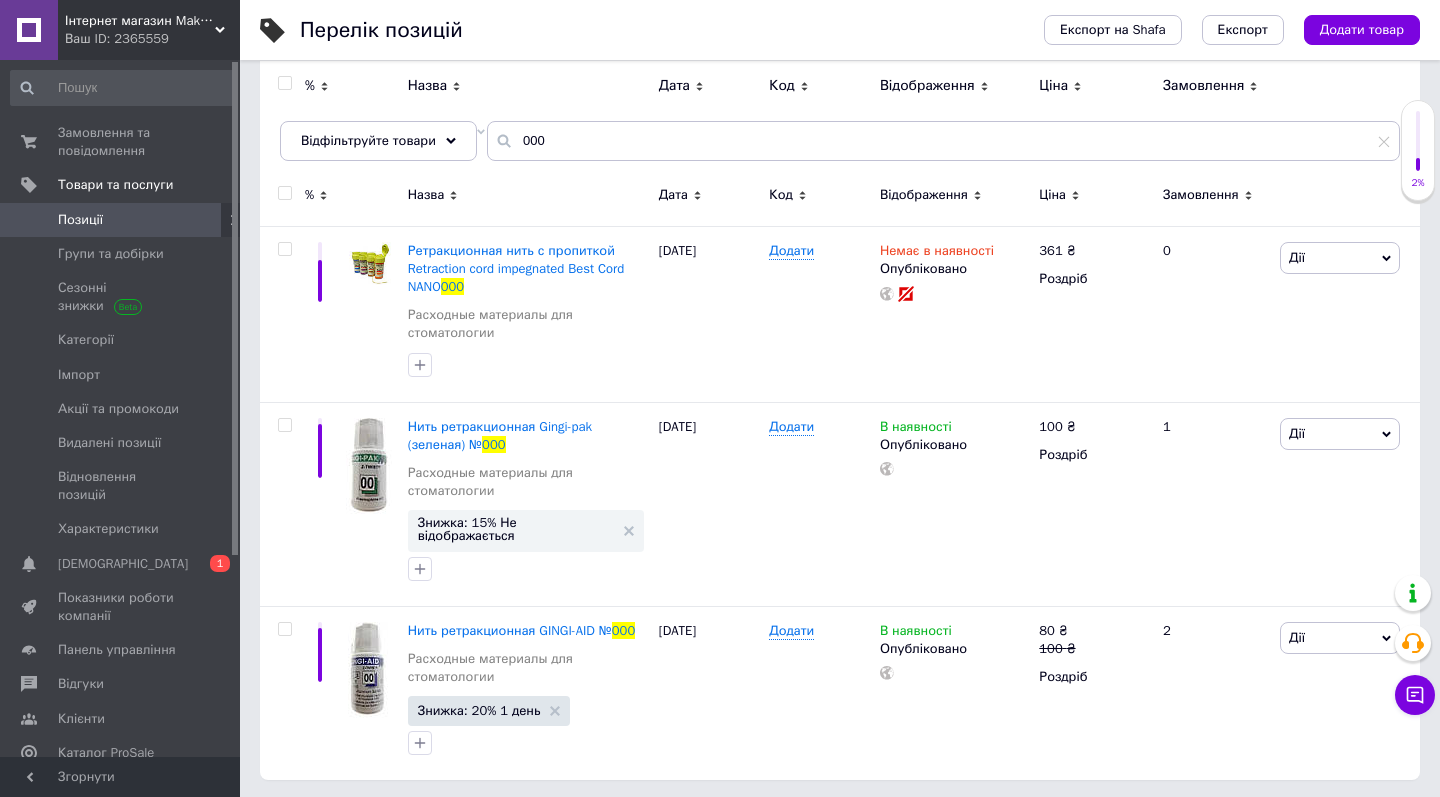 scroll, scrollTop: 204, scrollLeft: 0, axis: vertical 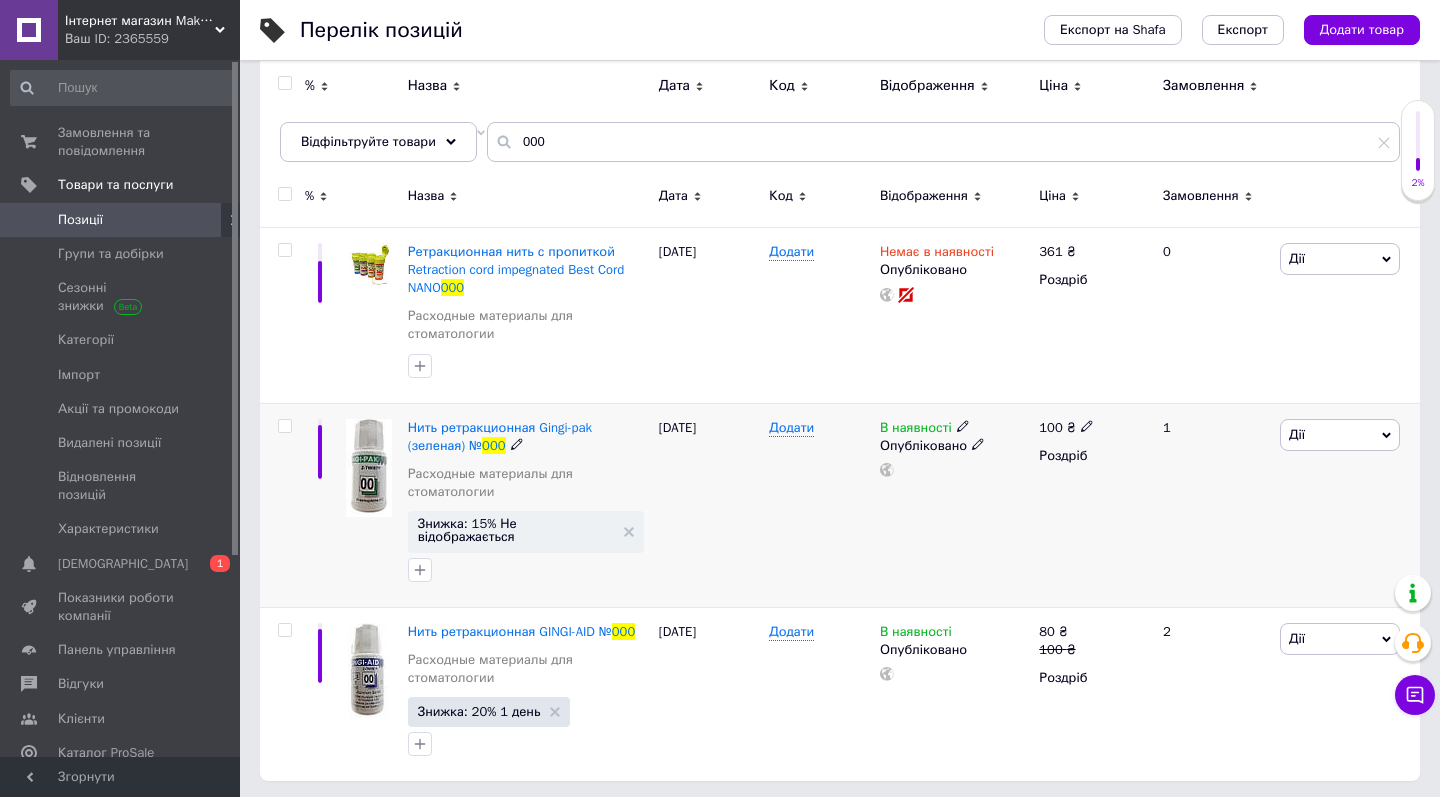 click on "Дії" at bounding box center (1340, 435) 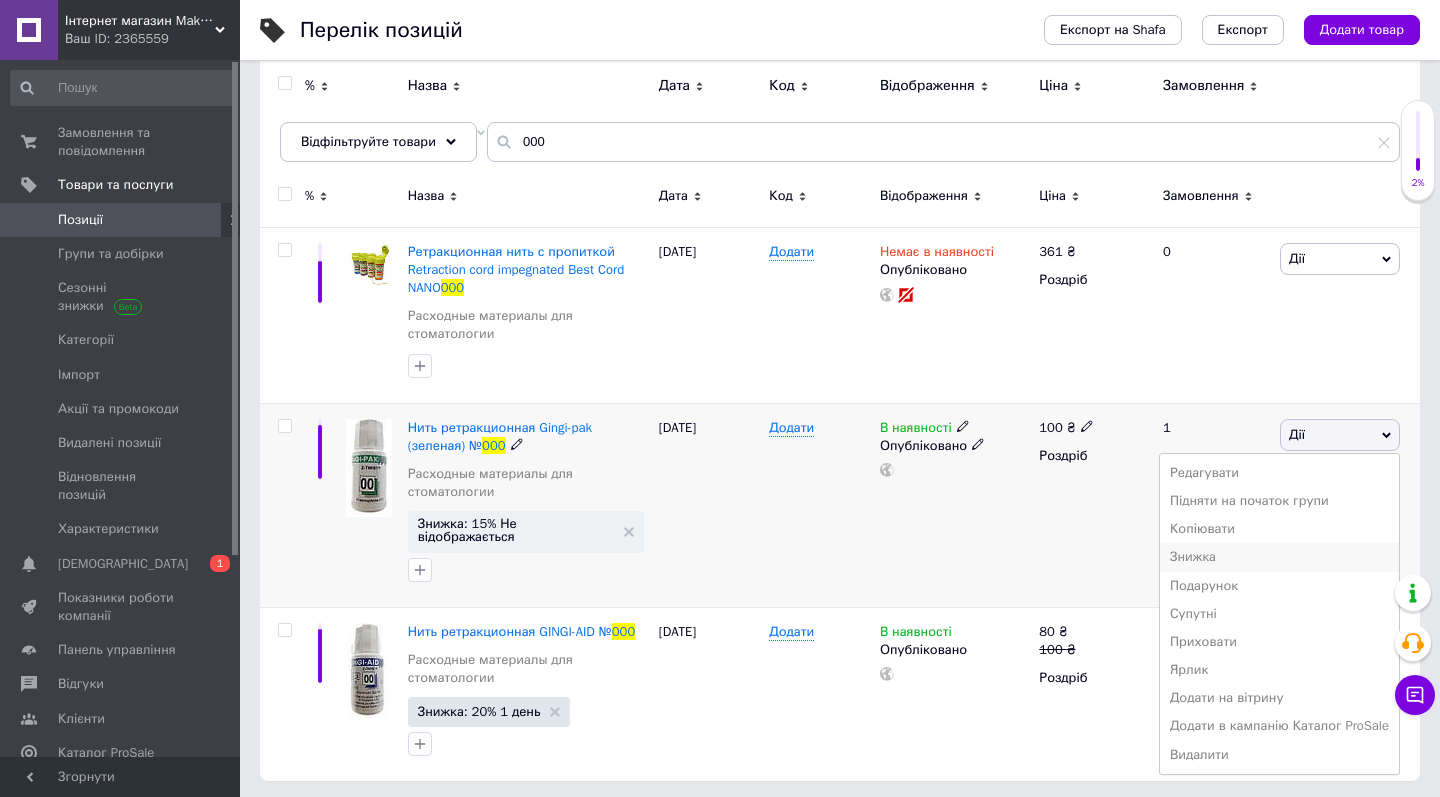 click on "Знижка" at bounding box center [1279, 557] 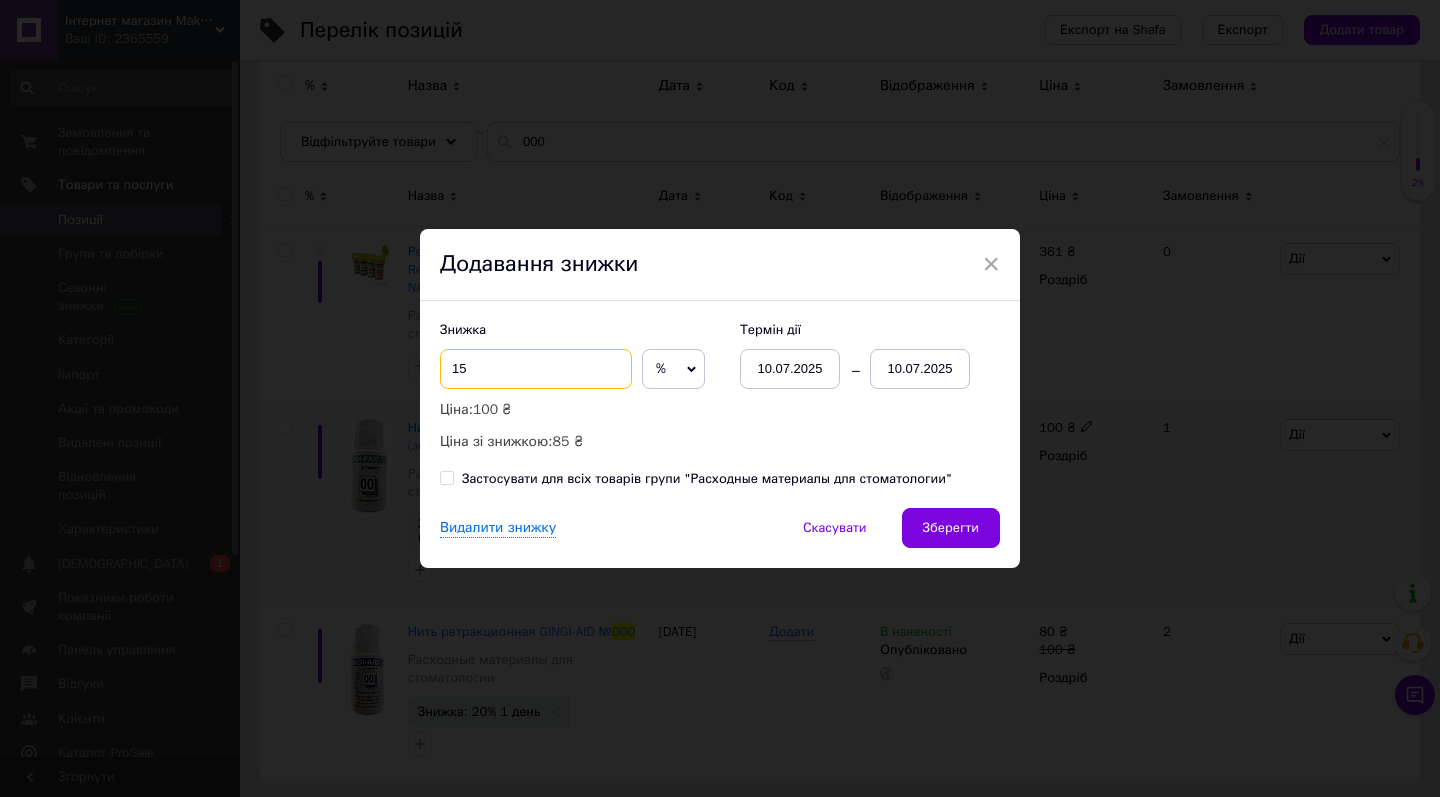 click on "15" at bounding box center [536, 369] 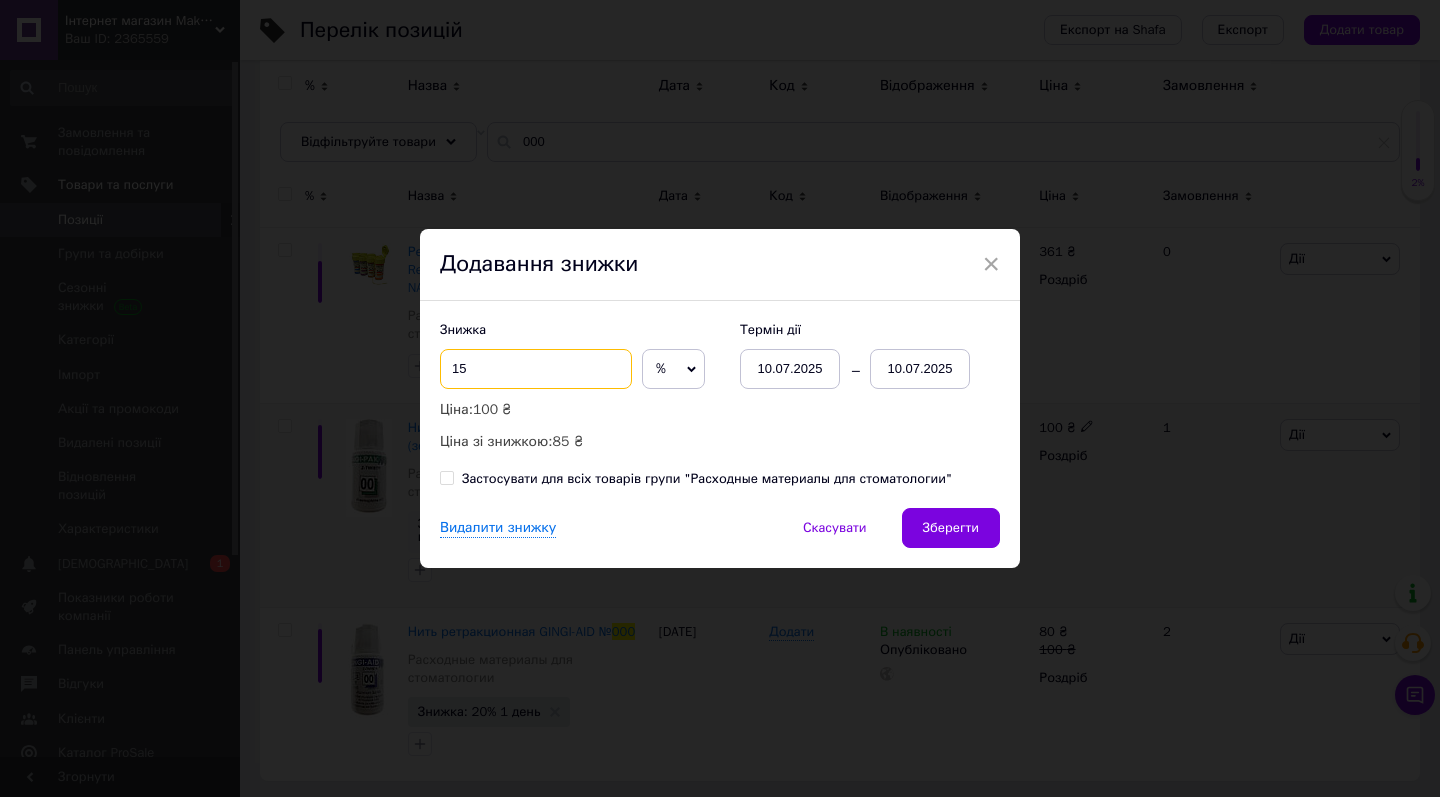 type on "1" 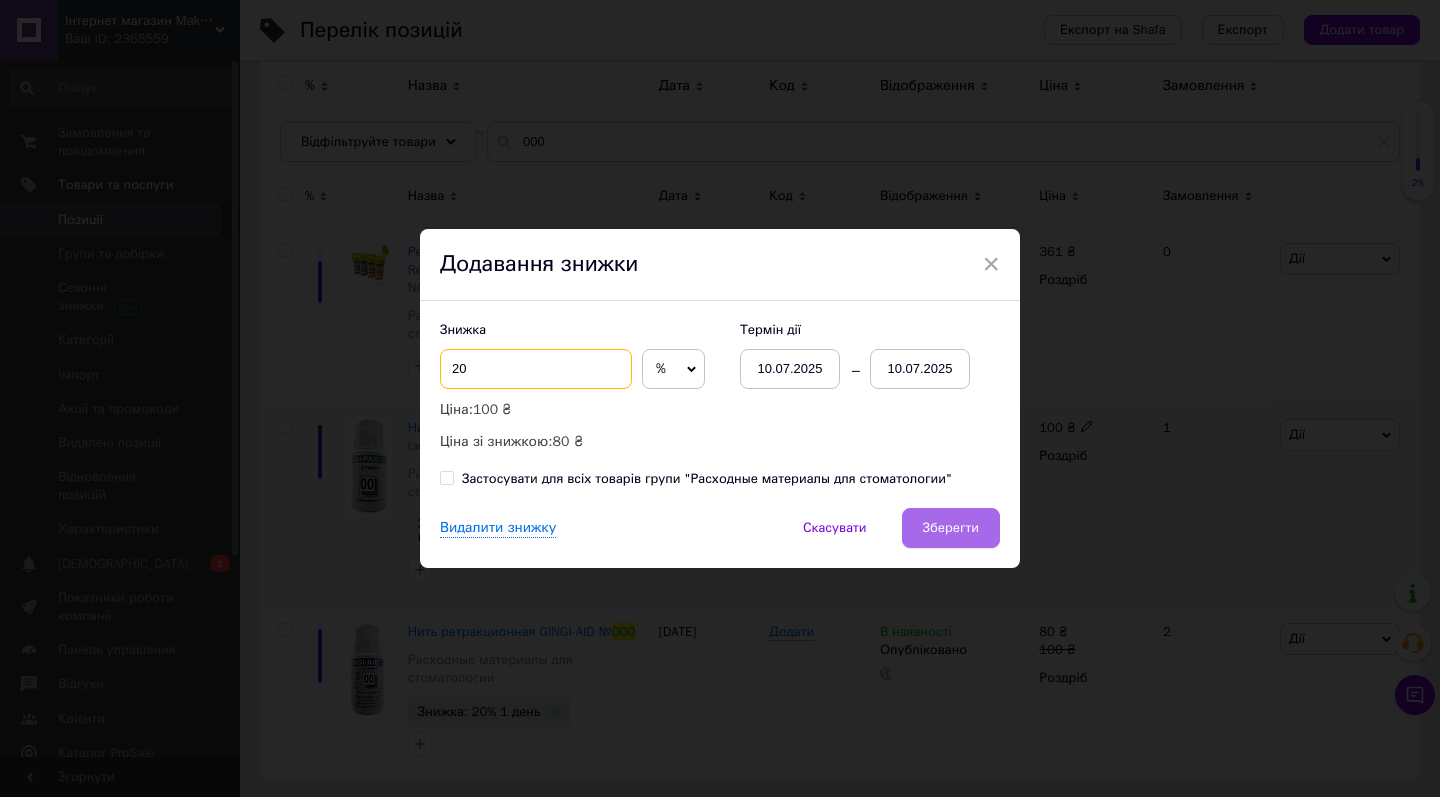 type on "20" 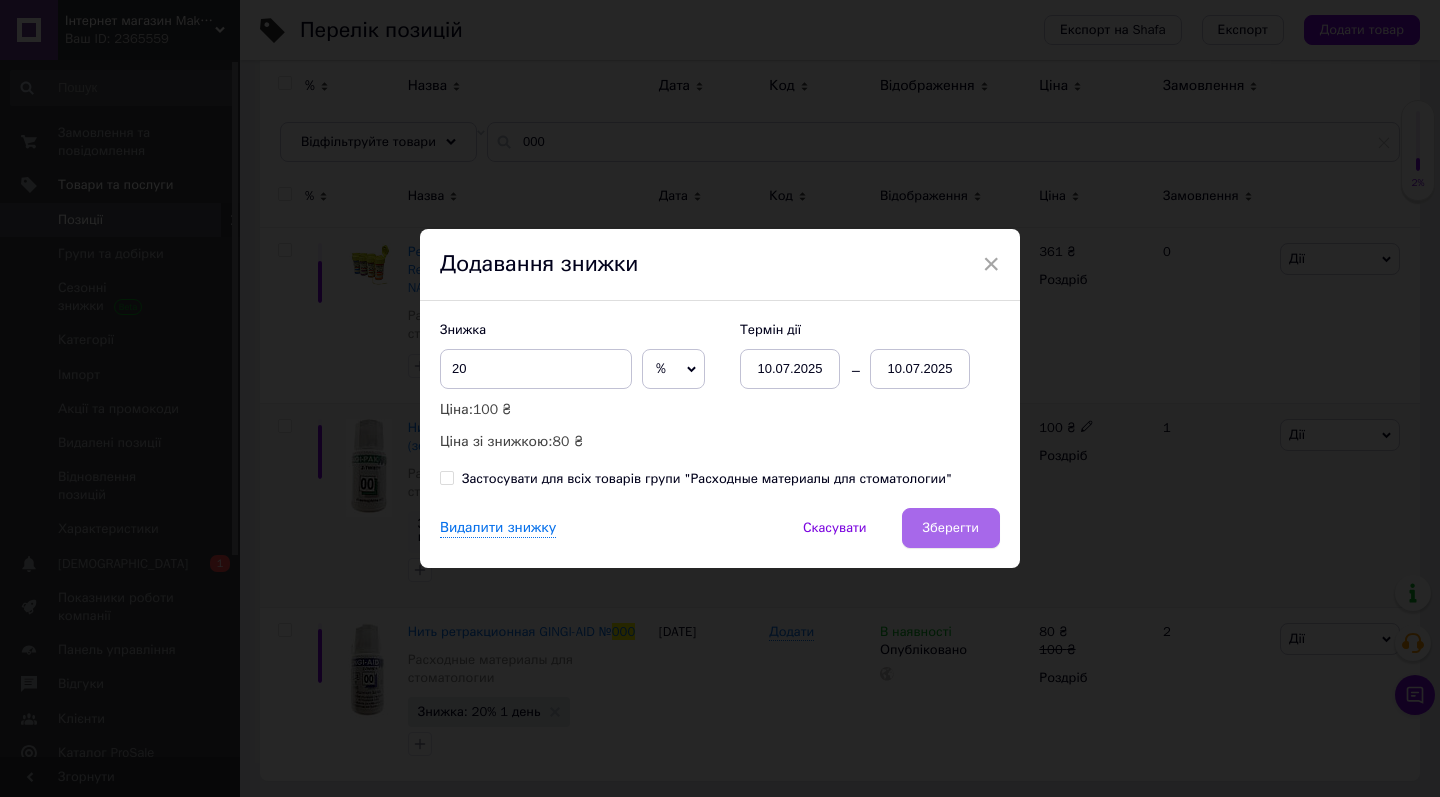 click on "Зберегти" at bounding box center (951, 528) 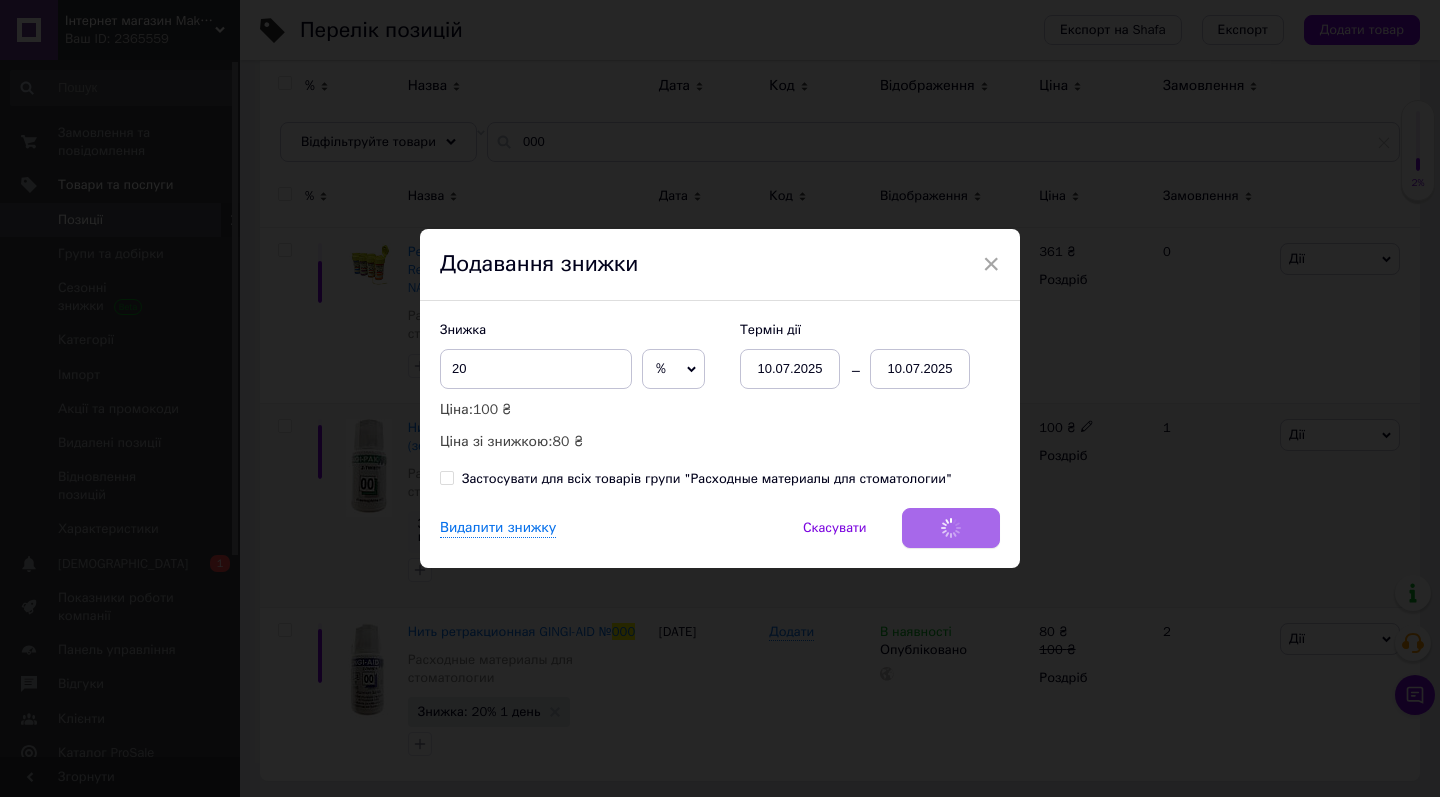 scroll, scrollTop: 194, scrollLeft: 0, axis: vertical 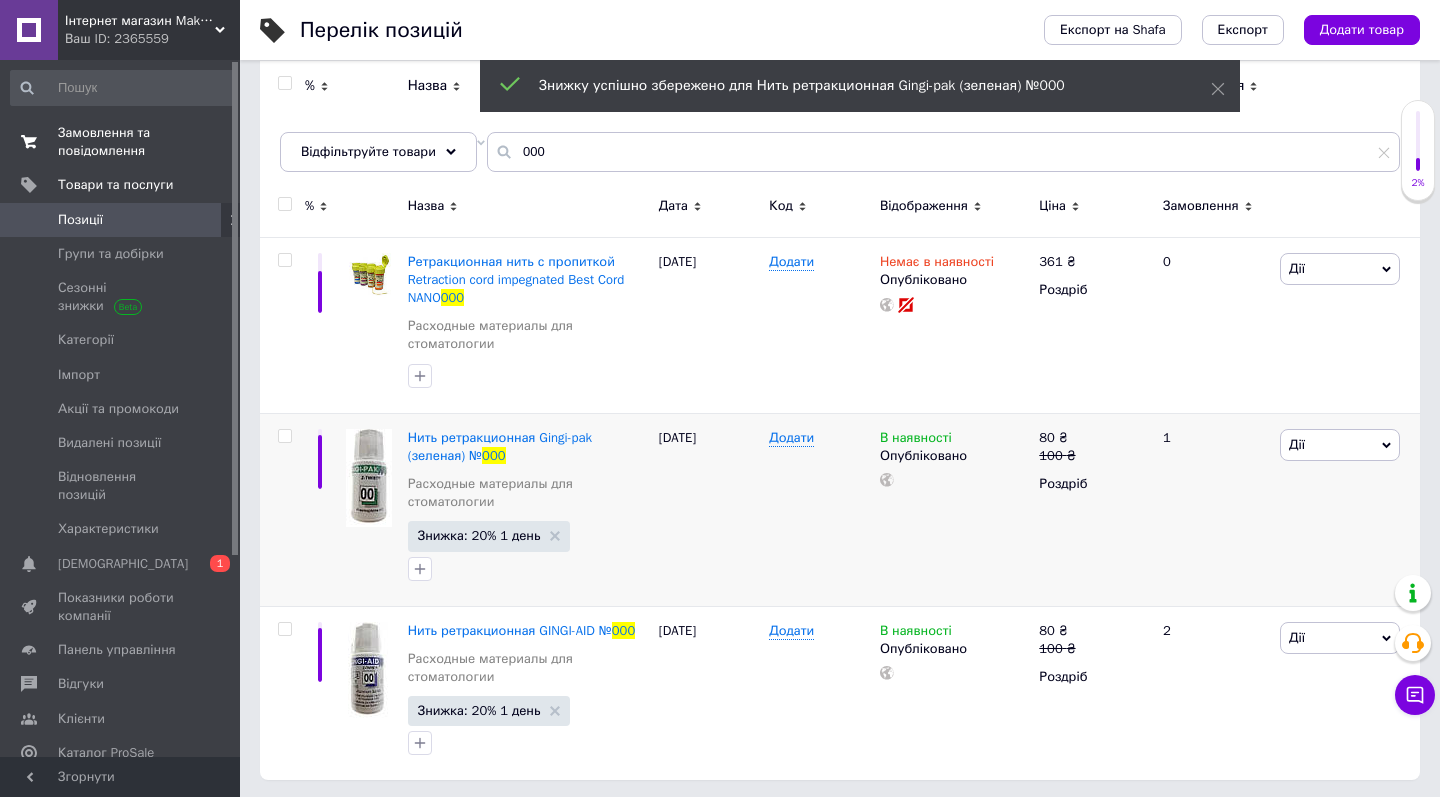 click on "Замовлення та повідомлення" at bounding box center (121, 142) 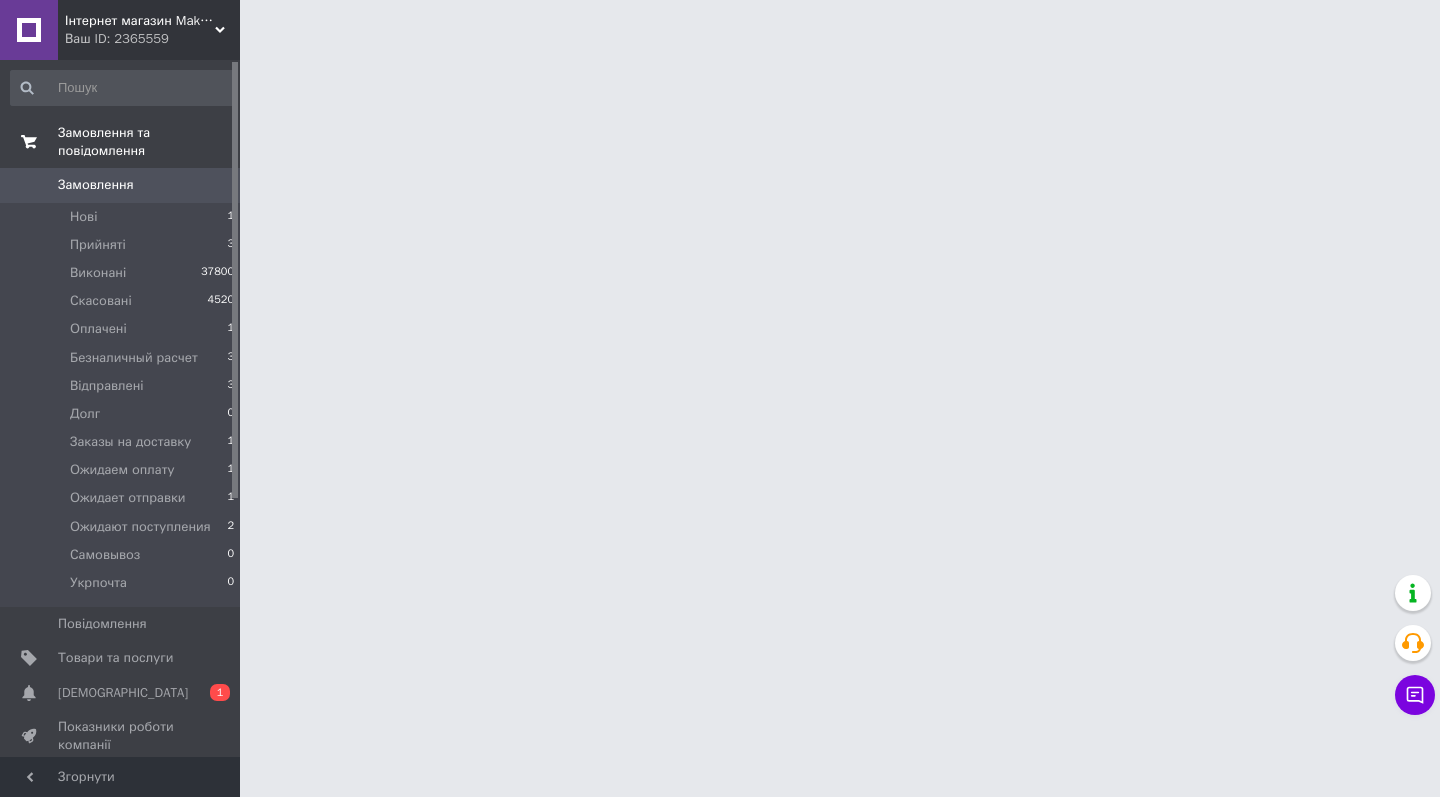 scroll, scrollTop: 0, scrollLeft: 0, axis: both 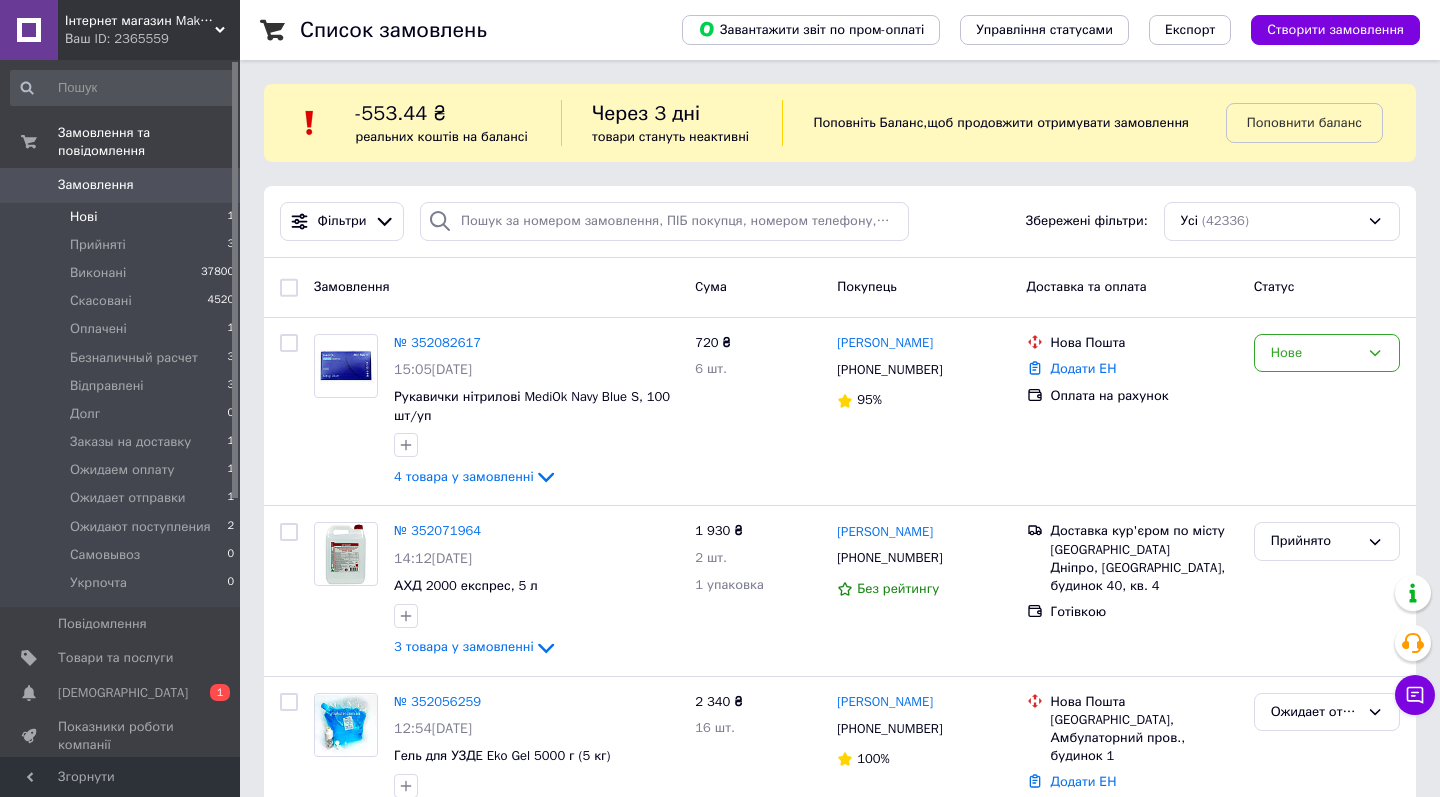 click on "Нові 1" at bounding box center (123, 217) 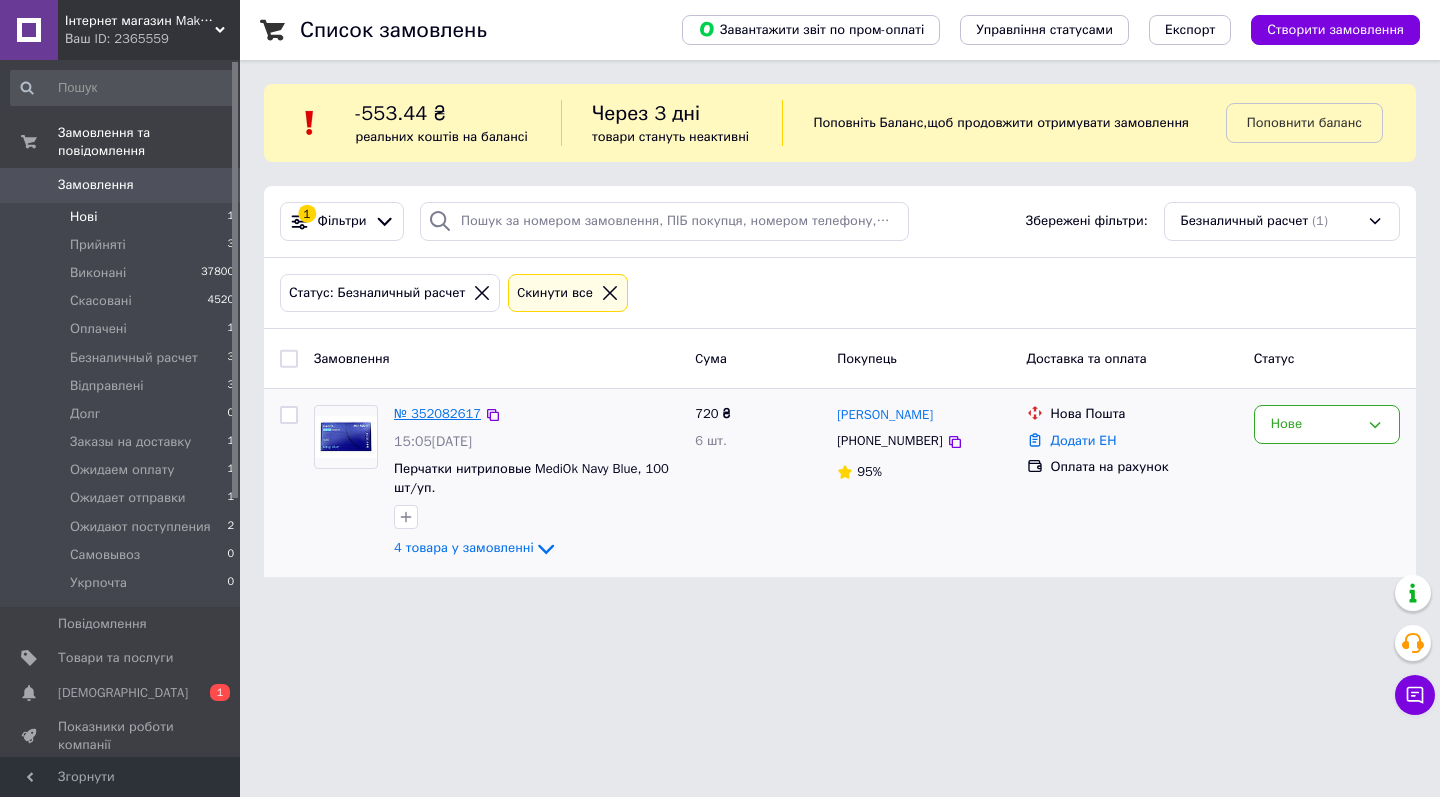 click on "№ 352082617" at bounding box center (437, 413) 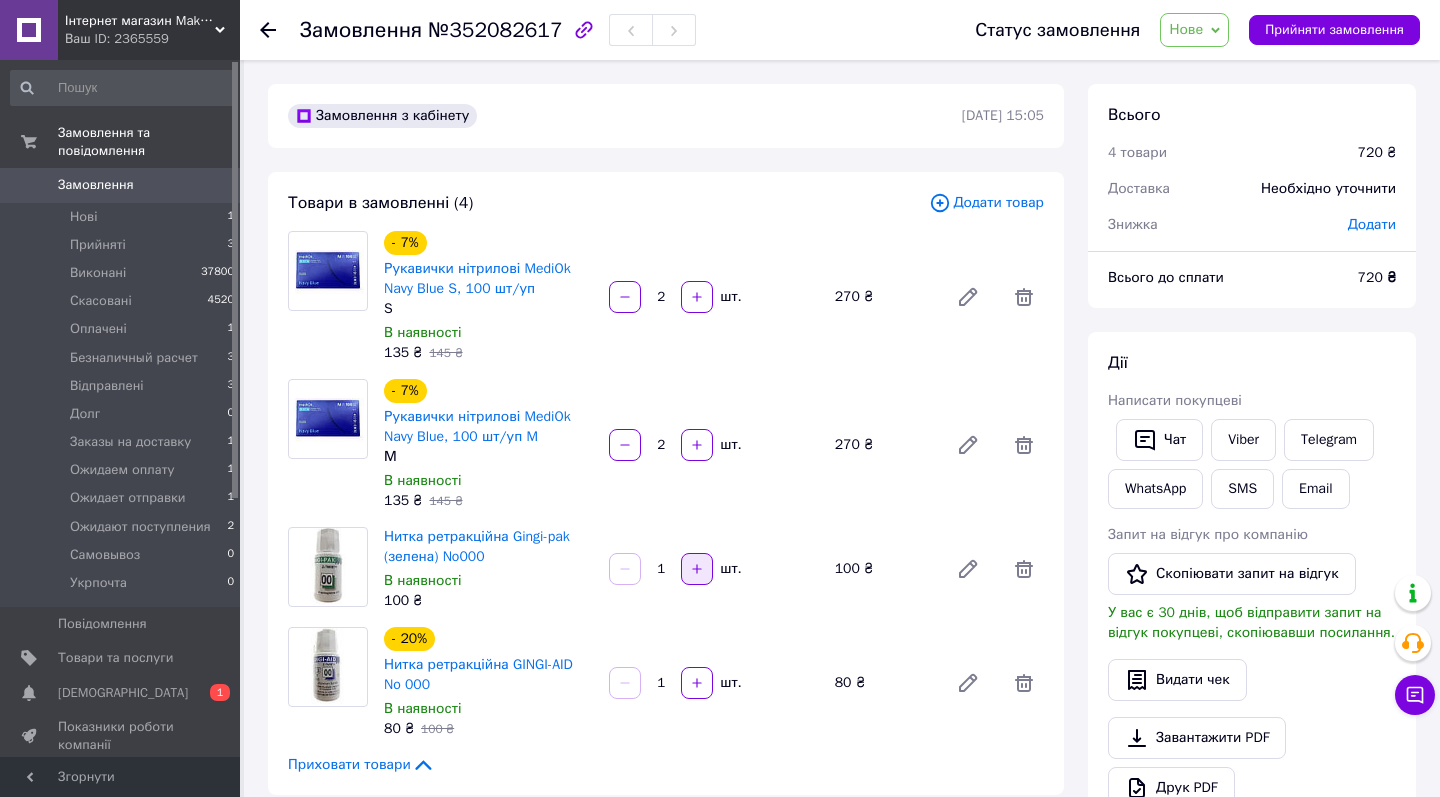 click 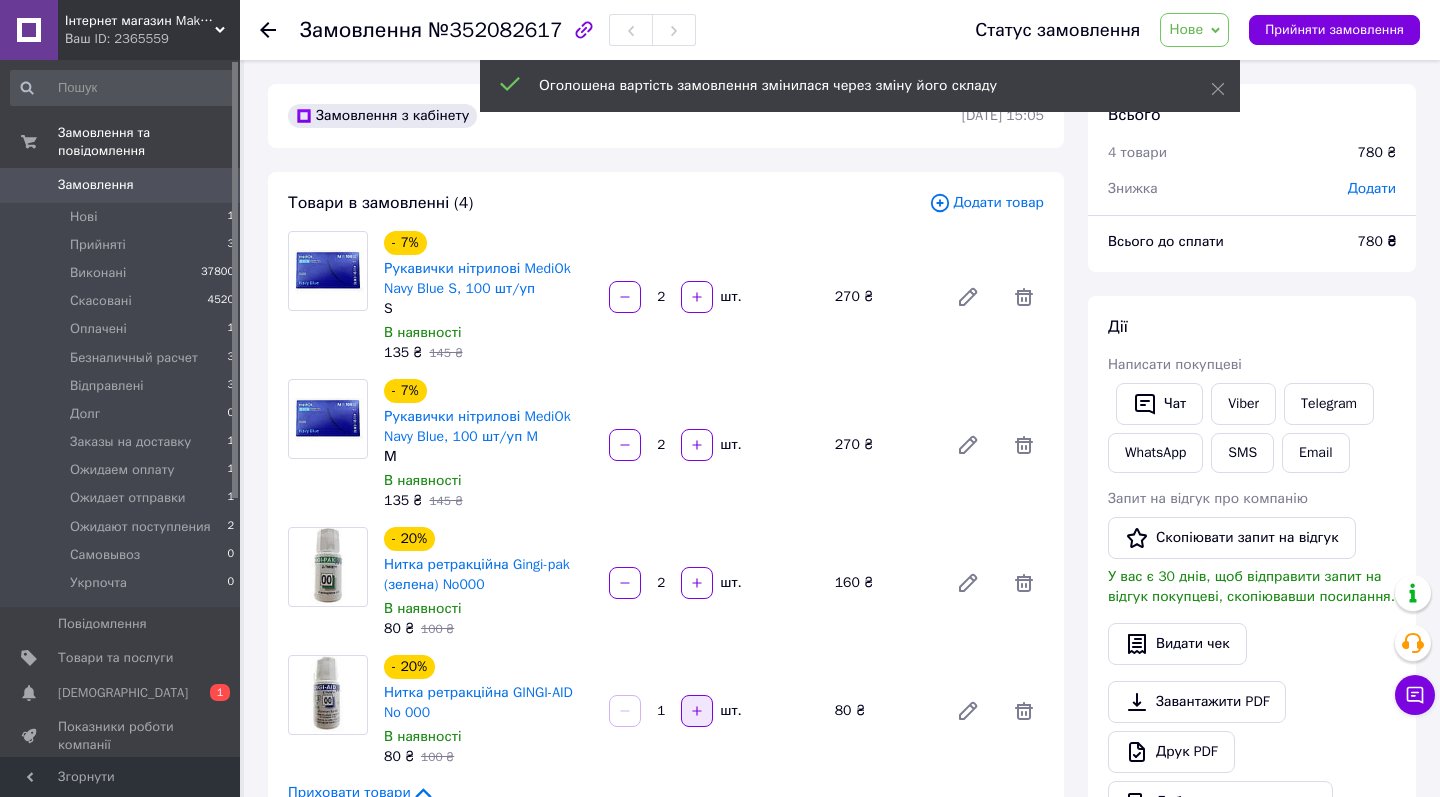 click 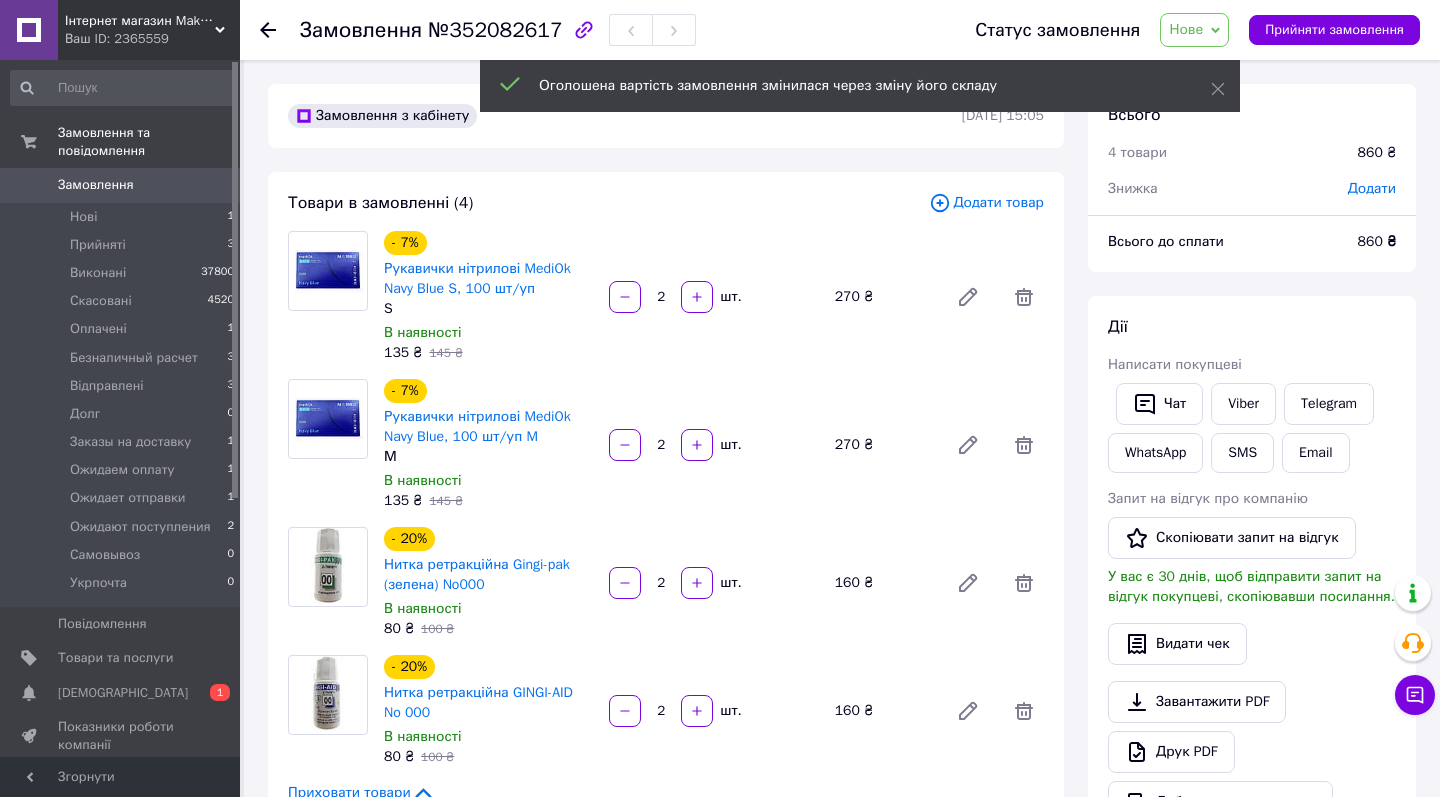 click on "Всього 4 товари 860 ₴ Знижка Додати Всього до сплати 860 ₴ Дії Написати покупцеві   Чат Viber Telegram WhatsApp SMS Email Запит на відгук про компанію   Скопіювати запит на відгук У вас є 30 днів, щоб відправити запит на відгук покупцеві, скопіювавши посилання.   Видати чек   Завантажити PDF   Друк PDF   Дублювати замовлення Мітки Особисті нотатки, які бачите лише ви. З їх допомогою можна фільтрувати замовлення Примітки Залишилося 300 символів Очистити Зберегти" at bounding box center (1252, 939) 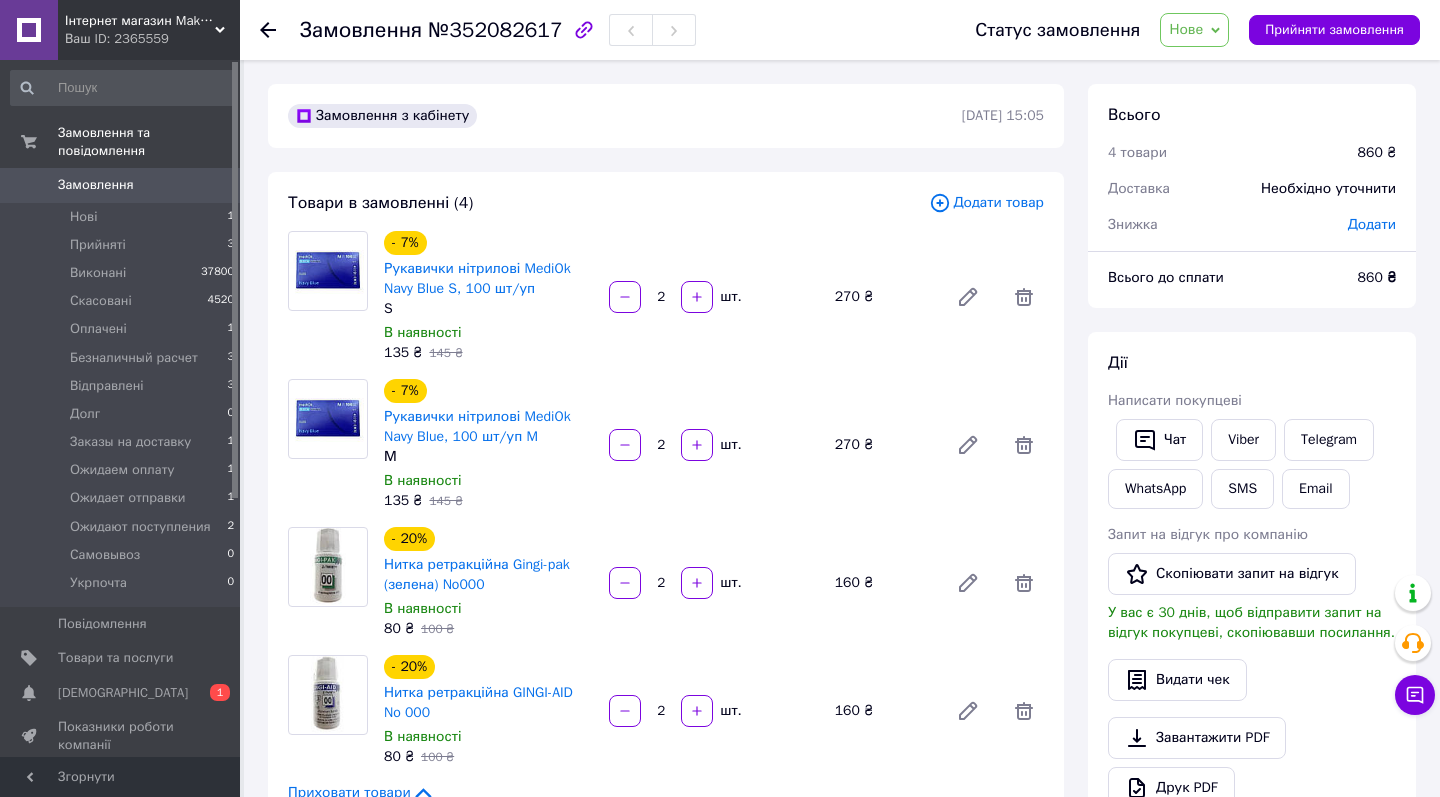 scroll, scrollTop: 0, scrollLeft: 0, axis: both 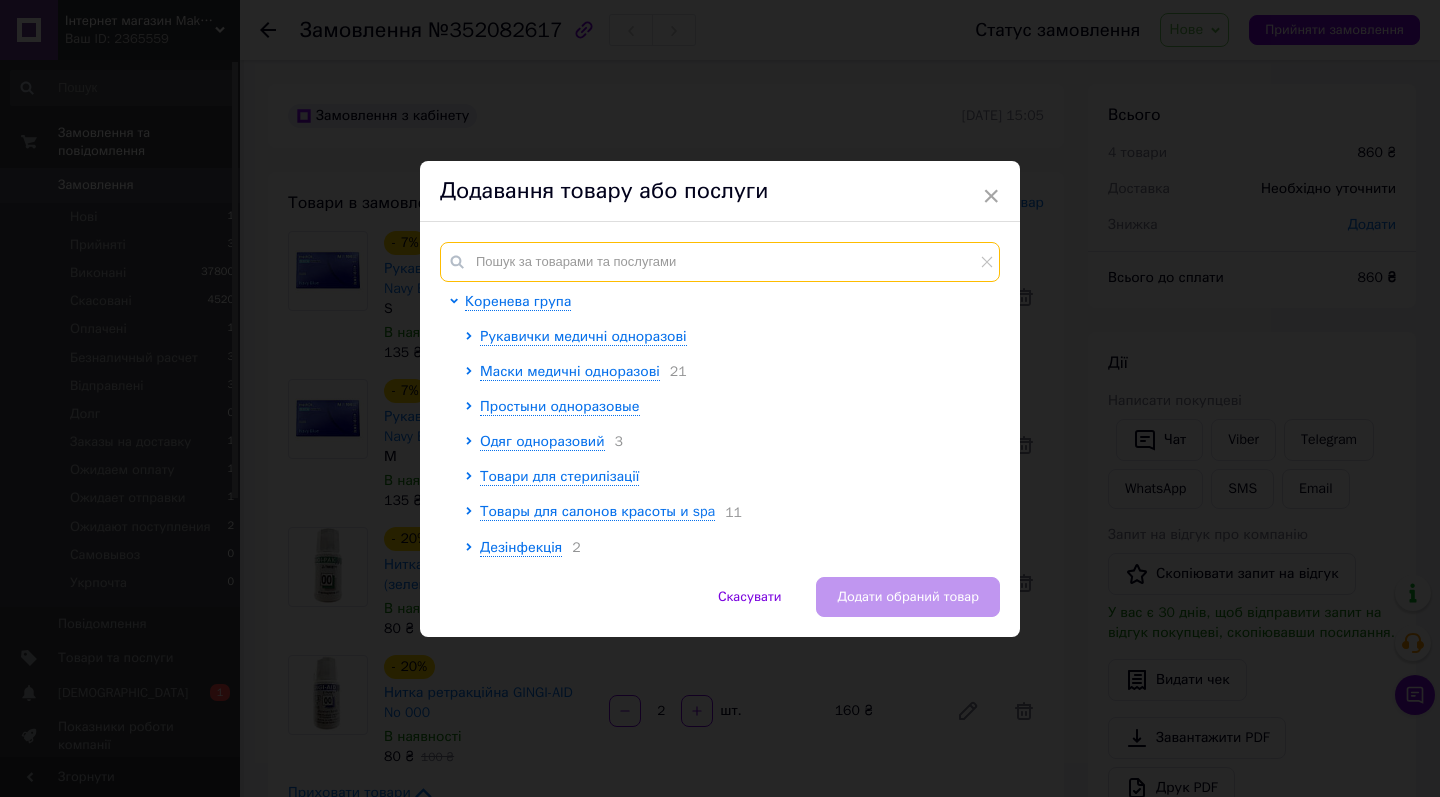 click at bounding box center (720, 262) 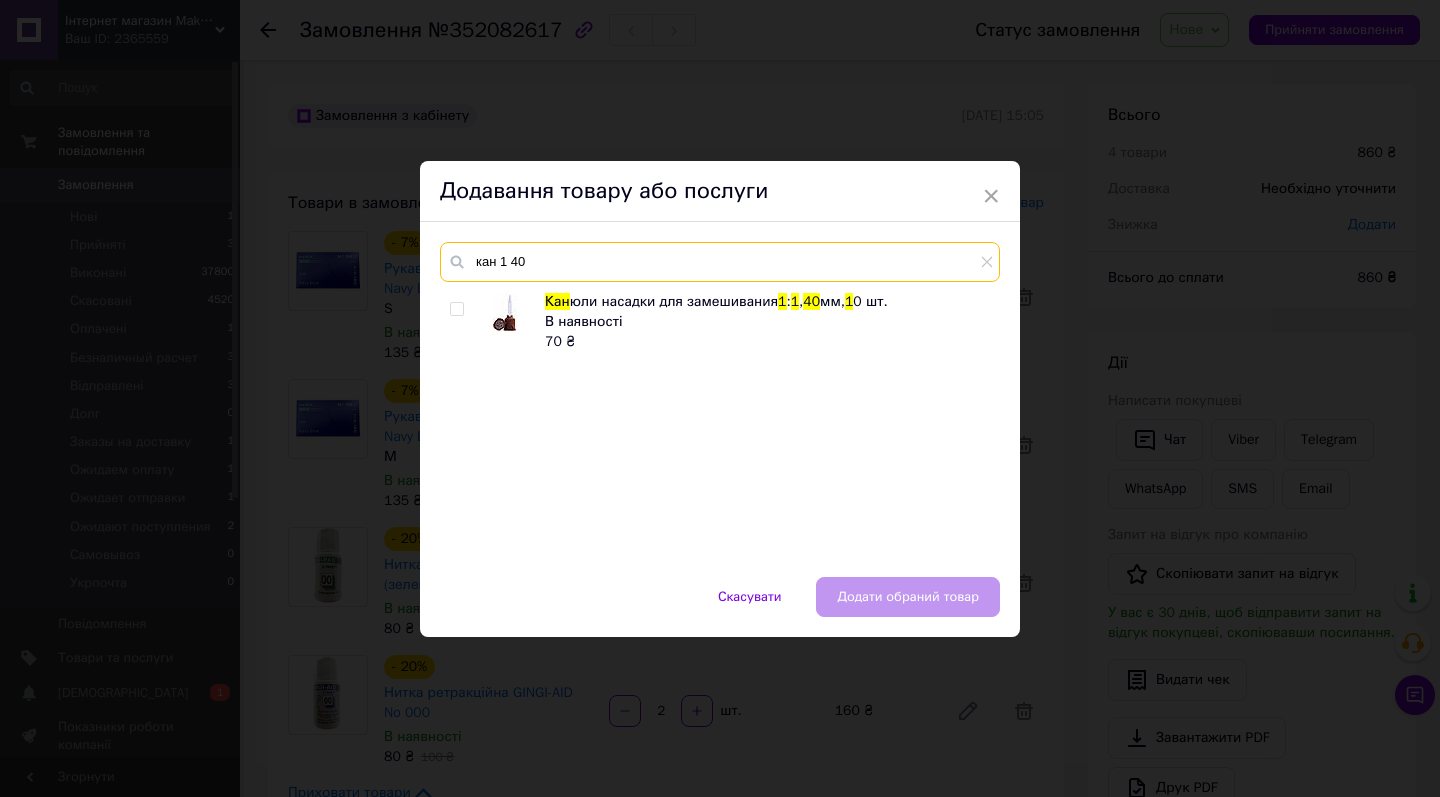 type on "кан 1 40" 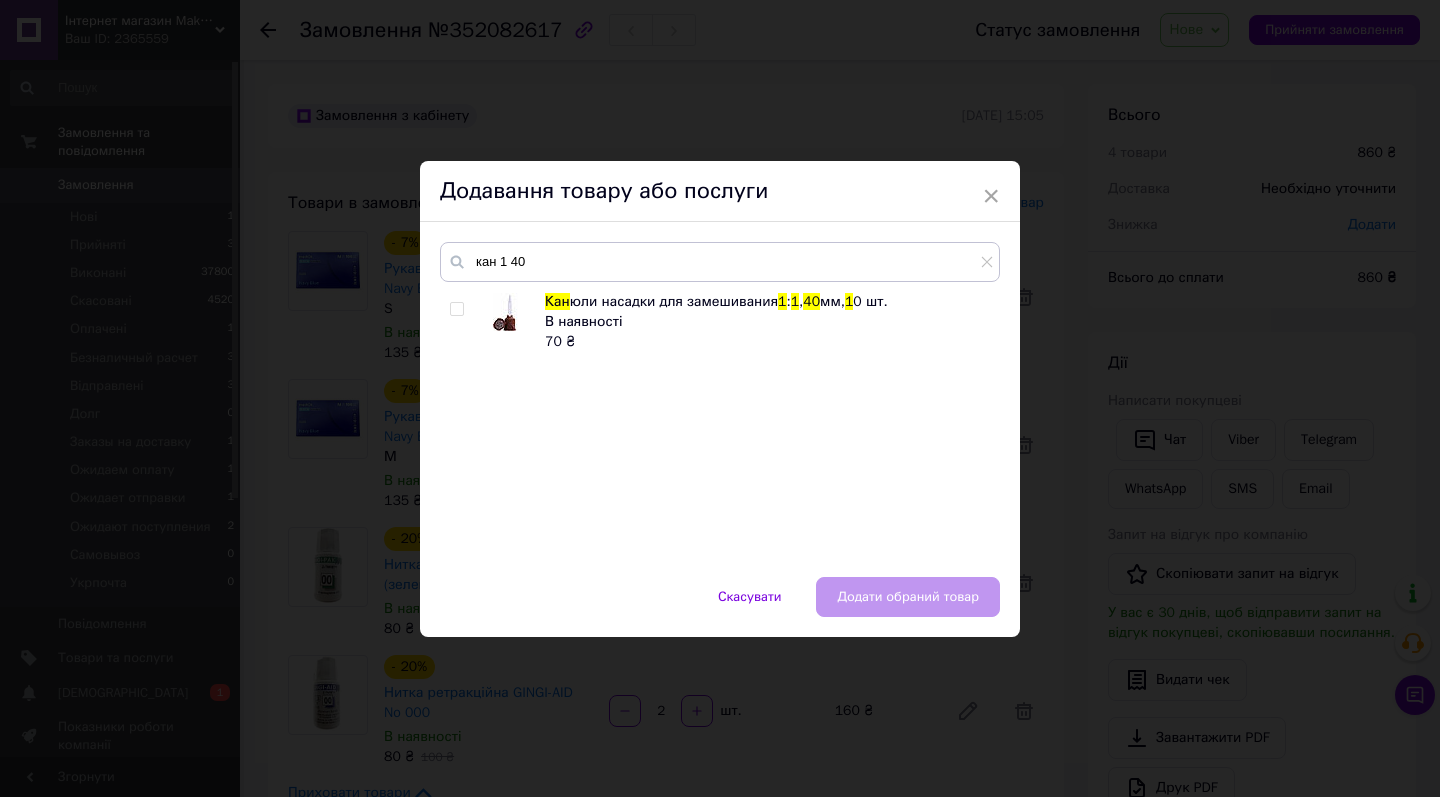 click at bounding box center [457, 309] 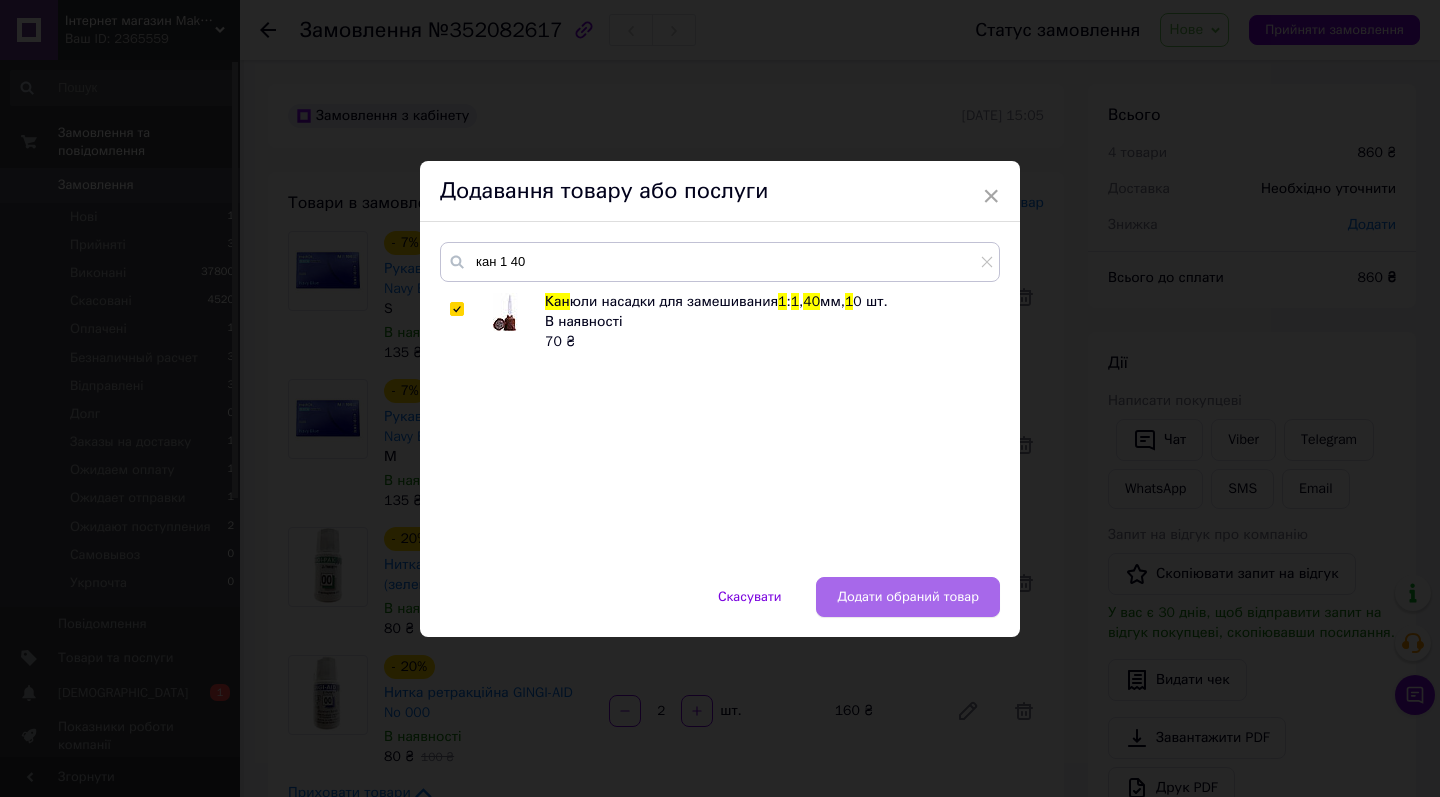 click on "Додати обраний товар" at bounding box center (908, 597) 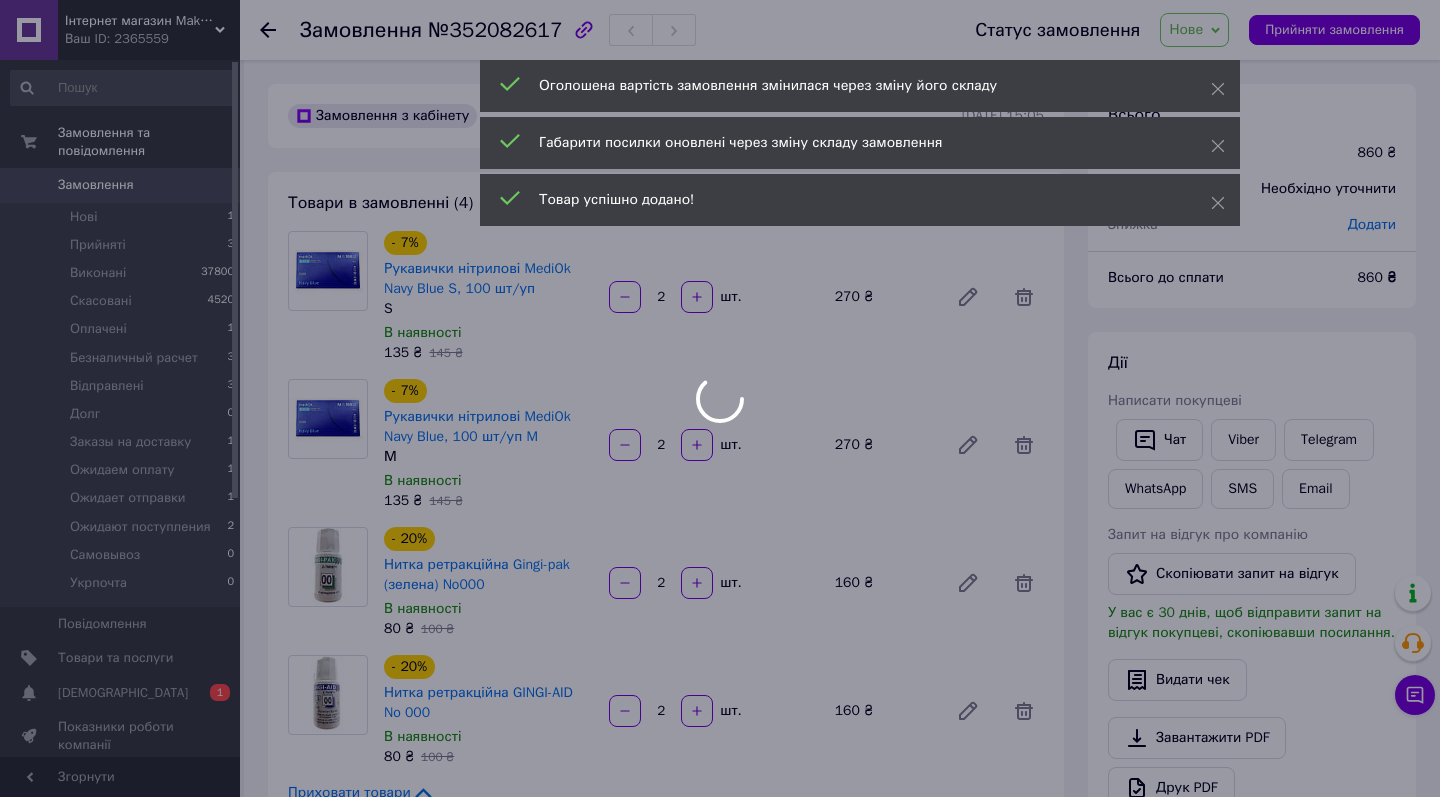 click at bounding box center (720, 398) 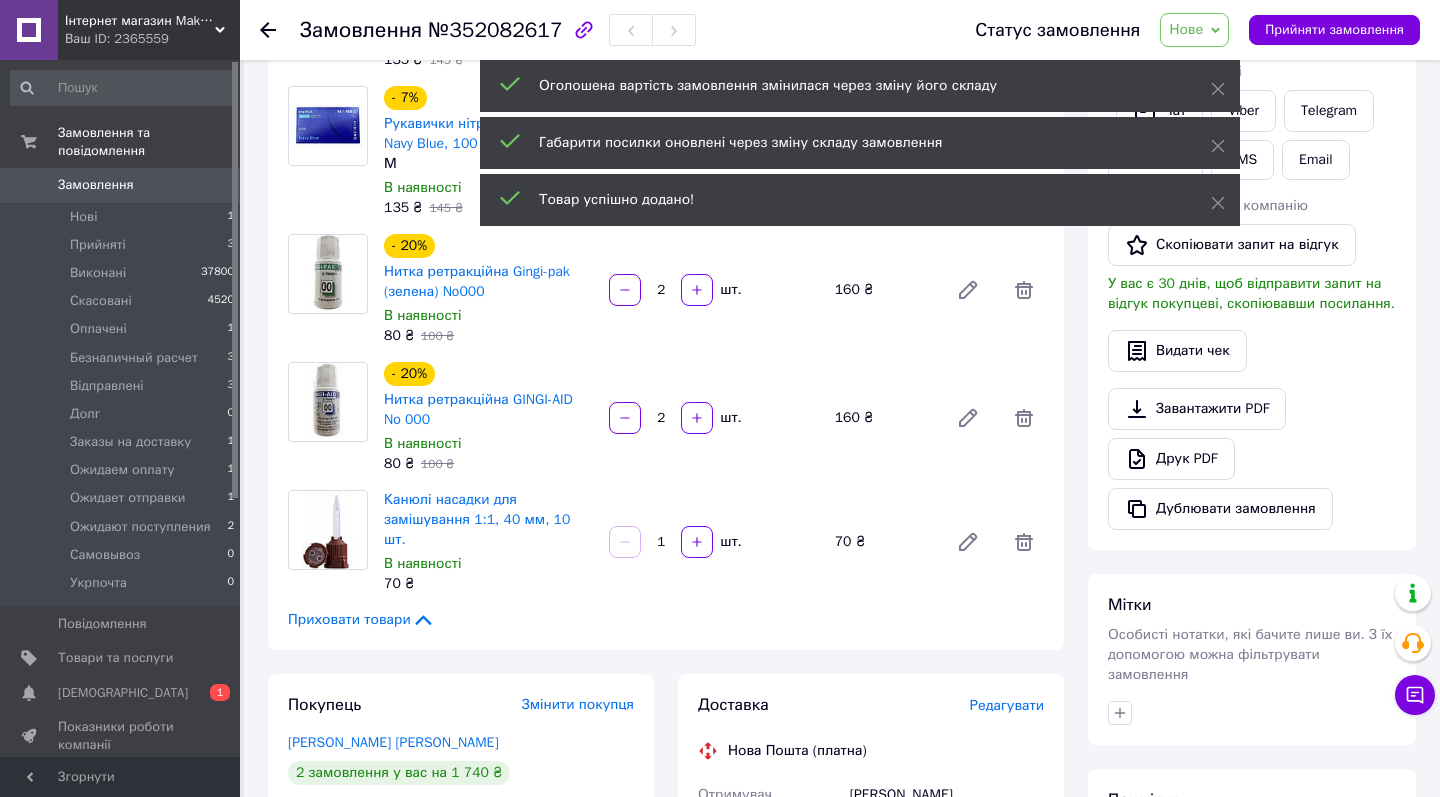 scroll, scrollTop: 304, scrollLeft: 0, axis: vertical 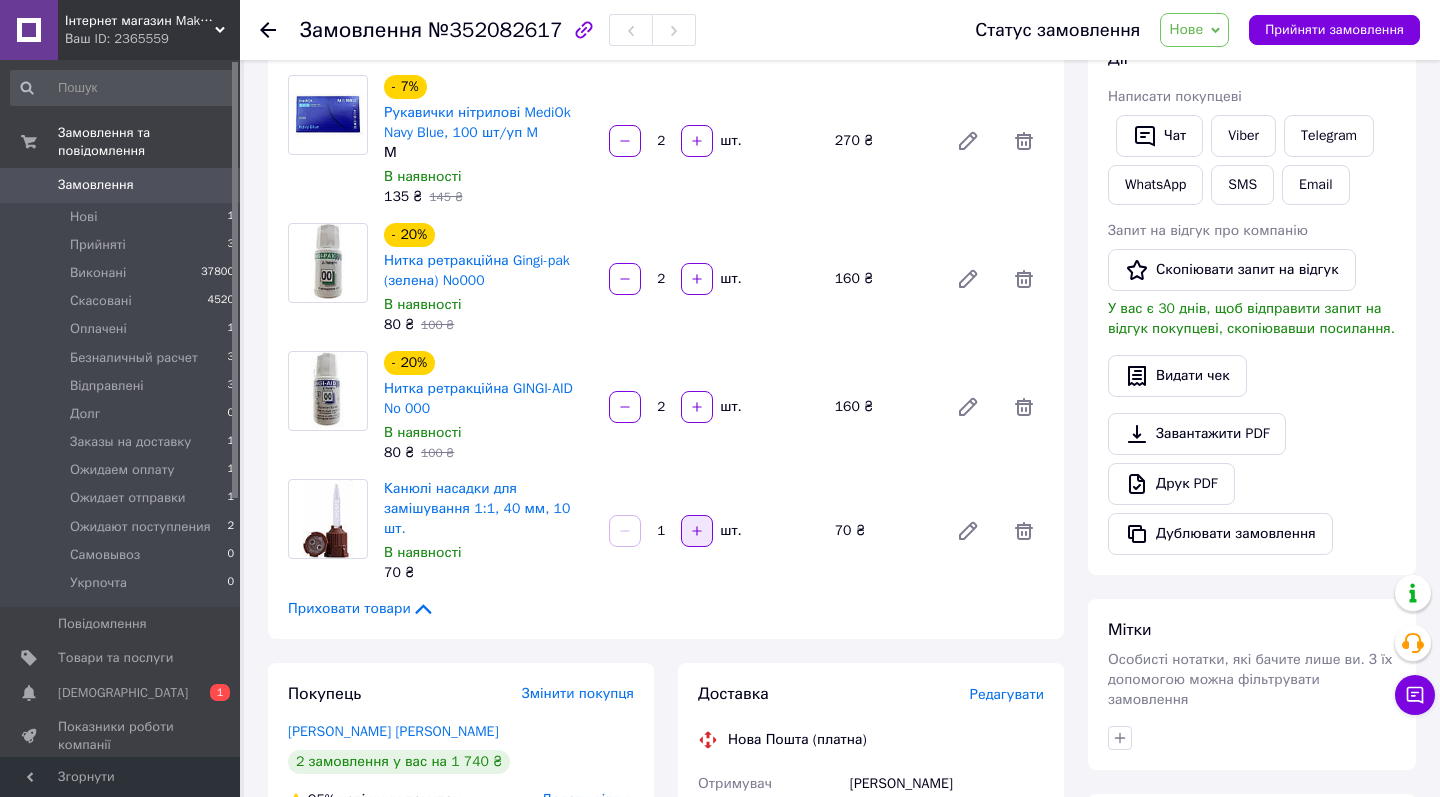 click at bounding box center (697, 531) 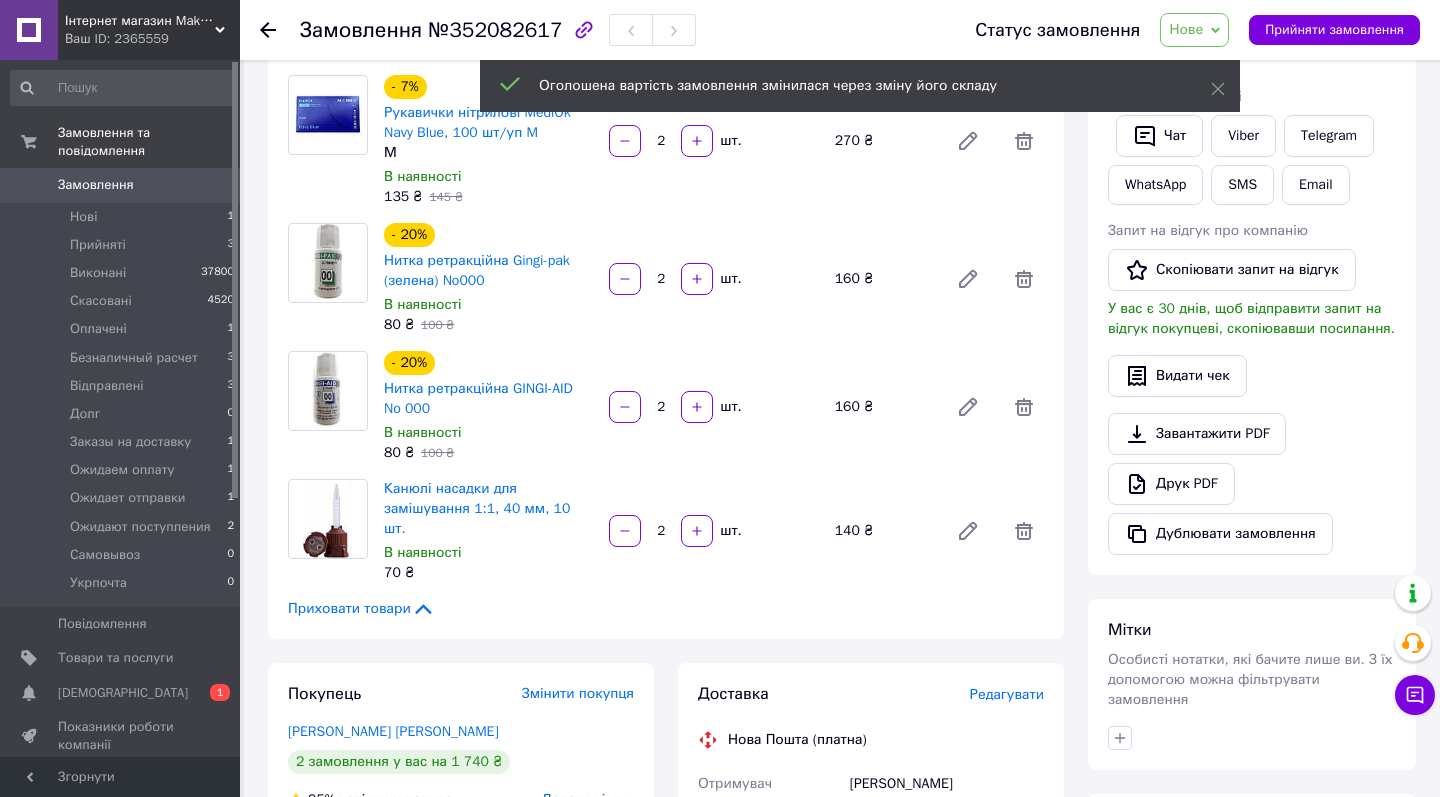 click on "Нове" at bounding box center [1186, 29] 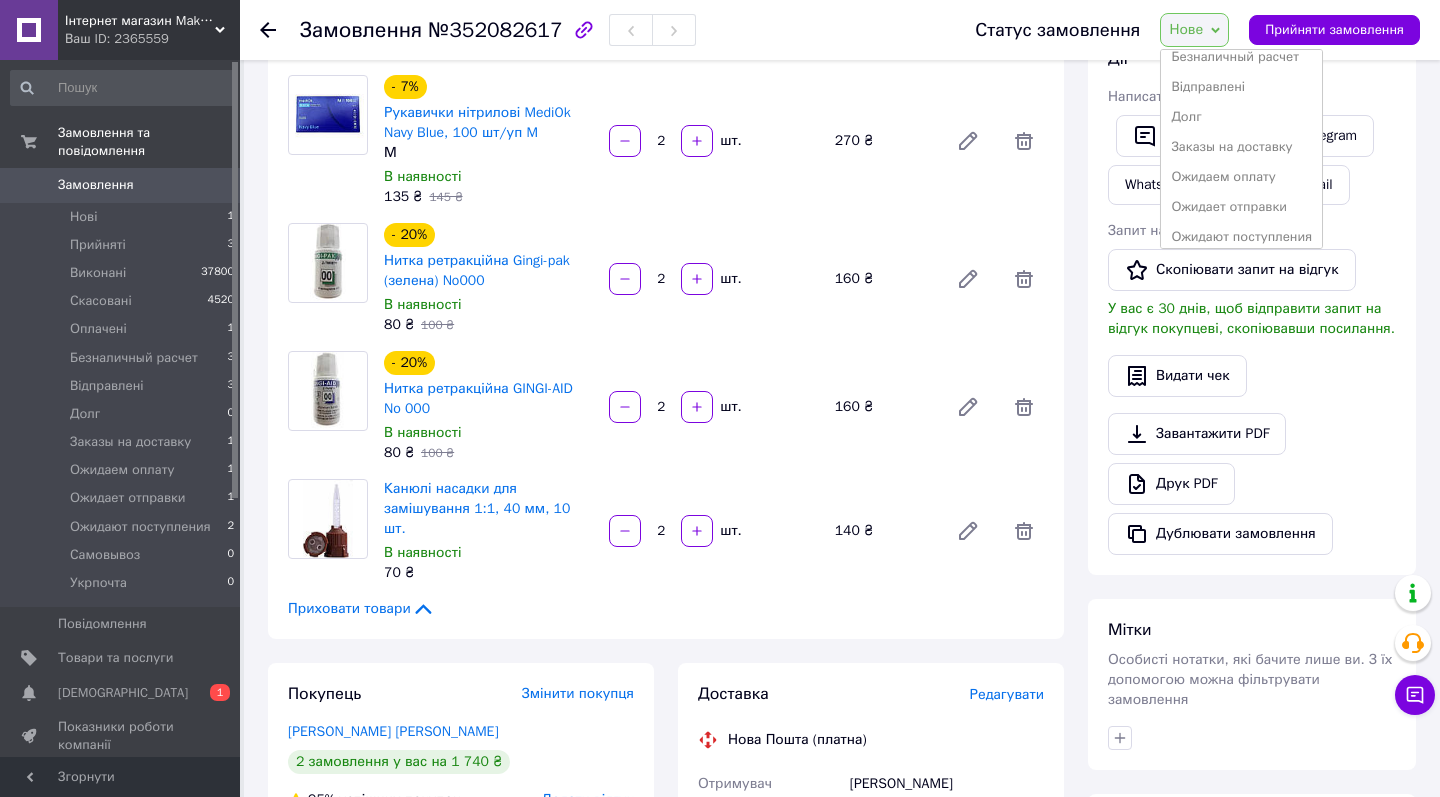 scroll, scrollTop: 137, scrollLeft: 0, axis: vertical 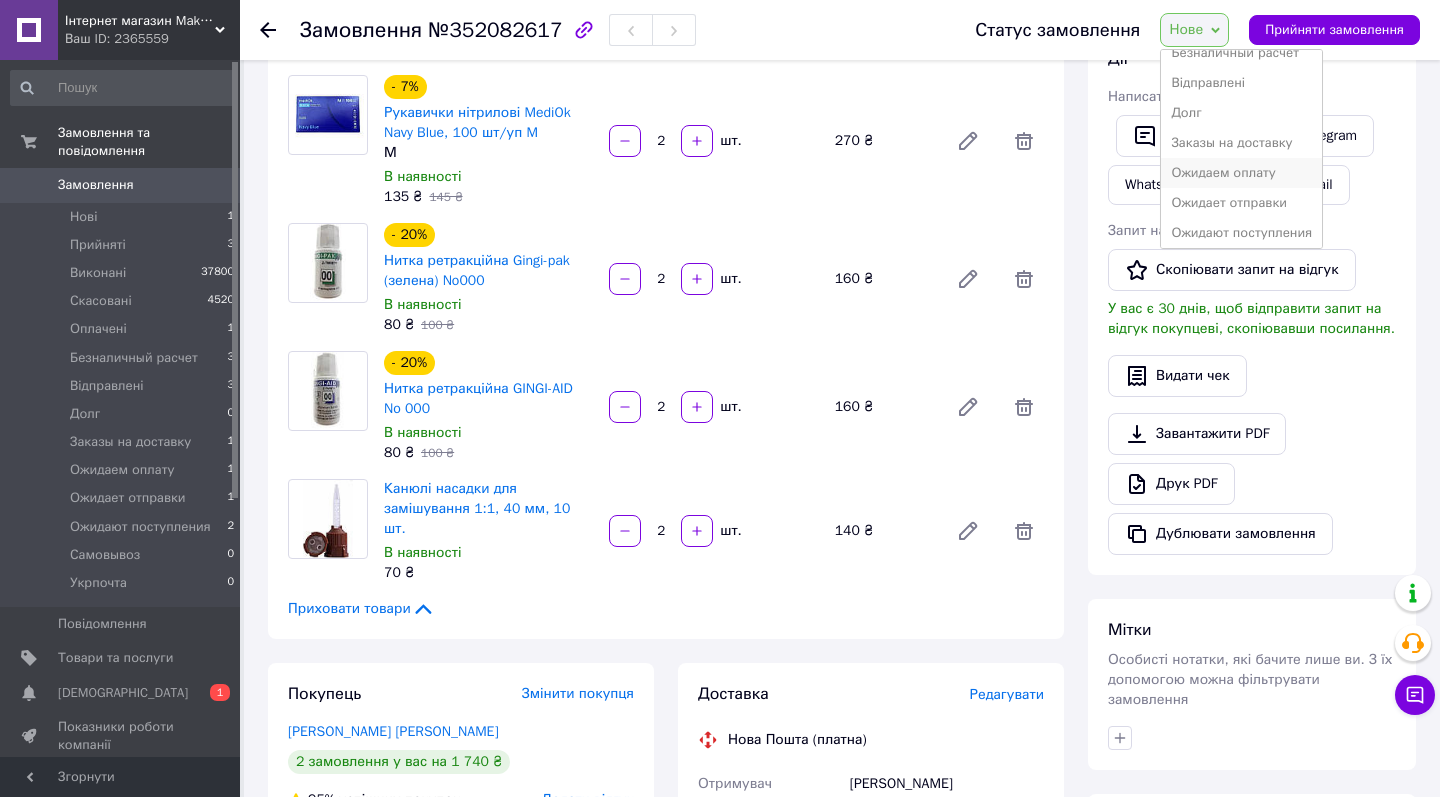 click on "Ожидаем оплату" at bounding box center (1241, 173) 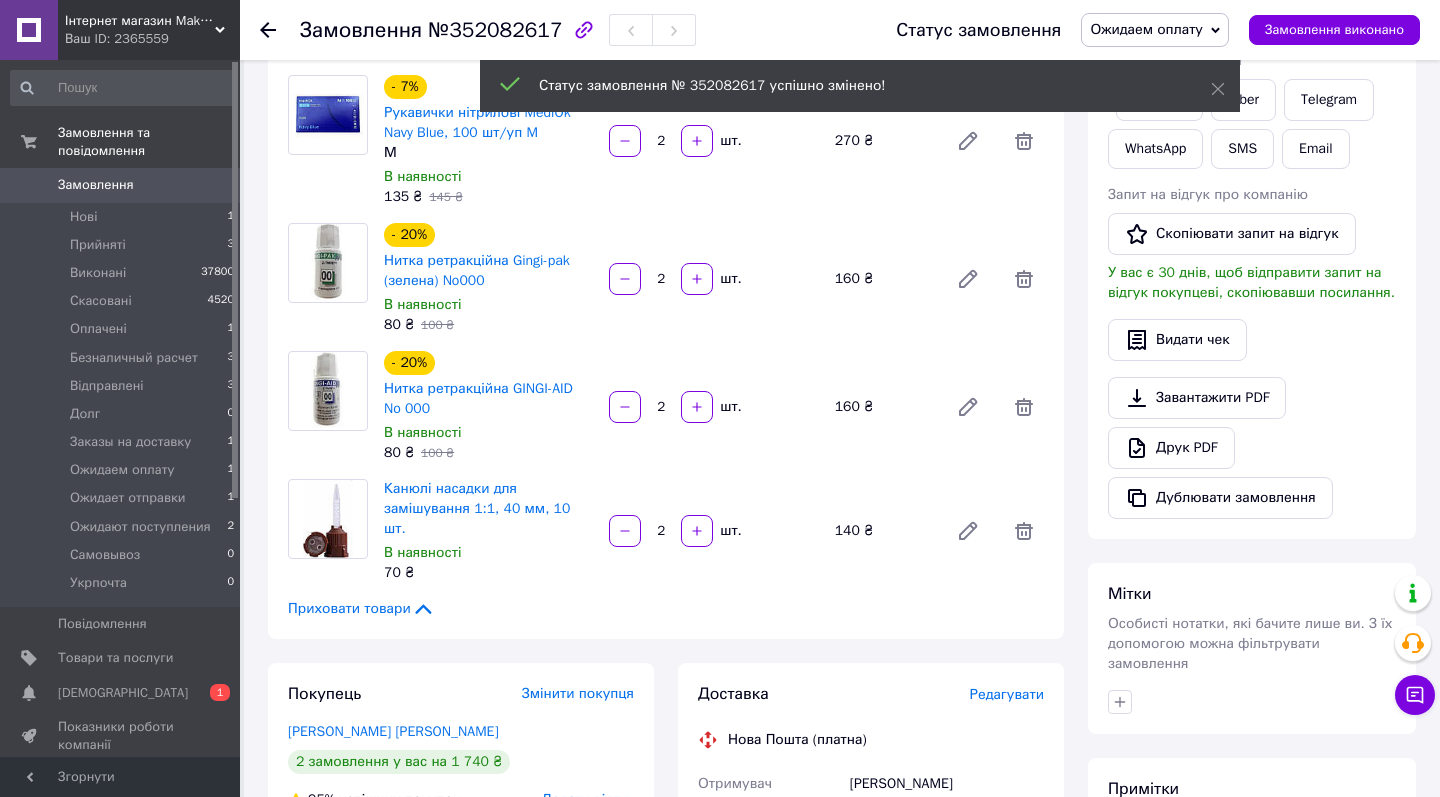 click on "[PERSON_NAME] покупцеві   Чат Viber Telegram WhatsApp SMS Email Запит на відгук про компанію   Скопіювати запит на відгук У вас є 30 днів, щоб відправити запит на відгук покупцеві, скопіювавши посилання.   Видати чек   Завантажити PDF   Друк PDF   Дублювати замовлення" at bounding box center [1252, 265] 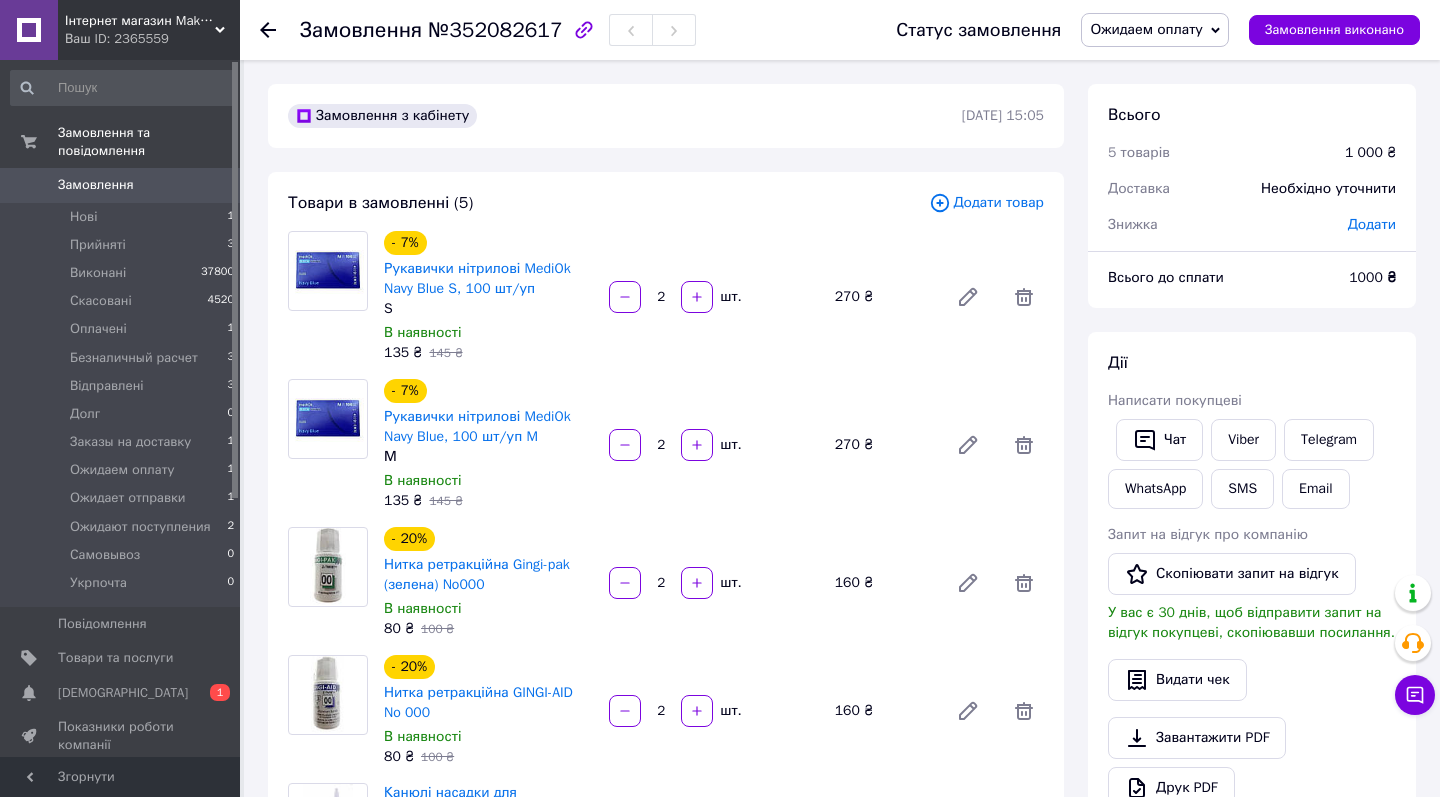 scroll, scrollTop: 0, scrollLeft: 0, axis: both 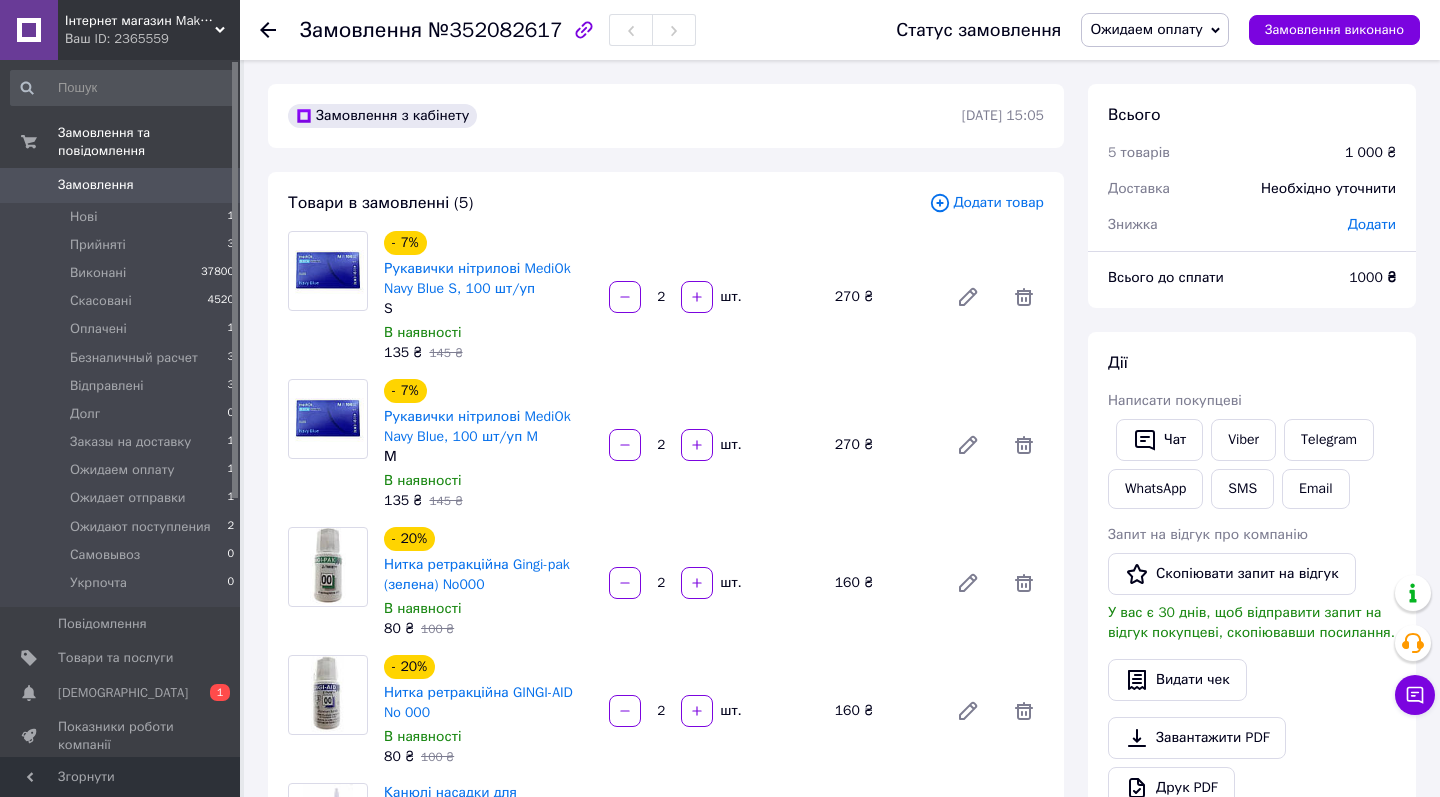 click on "Замовлення з кабінету [DATE] 15:05 Товари в замовленні (5) Додати товар - 7% Рукавички нітрилові MediOk Navy Blue S, 100 шт/уп S В наявності 135 ₴   145 ₴ 2   шт. 270 ₴ - 7% Рукавички нітрилові MediOk Navy Blue, 100 шт/уп M М В наявності 135 ₴   145 ₴ 2   шт. 270 ₴ - 20% Нитка ретракційна Gingi-pak (зелена) No000 В наявності 80 ₴   100 ₴ 2   шт. 160 ₴ - 20% Нитка ретракційна GINGI-AID No 000 В наявності 80 ₴   100 ₴ 2   шт. 160 ₴ Канюлі насадки для замішування 1:1, 40 мм, 10 шт. В наявності 70 ₴ 2   шт. 140 ₴ Приховати товари Покупець Змінити покупця [PERSON_NAME] 2 замовлення у вас на 1 740 ₴ 95%   успішних покупок [EMAIL_ADDRESS][DOMAIN_NAME] <" at bounding box center (666, 1047) 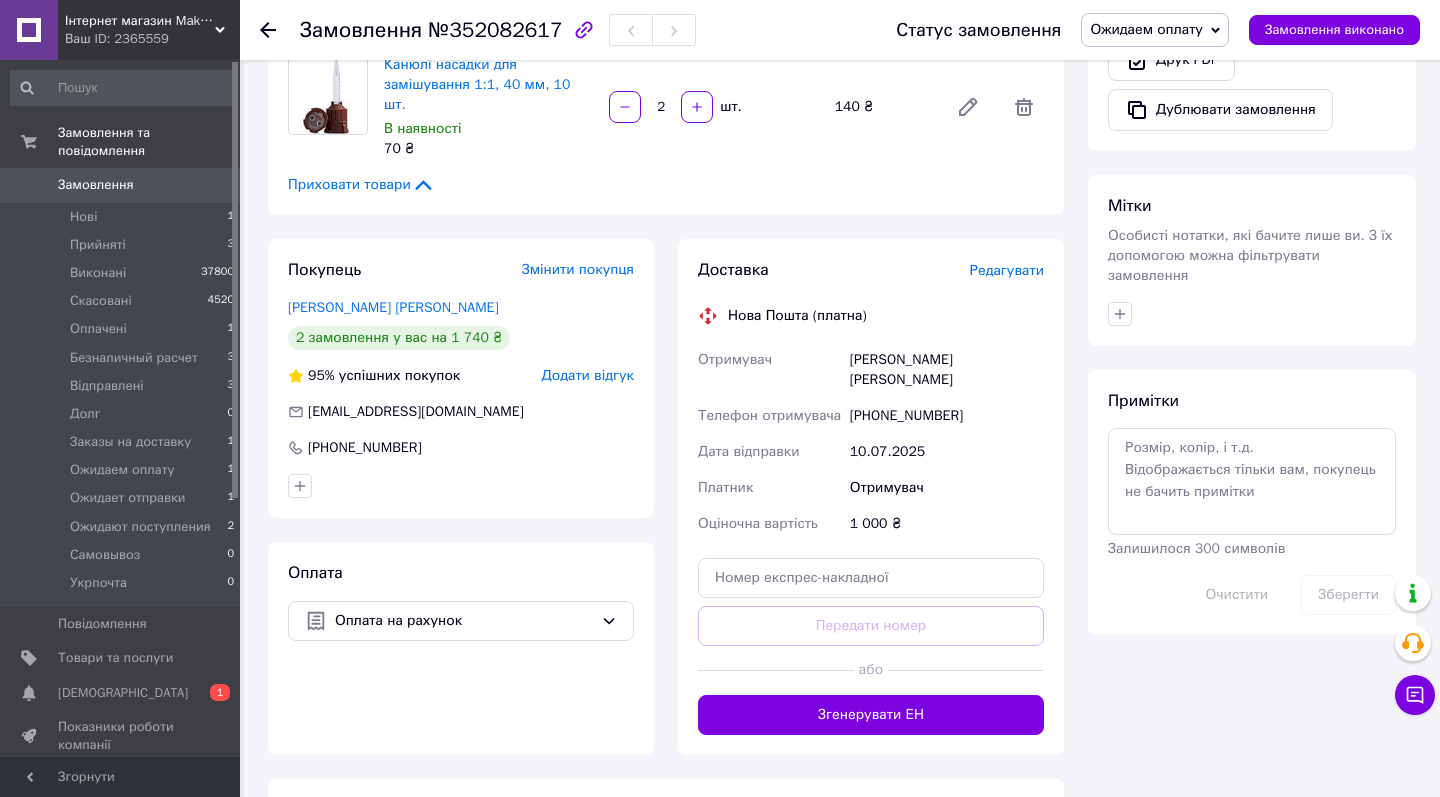 scroll, scrollTop: 743, scrollLeft: 0, axis: vertical 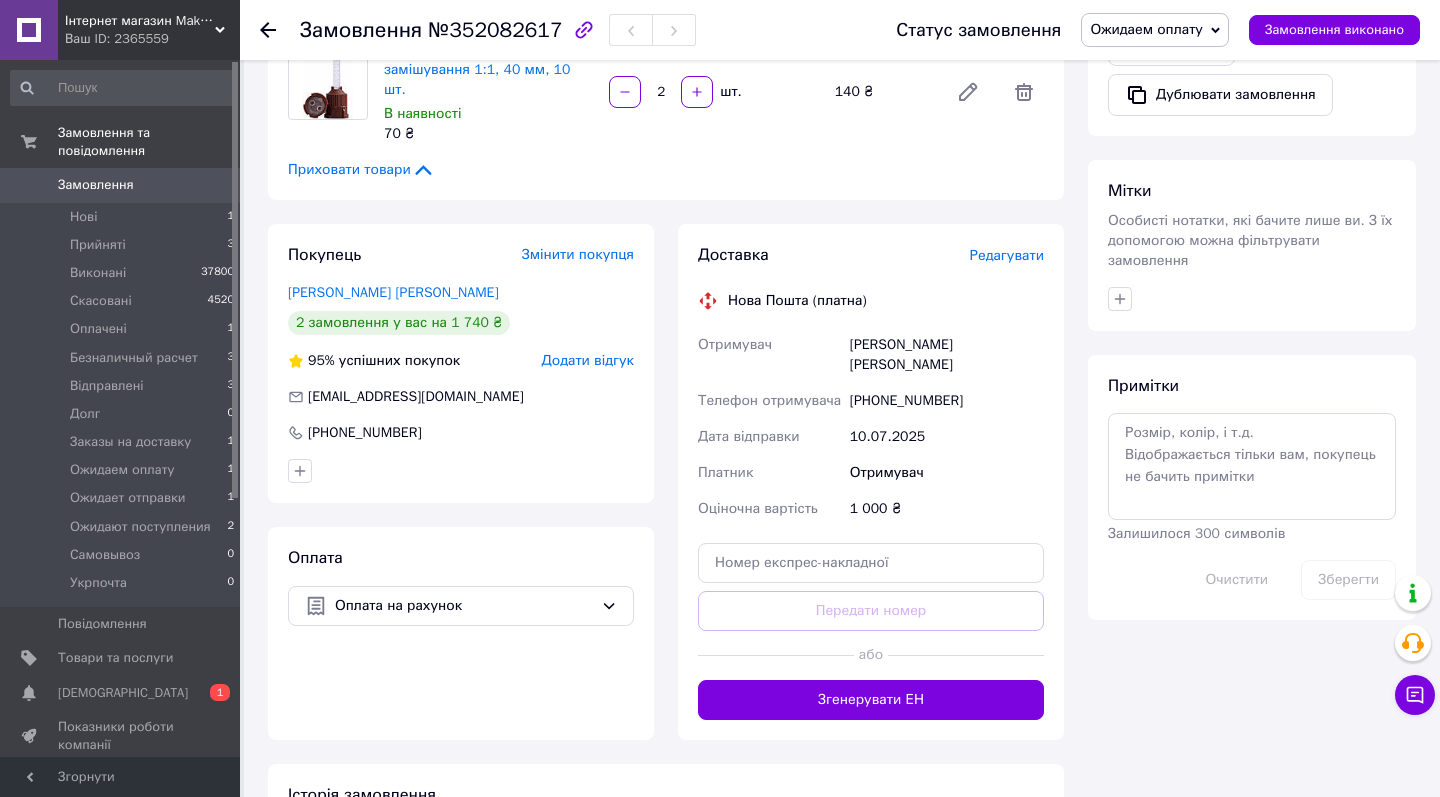 click on "Редагувати" at bounding box center (1007, 255) 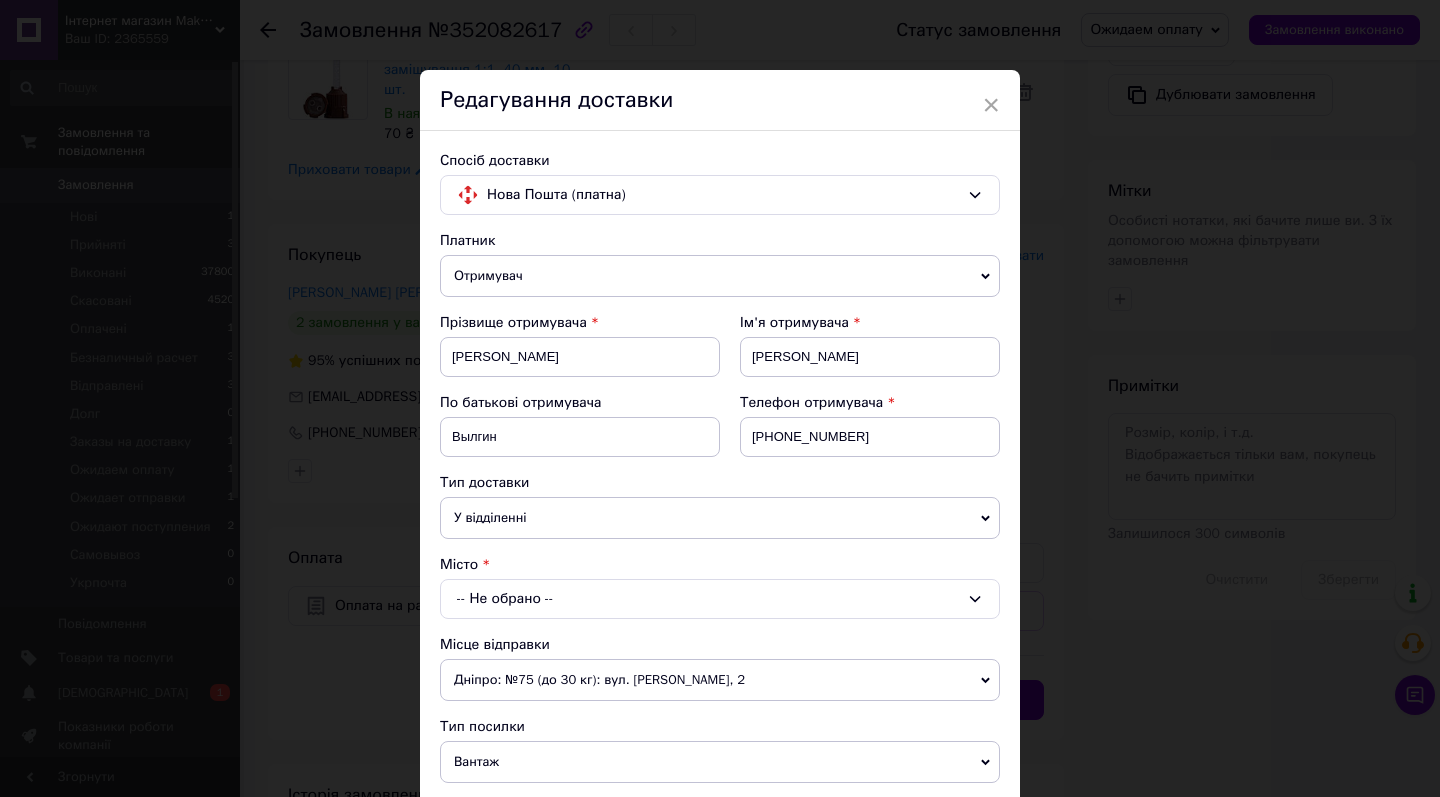 click on "У відділенні" at bounding box center (720, 518) 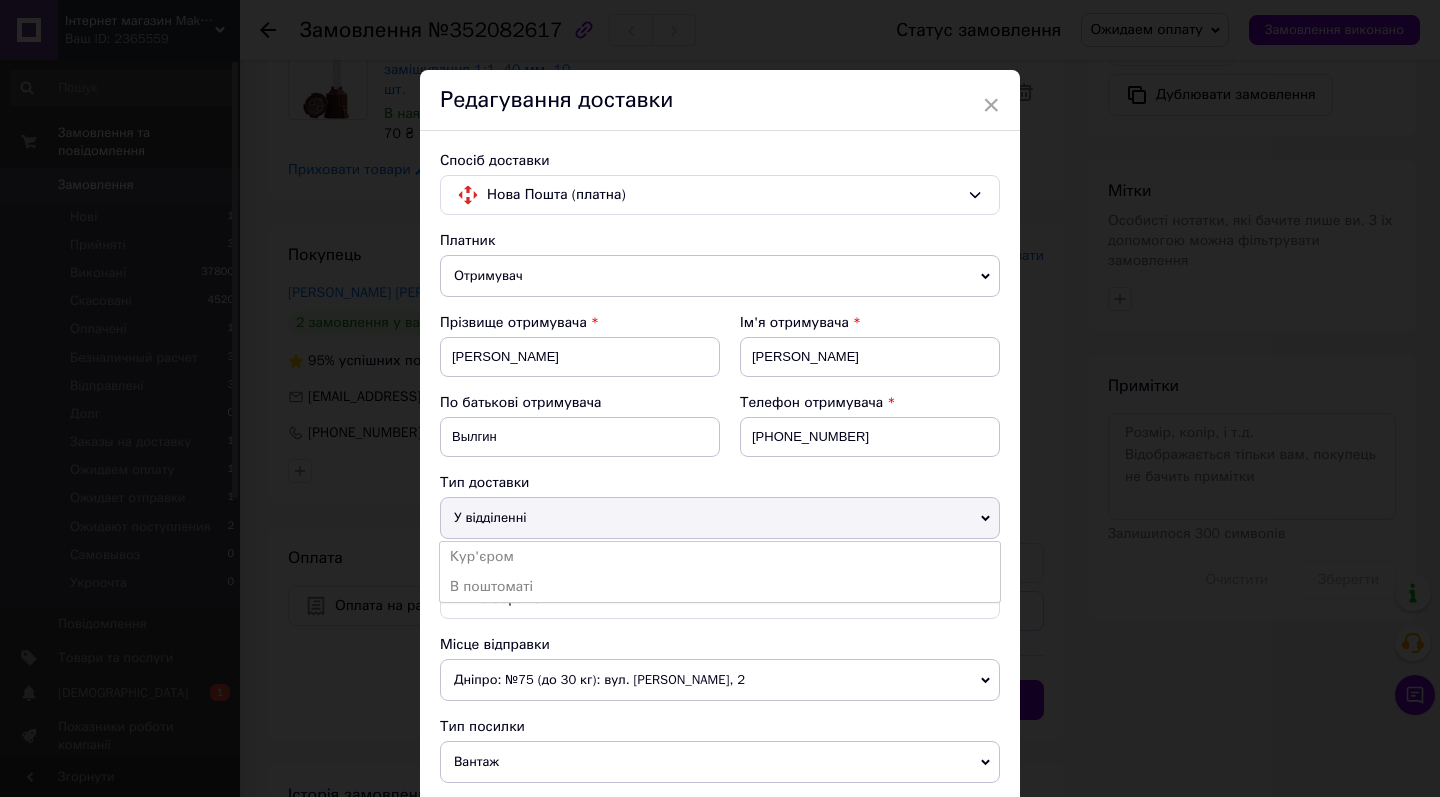 click on "Тип доставки" at bounding box center [720, 483] 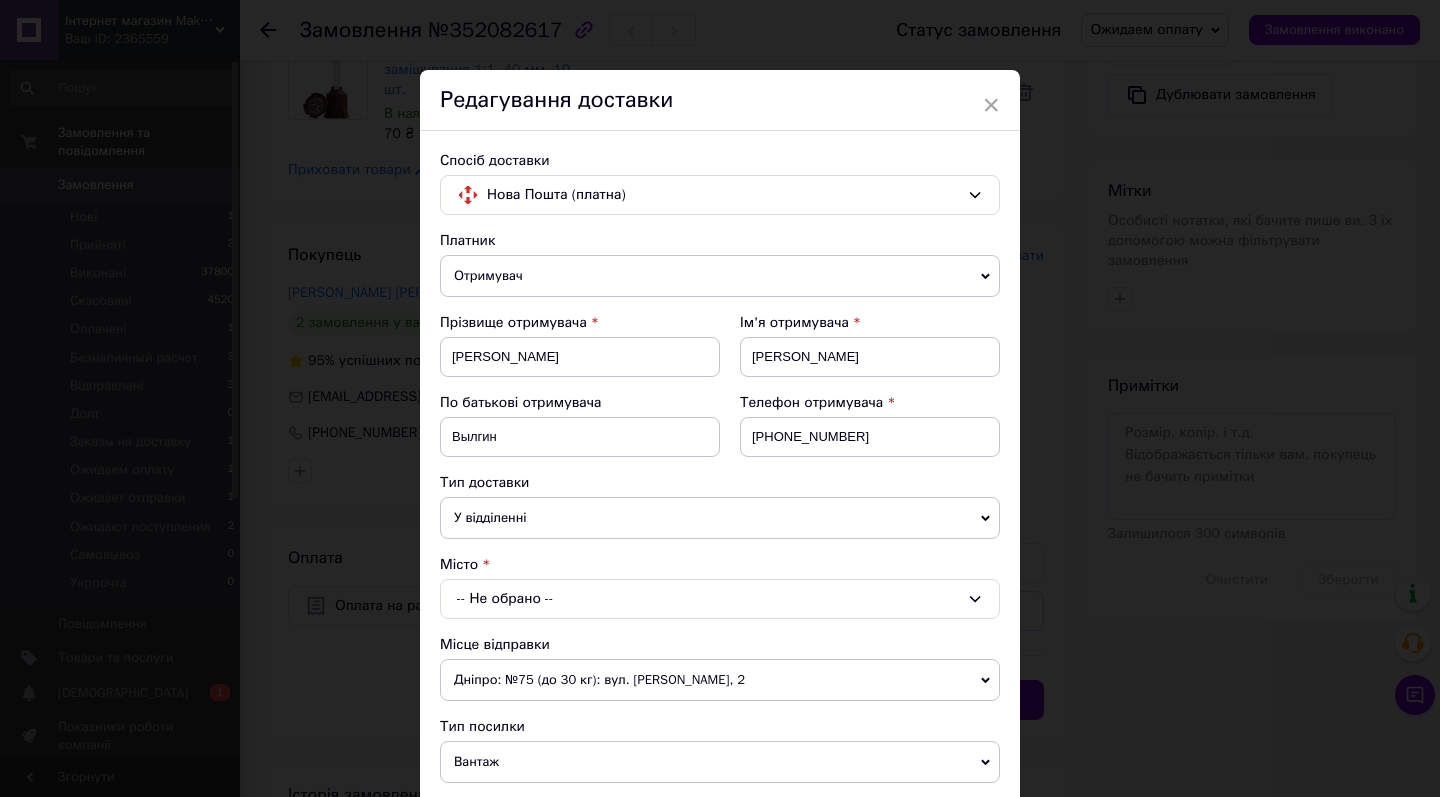 click on "-- Не обрано --" at bounding box center [720, 599] 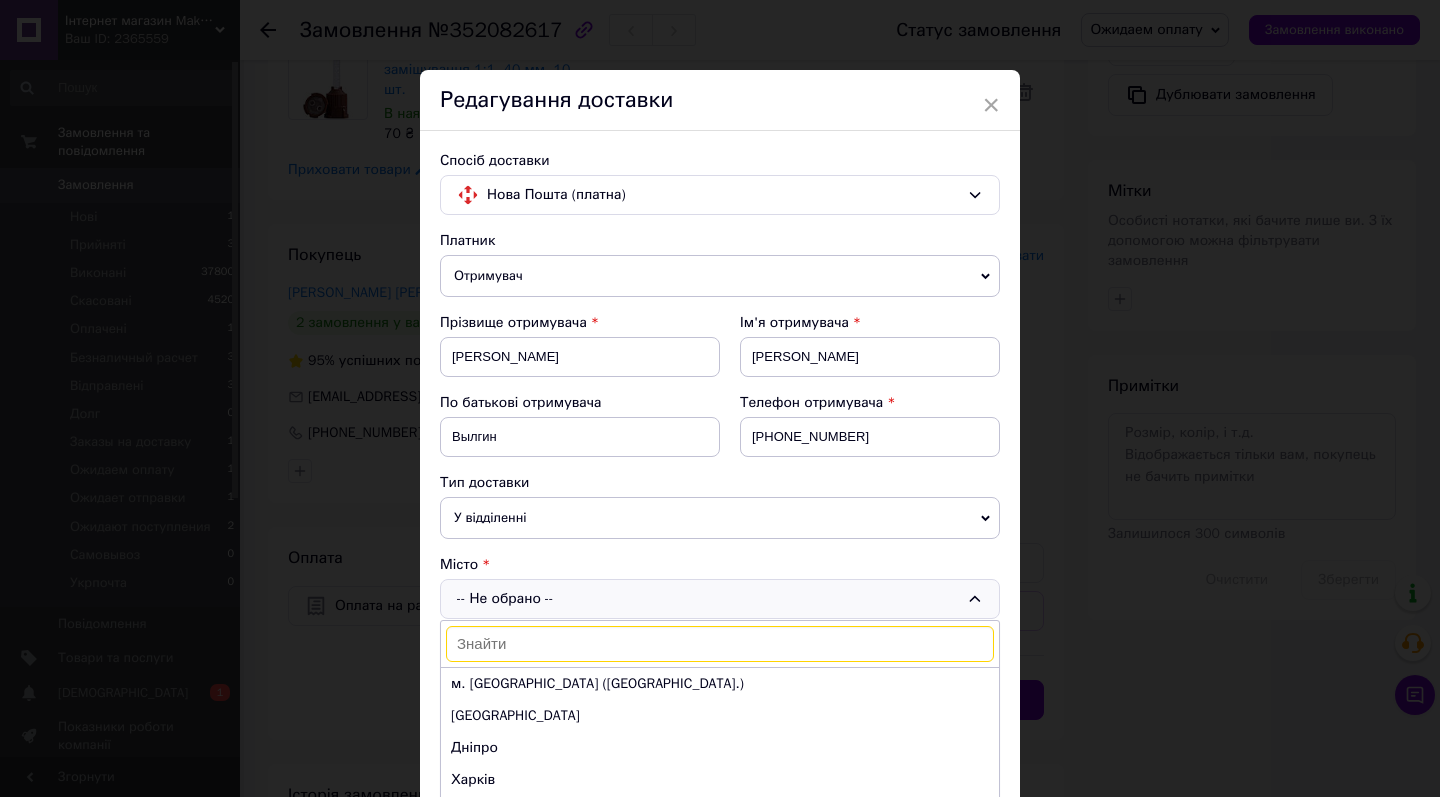 click at bounding box center [720, 644] 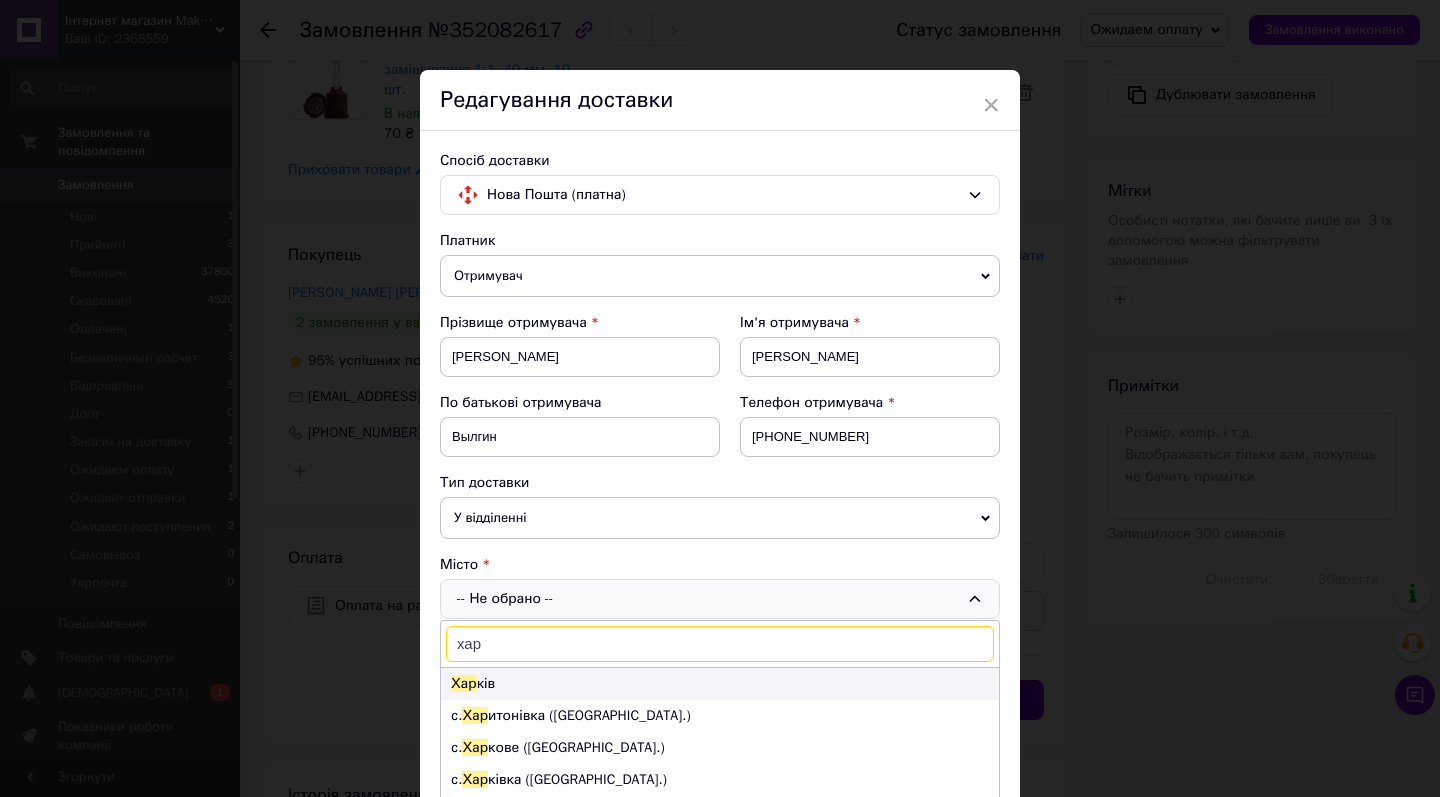 type on "хар" 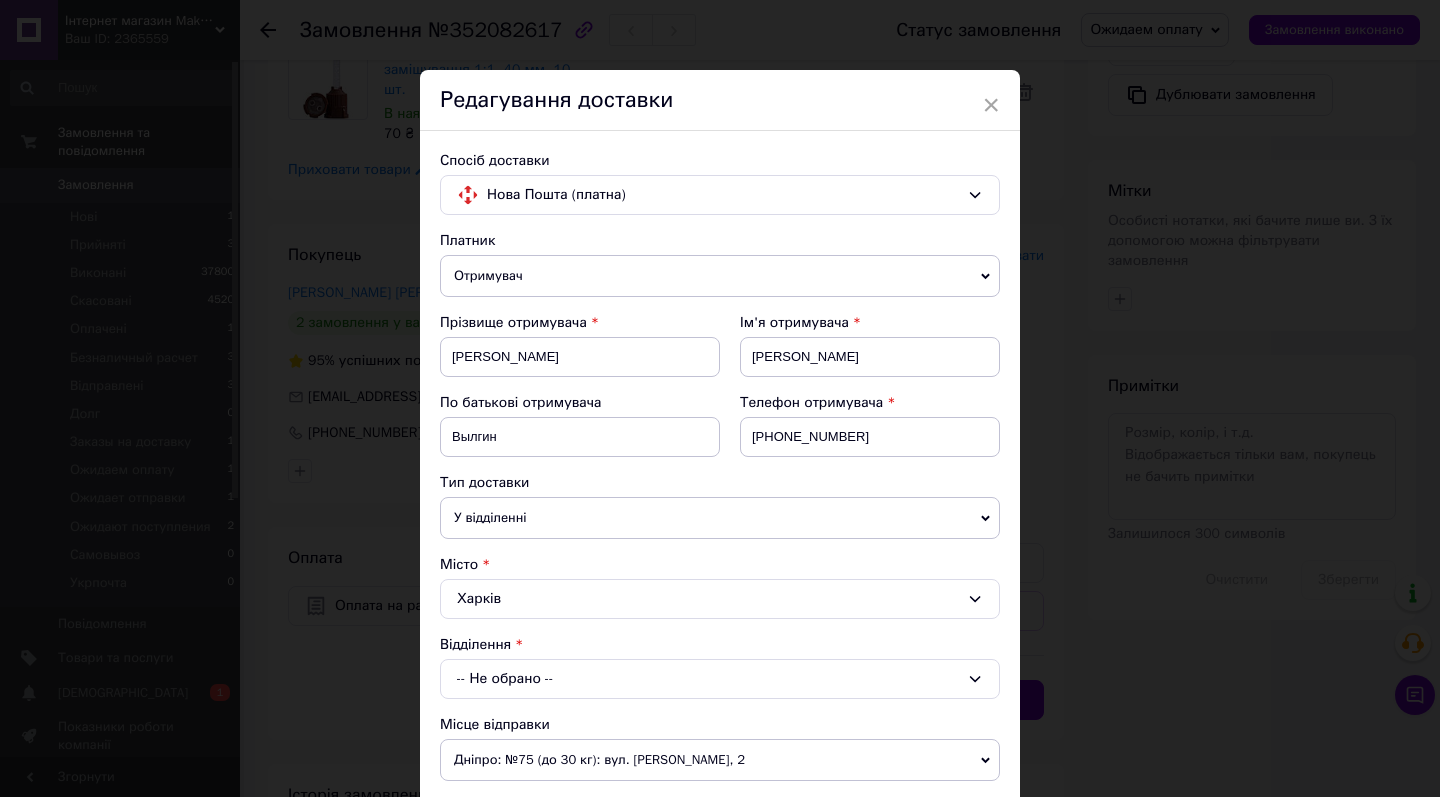 click on "-- Не обрано --" at bounding box center [720, 679] 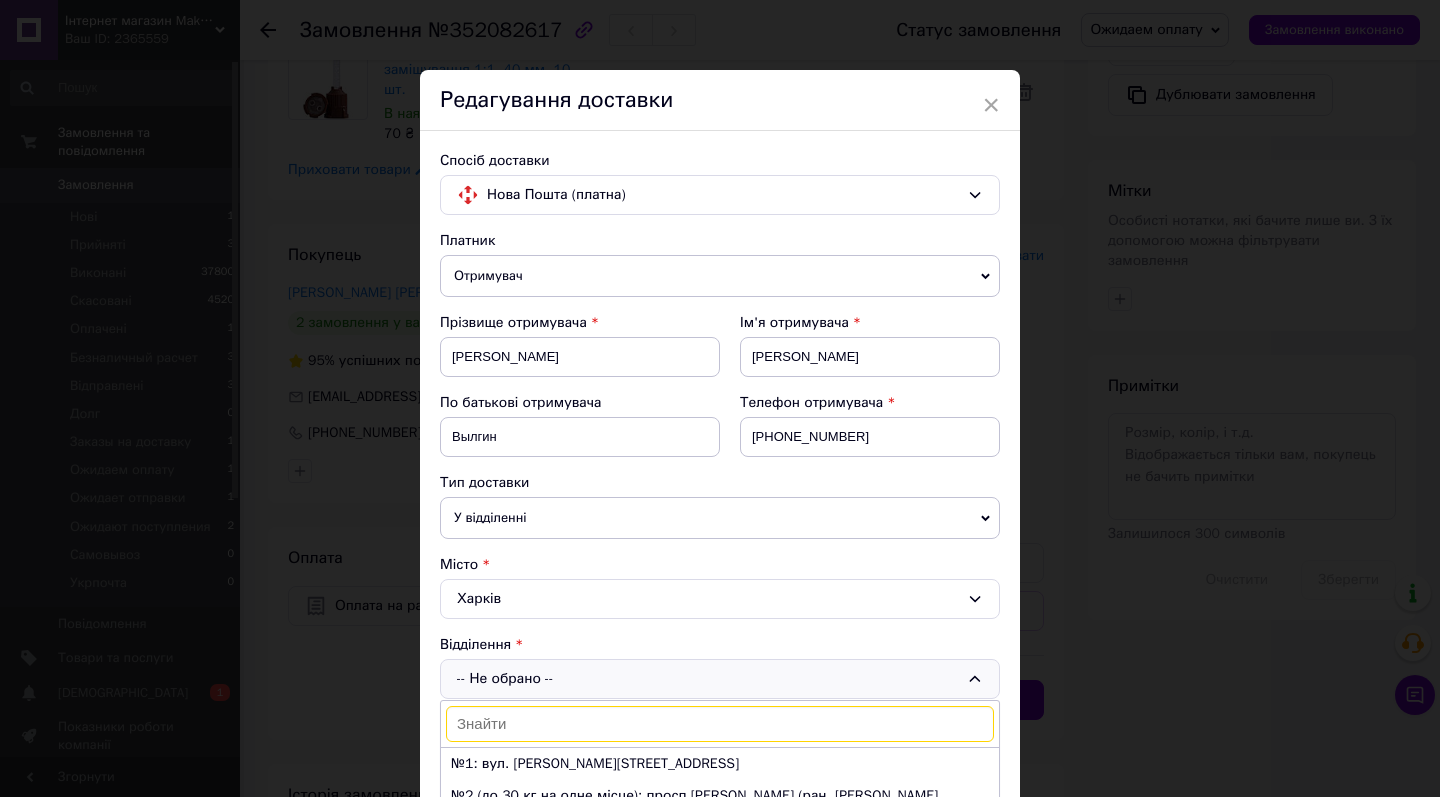 click at bounding box center (720, 724) 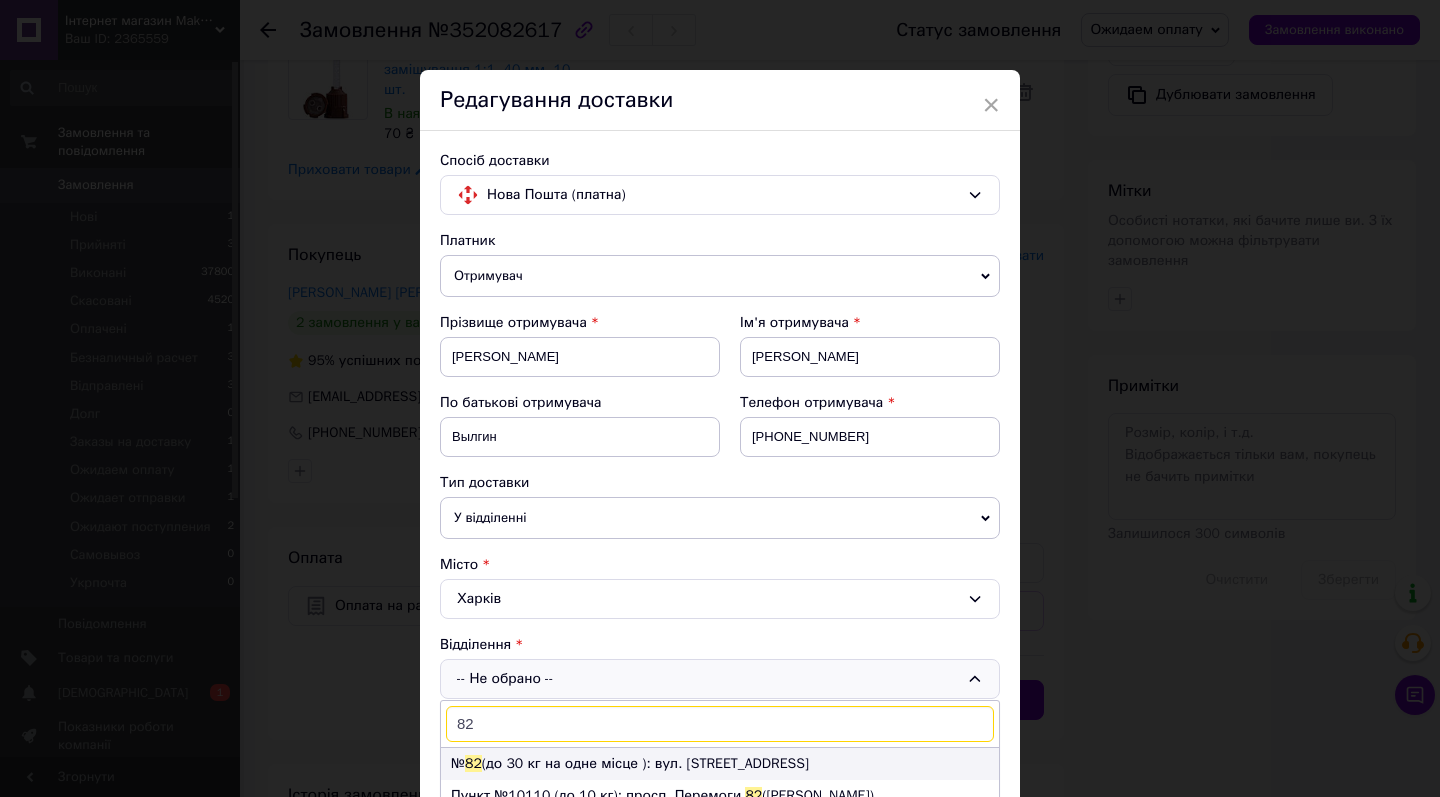 type on "82" 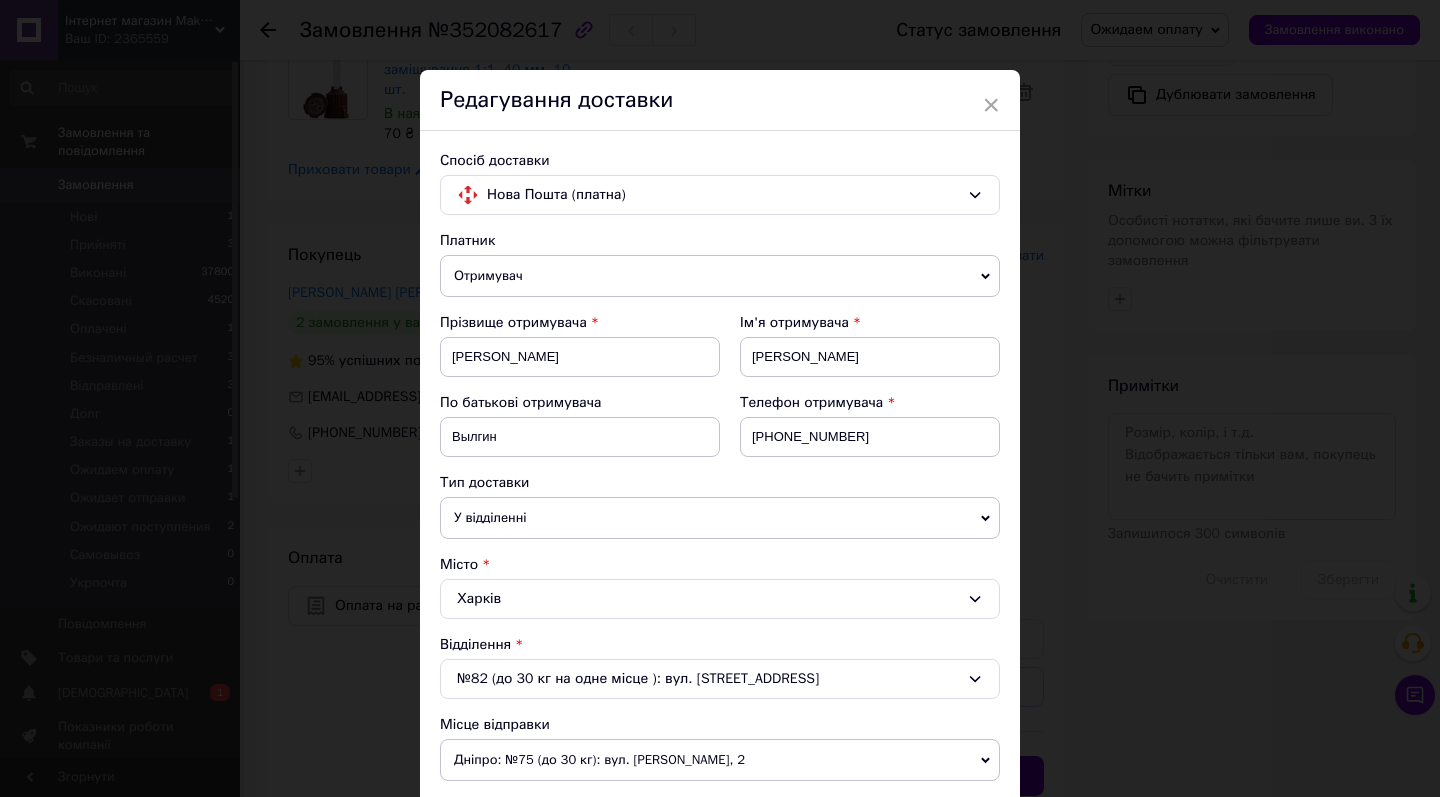 click on "Платник Отримувач Відправник Прізвище отримувача [PERSON_NAME] отримувача [PERSON_NAME] батькові отримувача Вылгин Телефон отримувача [PHONE_NUMBER] Тип доставки У відділенні Кур'єром В поштоматі Місто Харків Відділення №82 (до 30 кг на одне місце ): вул. Холодногірська, 2 Місце відправки Дніпро: №75 (до 30 кг): вул. [PERSON_NAME], 2 Дніпро: №15: просп. Праці, 9 Дніпро: №162 (до 30 кг на одне місце): просп. Д. [PERSON_NAME] 60д, 60ж ТЦ Галерея Додати ще місце відправки Тип посилки Вантаж Документи Номер упаковки (не обов'язково) Оціночна вартість 1000 Дата відправки [DATE] < 2025 > < Июль >" at bounding box center (720, 732) 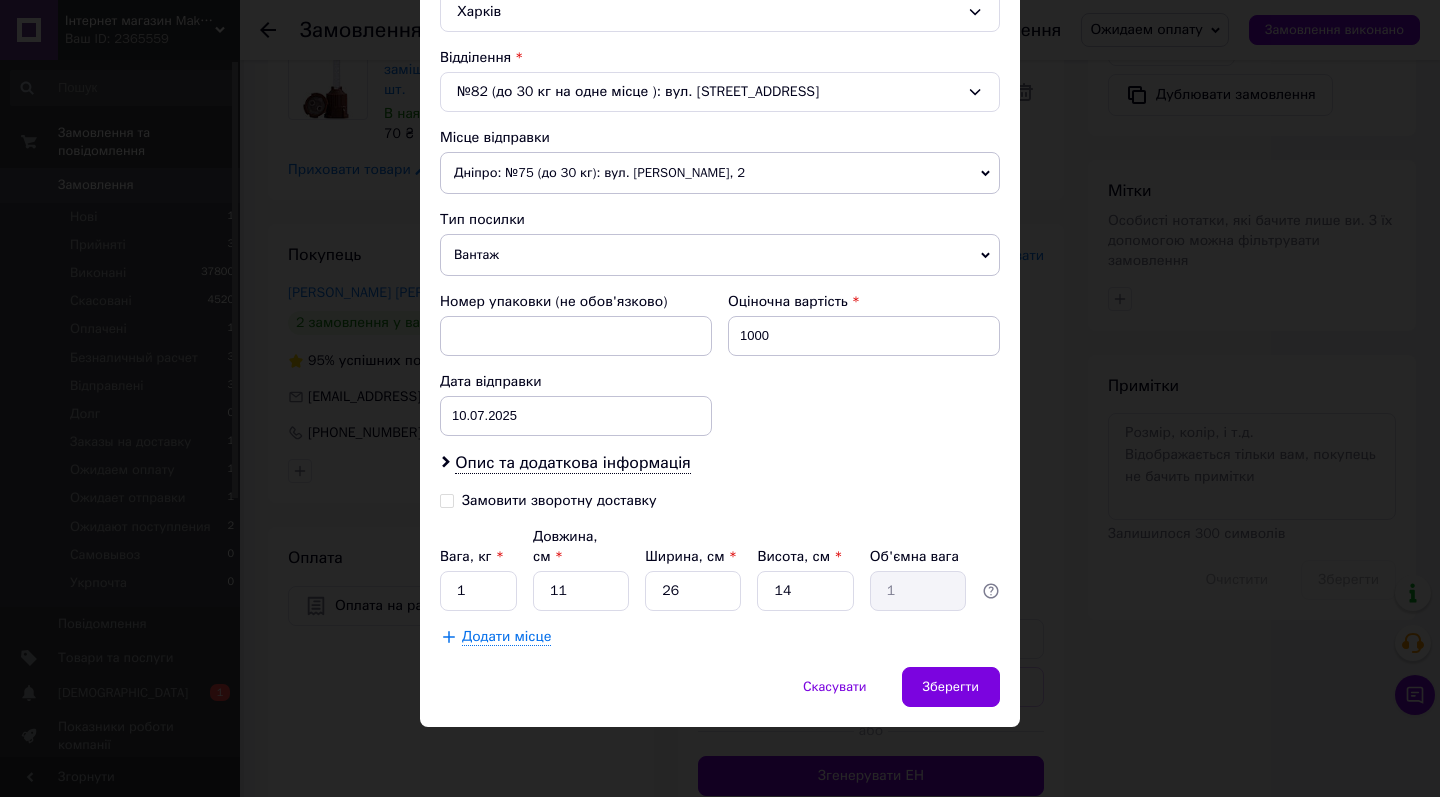 scroll, scrollTop: 586, scrollLeft: 0, axis: vertical 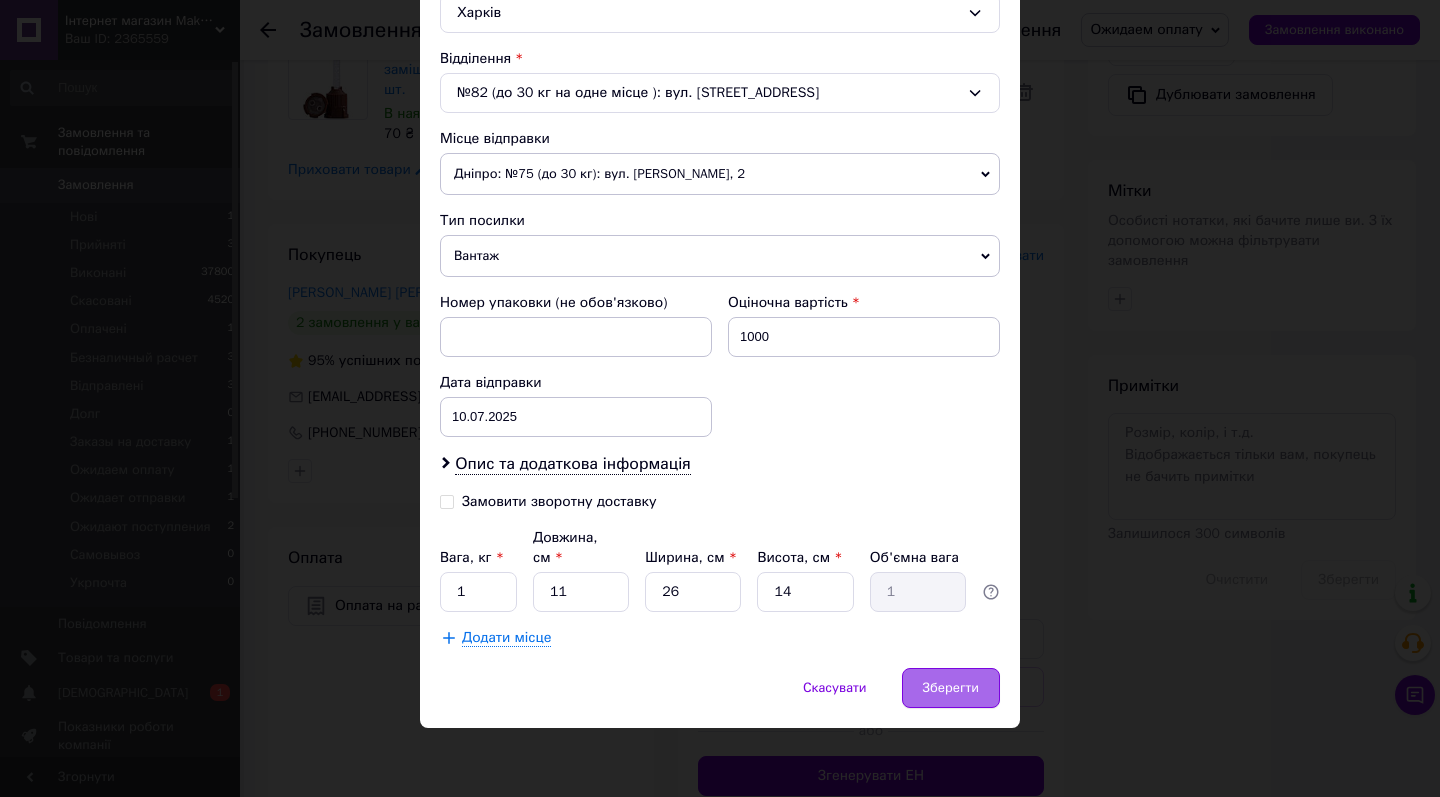click on "Зберегти" at bounding box center (951, 688) 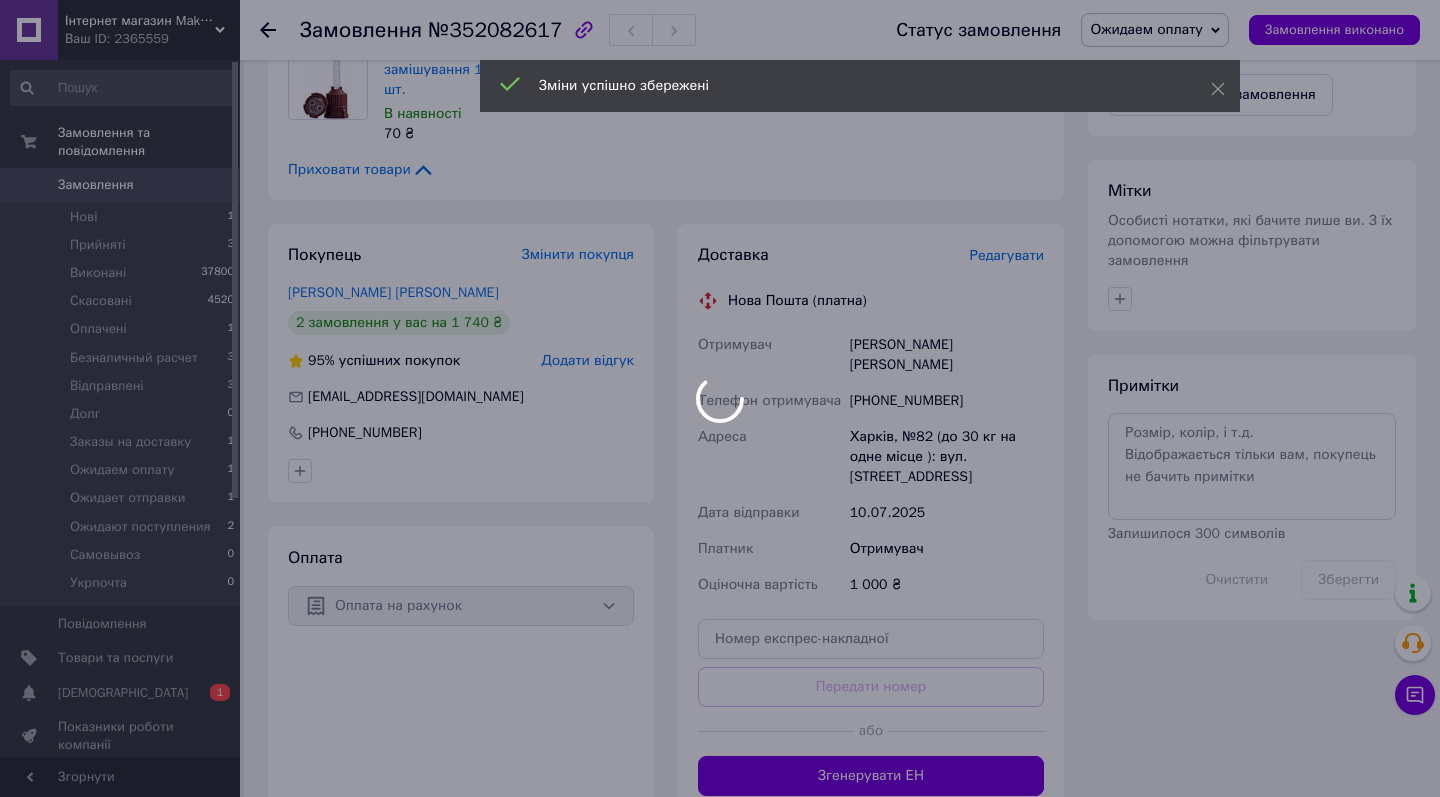 scroll, scrollTop: 20, scrollLeft: 0, axis: vertical 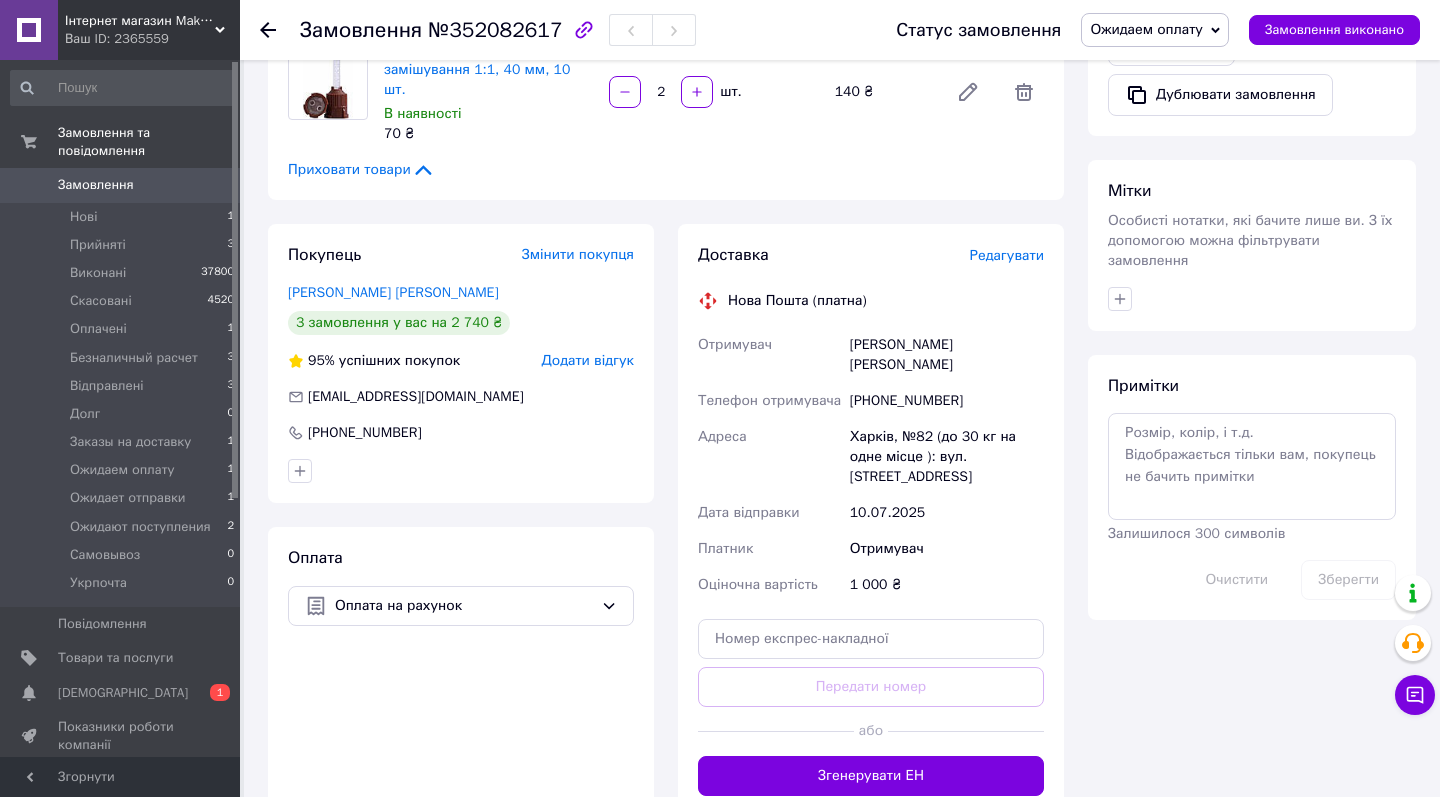 click on "Замовлення з кабінету [DATE] 15:05 Товари в замовленні (5) Додати товар - 7% Рукавички нітрилові MediOk Navy Blue S, 100 шт/уп S В наявності 135 ₴   145 ₴ 2   шт. 270 ₴ - 7% Рукавички нітрилові MediOk Navy Blue, 100 шт/уп M М В наявності 135 ₴   145 ₴ 2   шт. 270 ₴ - 20% Нитка ретракційна Gingi-pak (зелена) No000 В наявності 80 ₴   100 ₴ 2   шт. 160 ₴ - 20% Нитка ретракційна GINGI-AID No 000 В наявності 80 ₴   100 ₴ 2   шт. 160 ₴ Канюлі насадки для замішування 1:1, 40 мм, 10 шт. В наявності 70 ₴ 2   шт. 140 ₴ Приховати товари Покупець Змінити покупця [PERSON_NAME] 3 замовлення у вас на 2 740 ₴ 95%   успішних покупок [EMAIL_ADDRESS][DOMAIN_NAME] <" at bounding box center [666, 430] 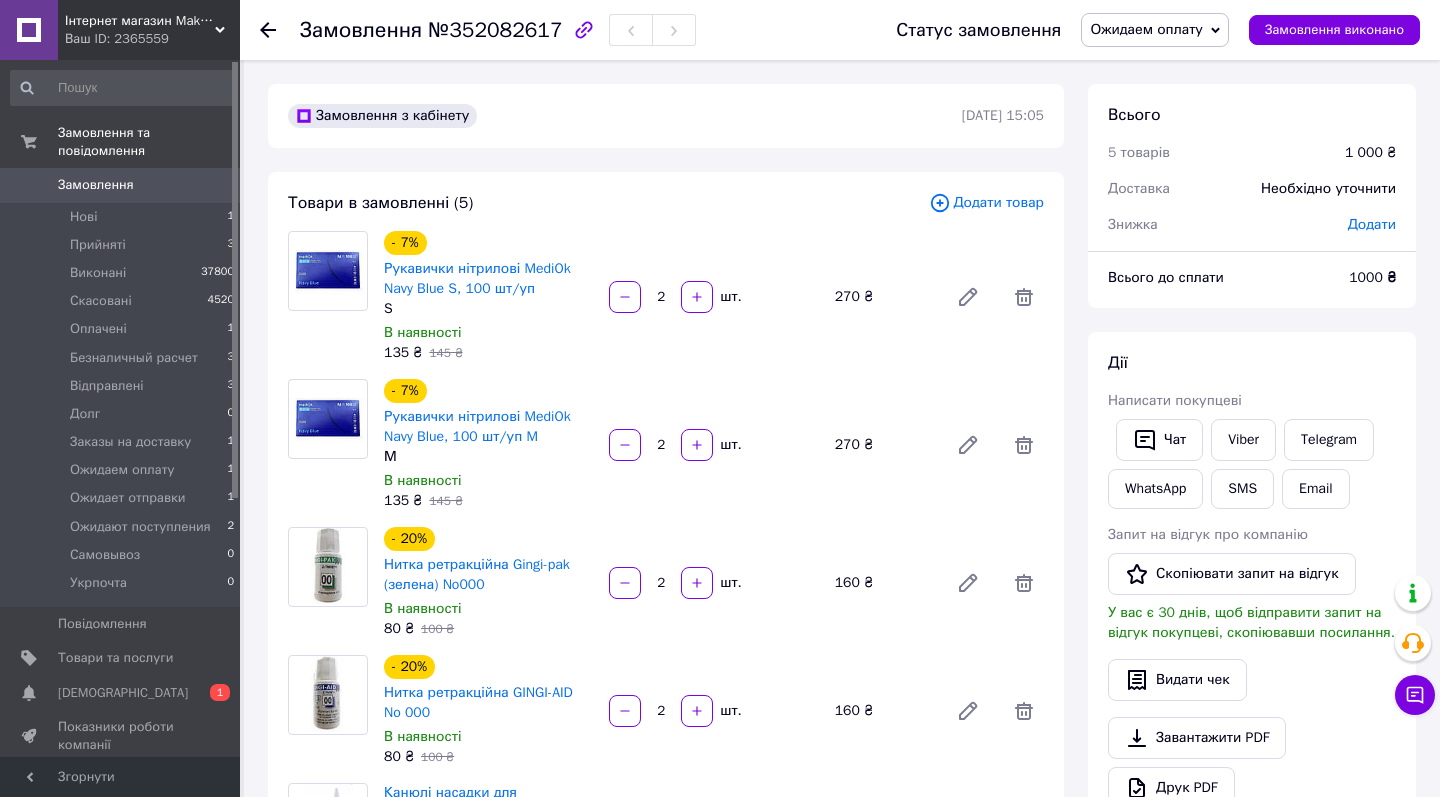 scroll, scrollTop: 0, scrollLeft: 0, axis: both 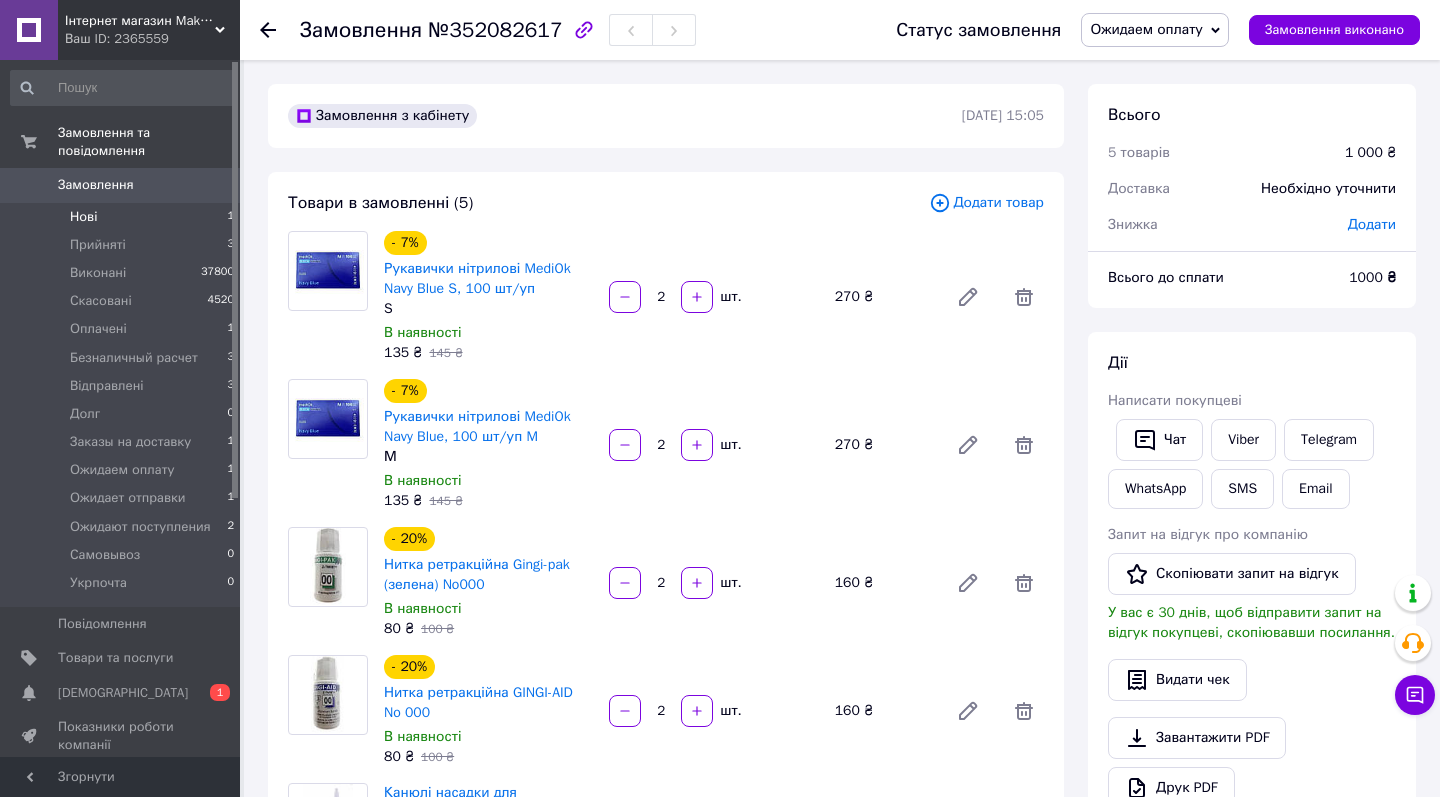 click on "1" at bounding box center (230, 217) 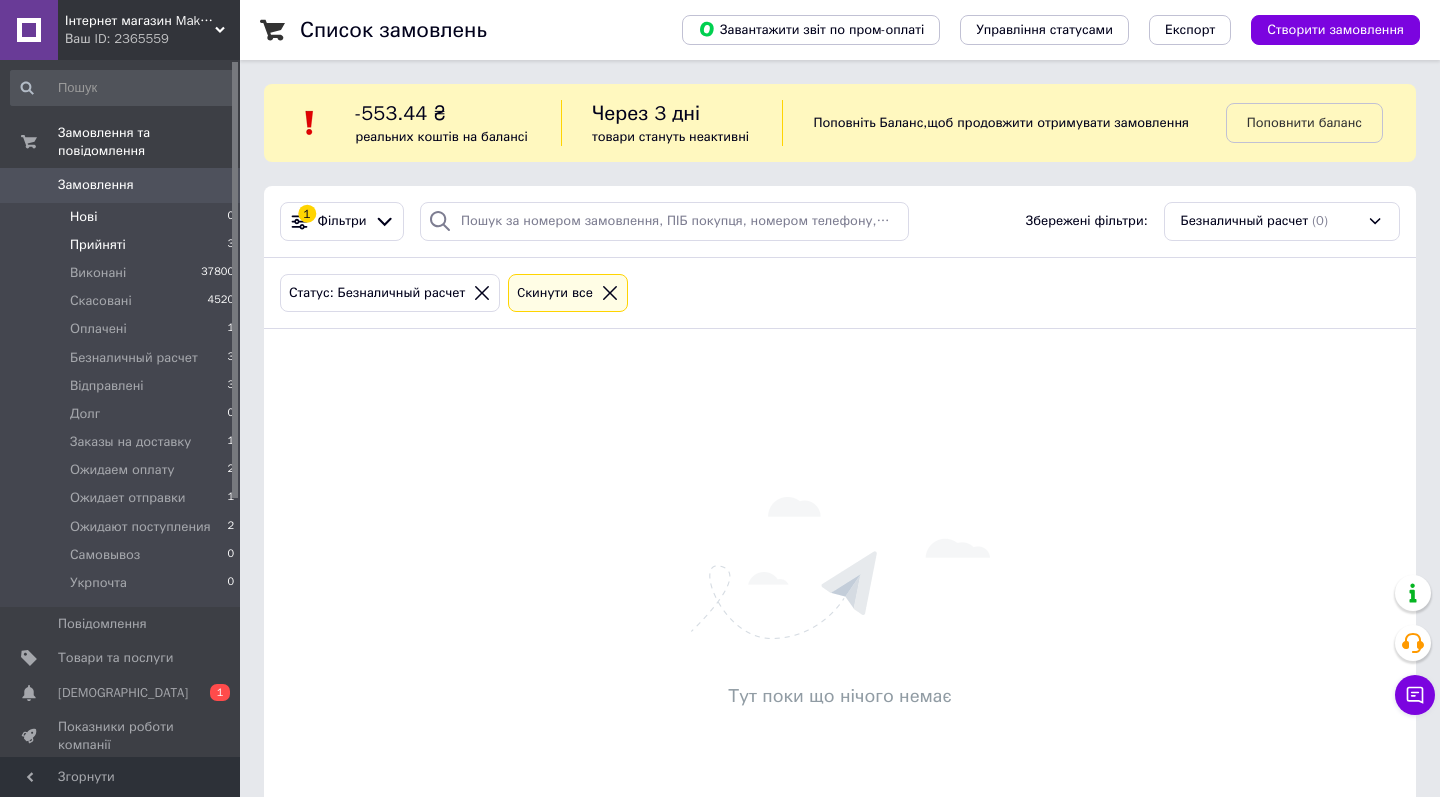 click on "Прийняті 3" at bounding box center [123, 245] 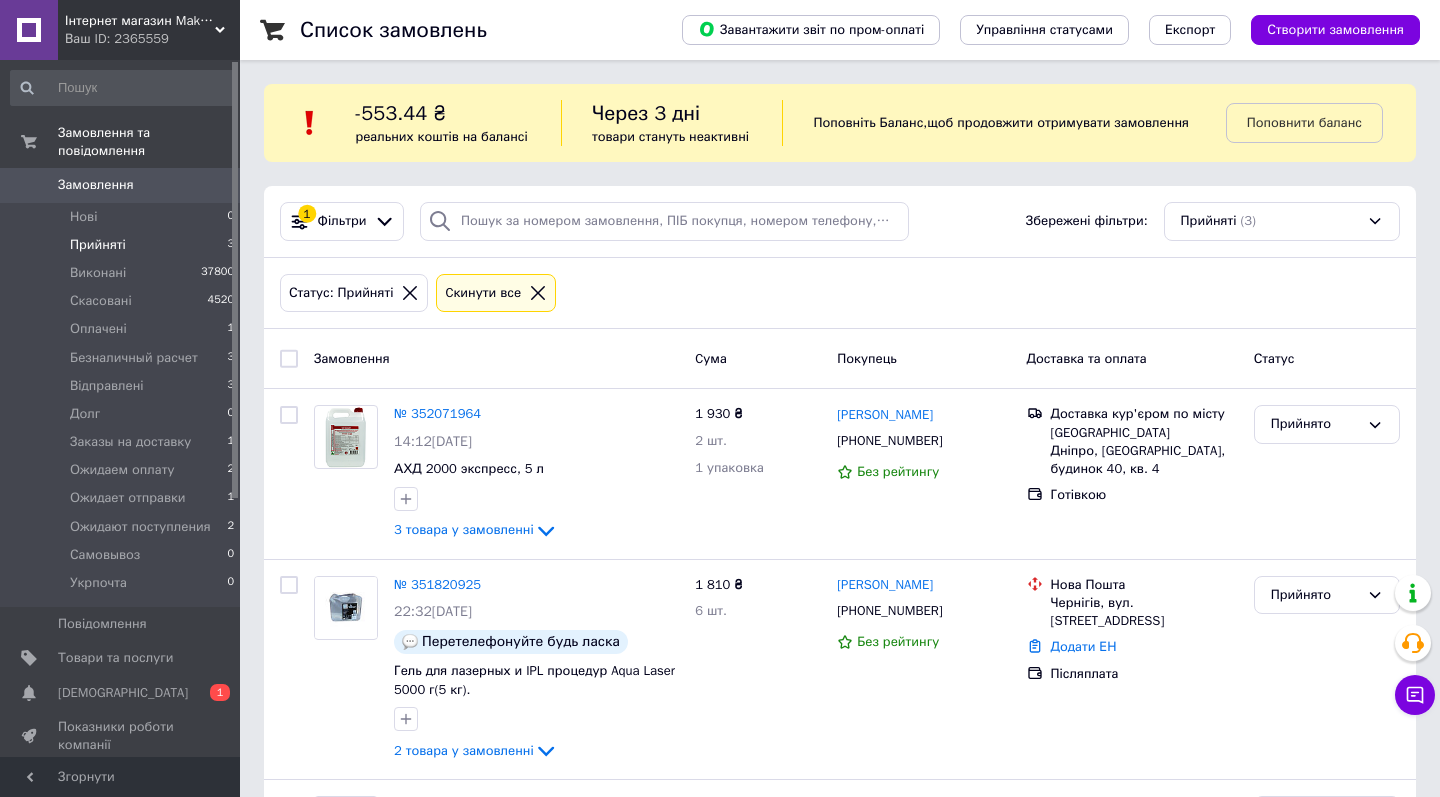 click on "Прийняті 3" at bounding box center (123, 245) 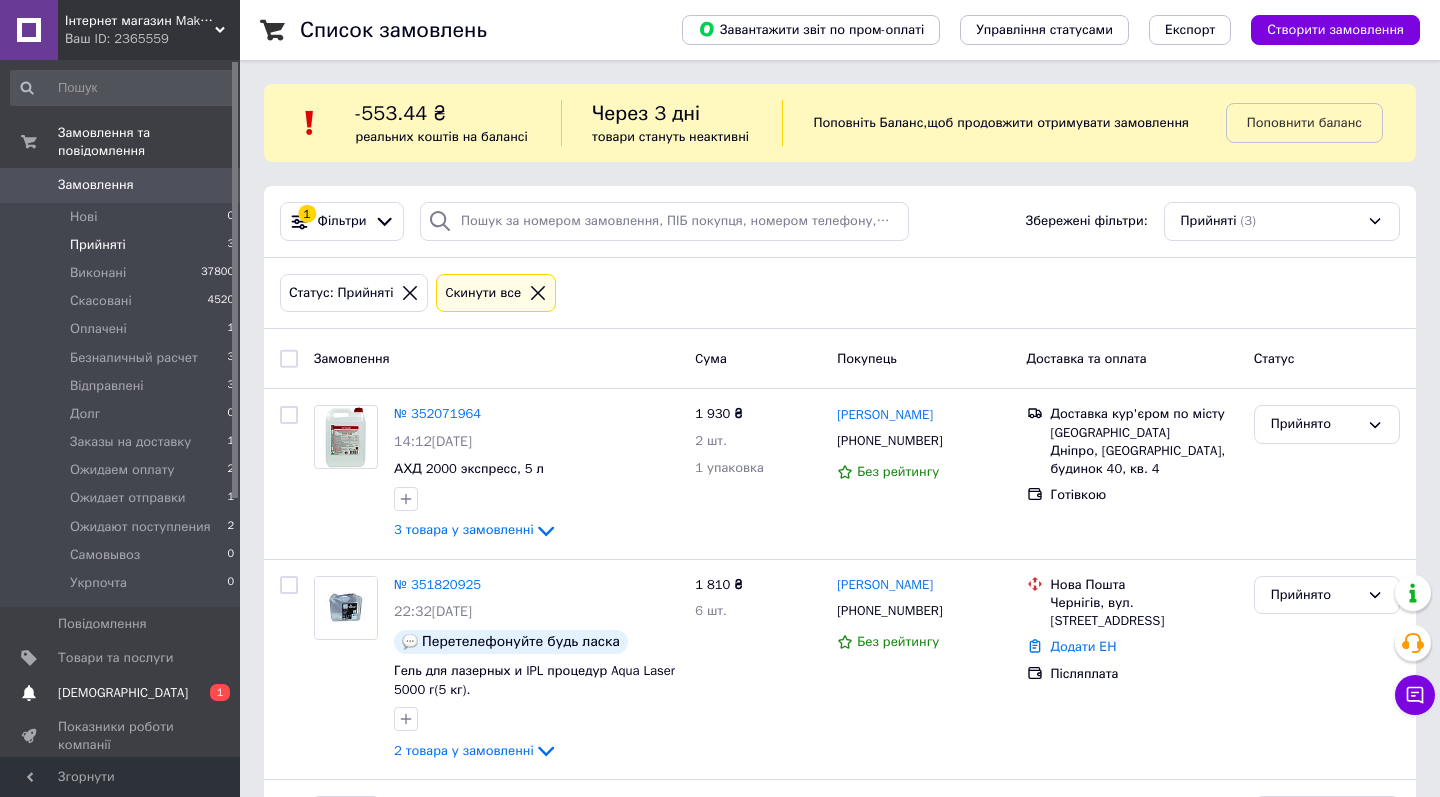 click on "[DEMOGRAPHIC_DATA]" at bounding box center (121, 693) 